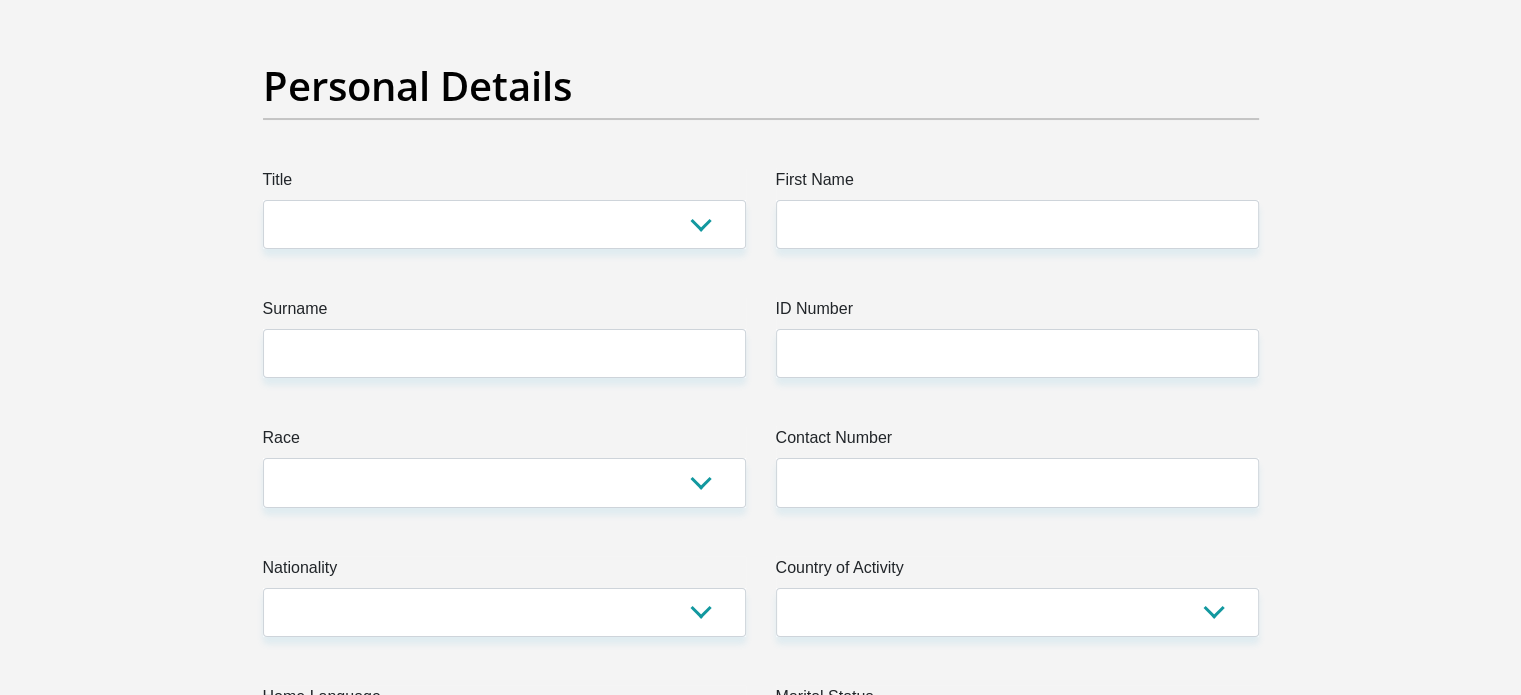 scroll, scrollTop: 176, scrollLeft: 0, axis: vertical 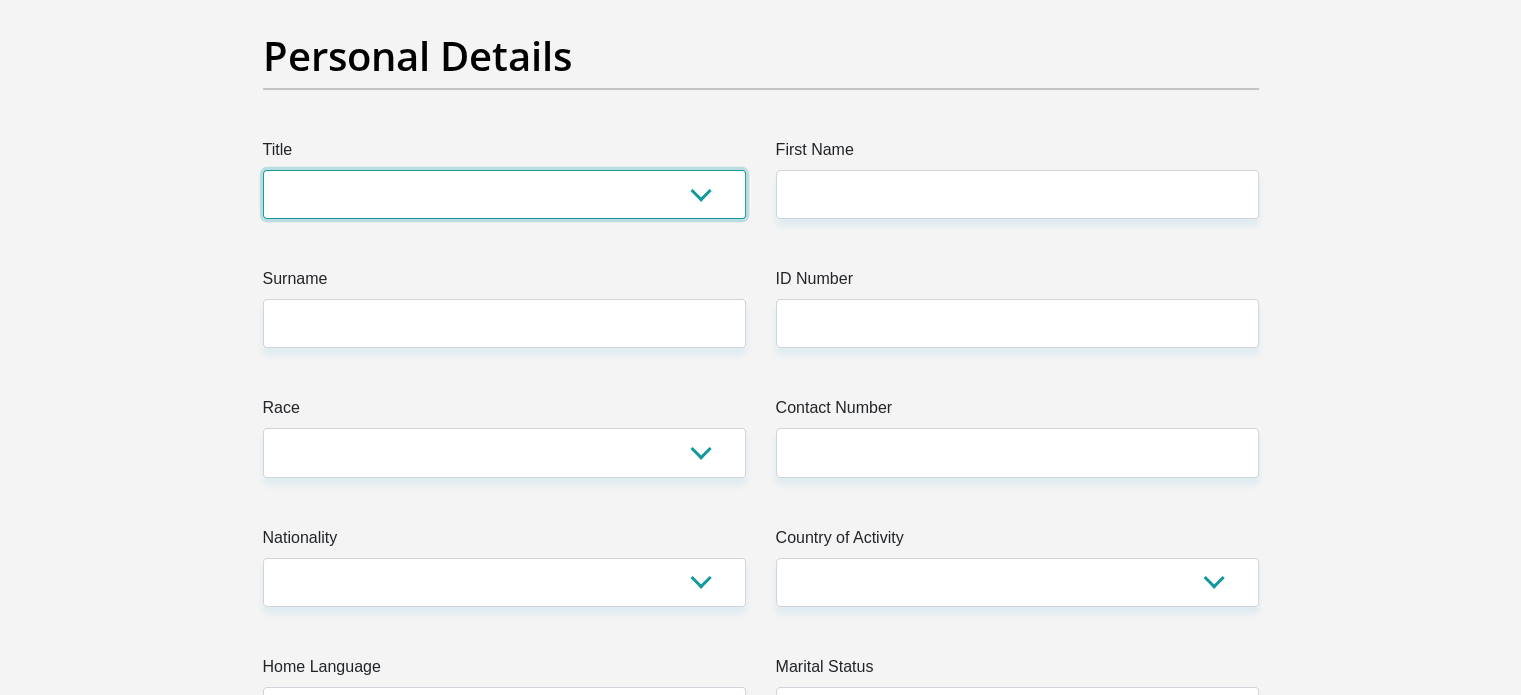 click on "Mr
Ms
Mrs
Dr
Other" at bounding box center [504, 194] 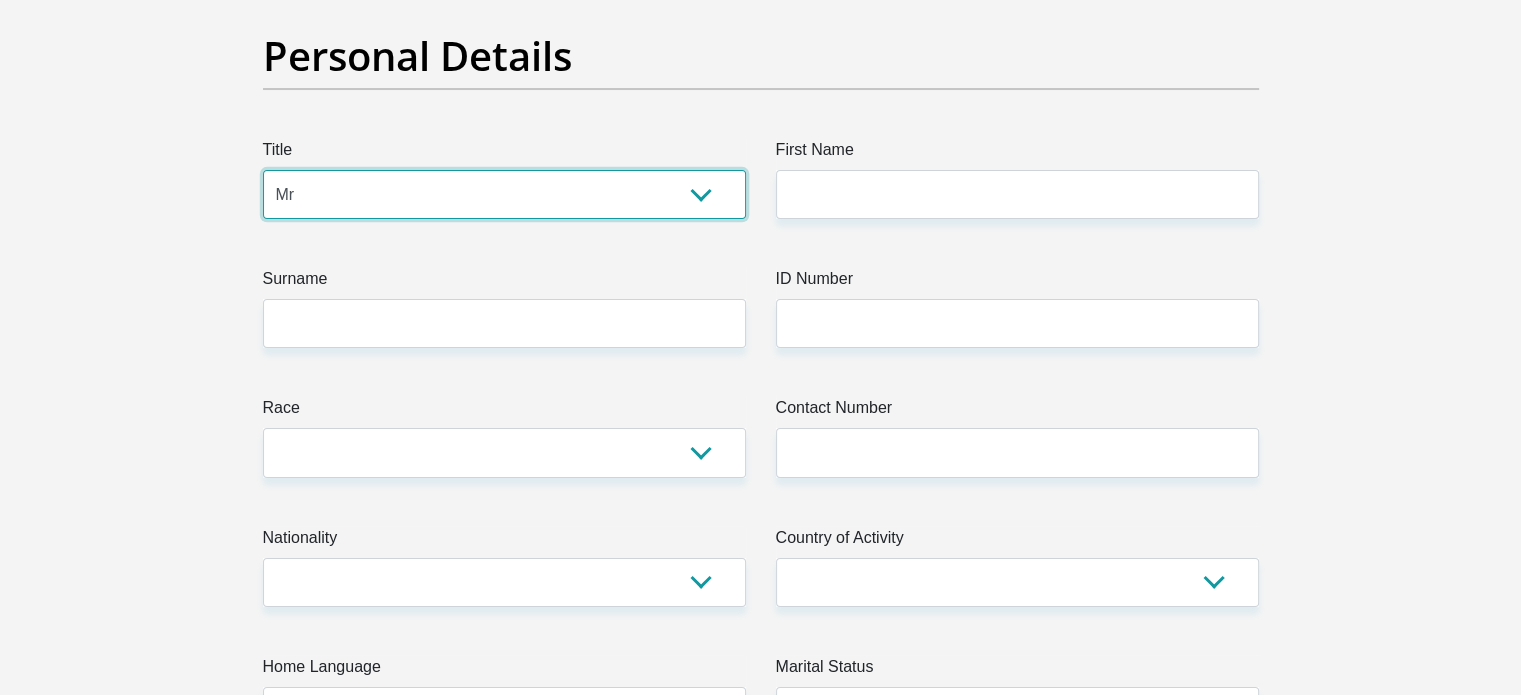 click on "Mr
Ms
Mrs
Dr
Other" at bounding box center (504, 194) 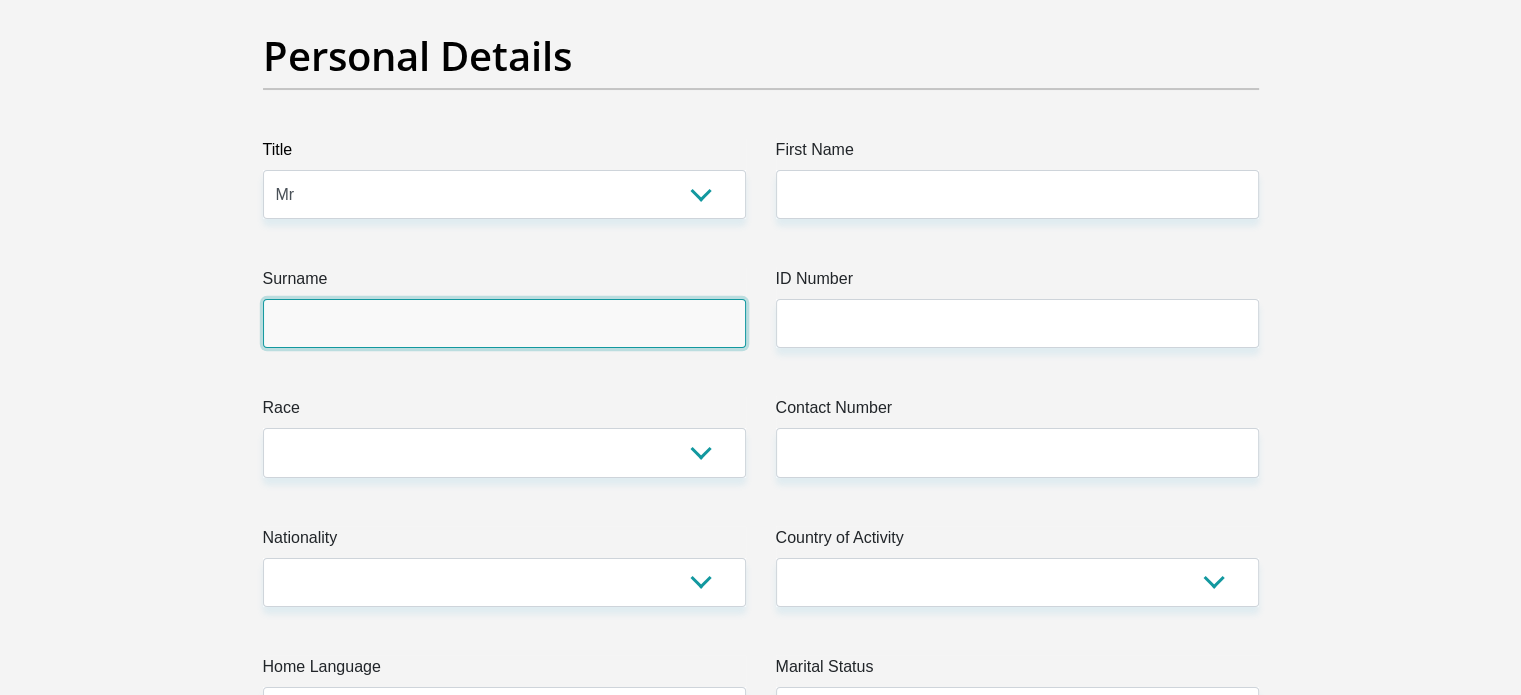 click on "Surname" at bounding box center [504, 323] 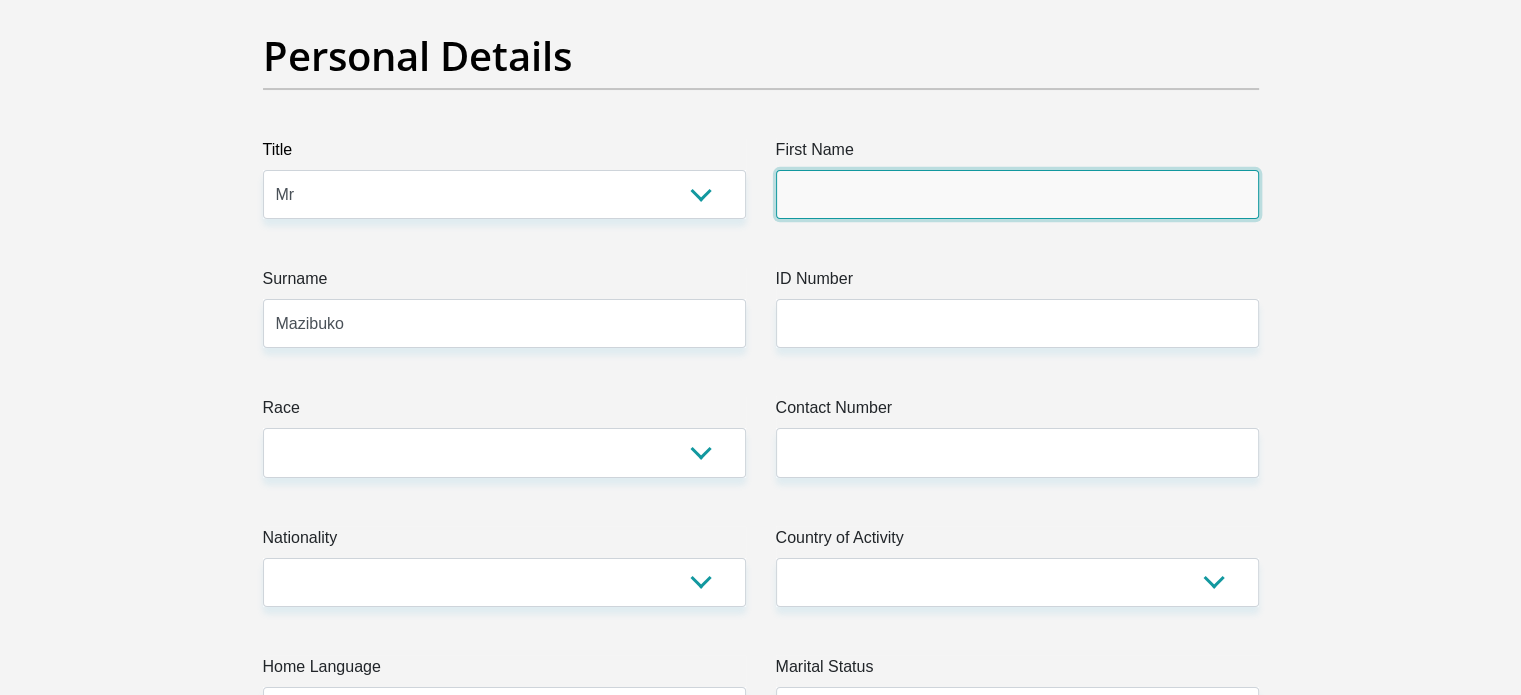 type on "samson" 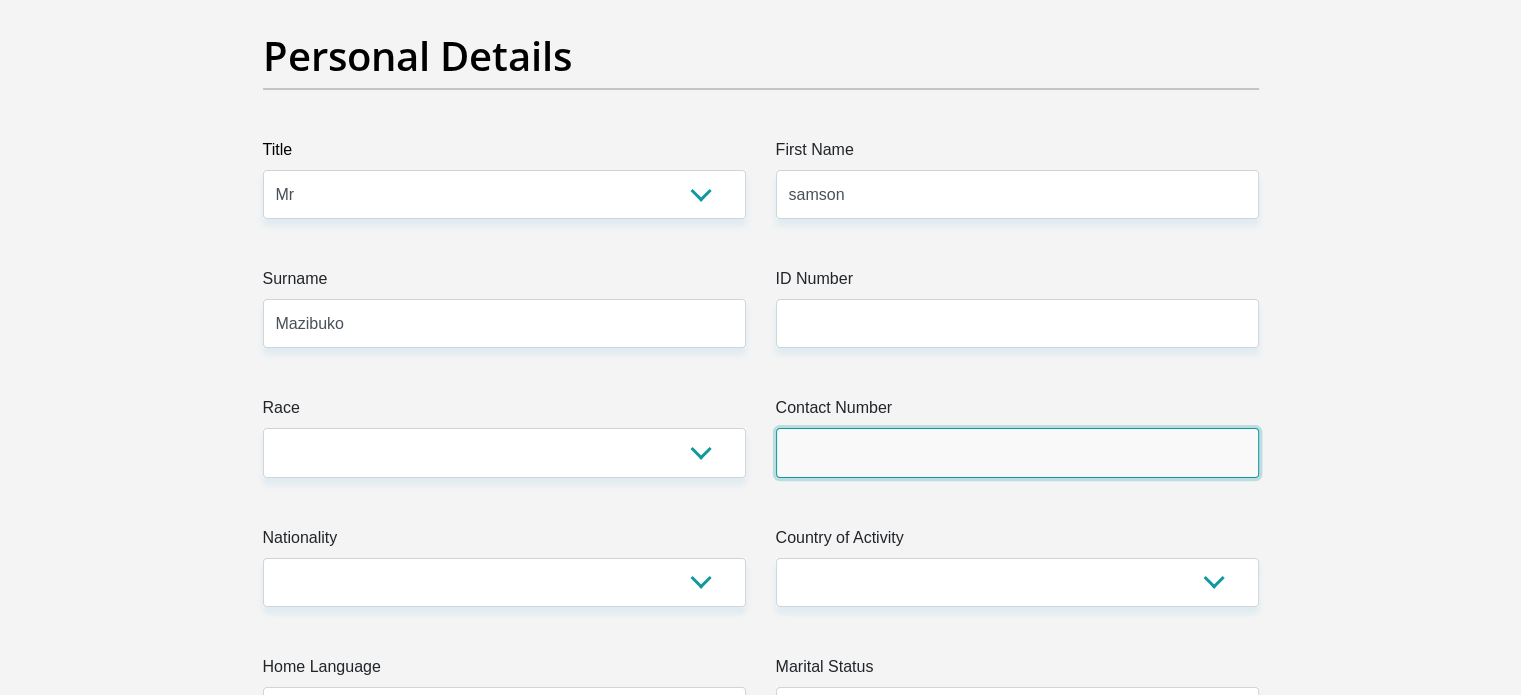 type on "0722482057" 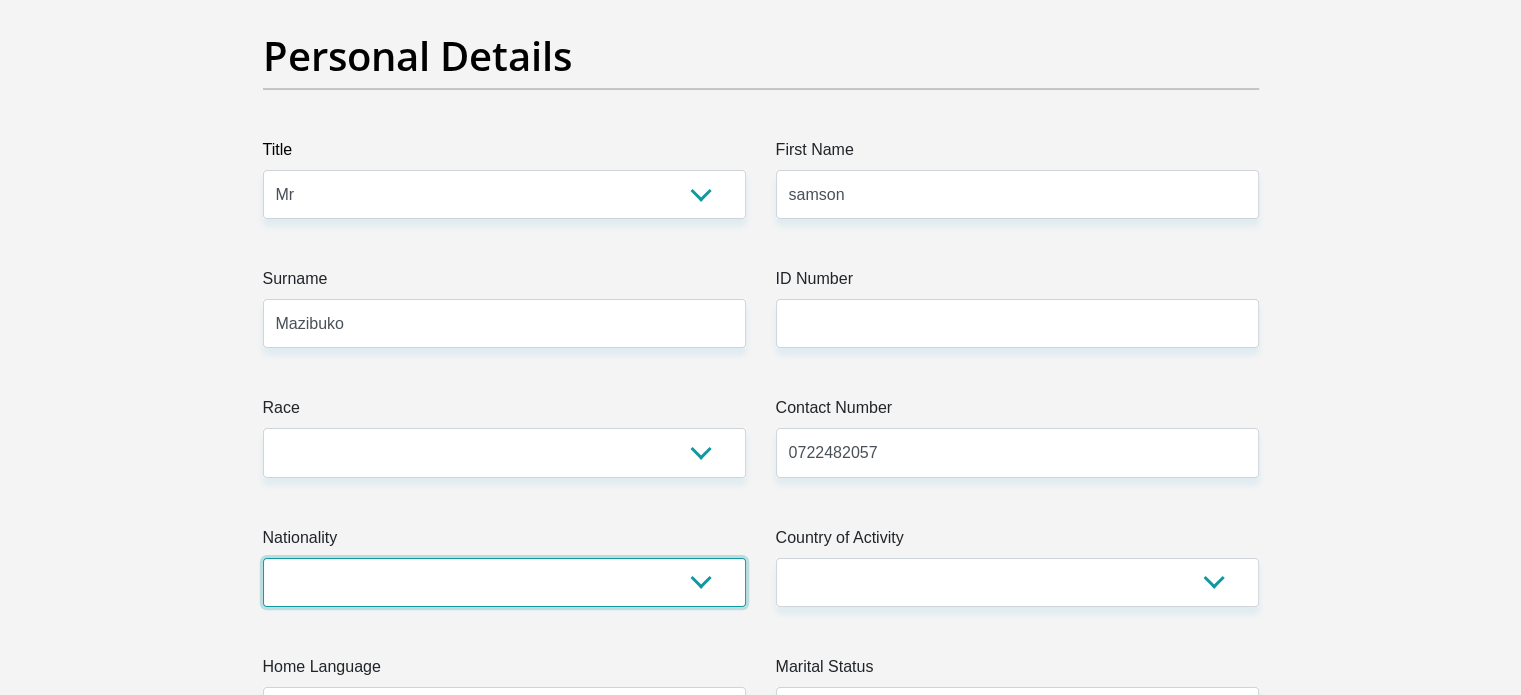 select on "ZAF" 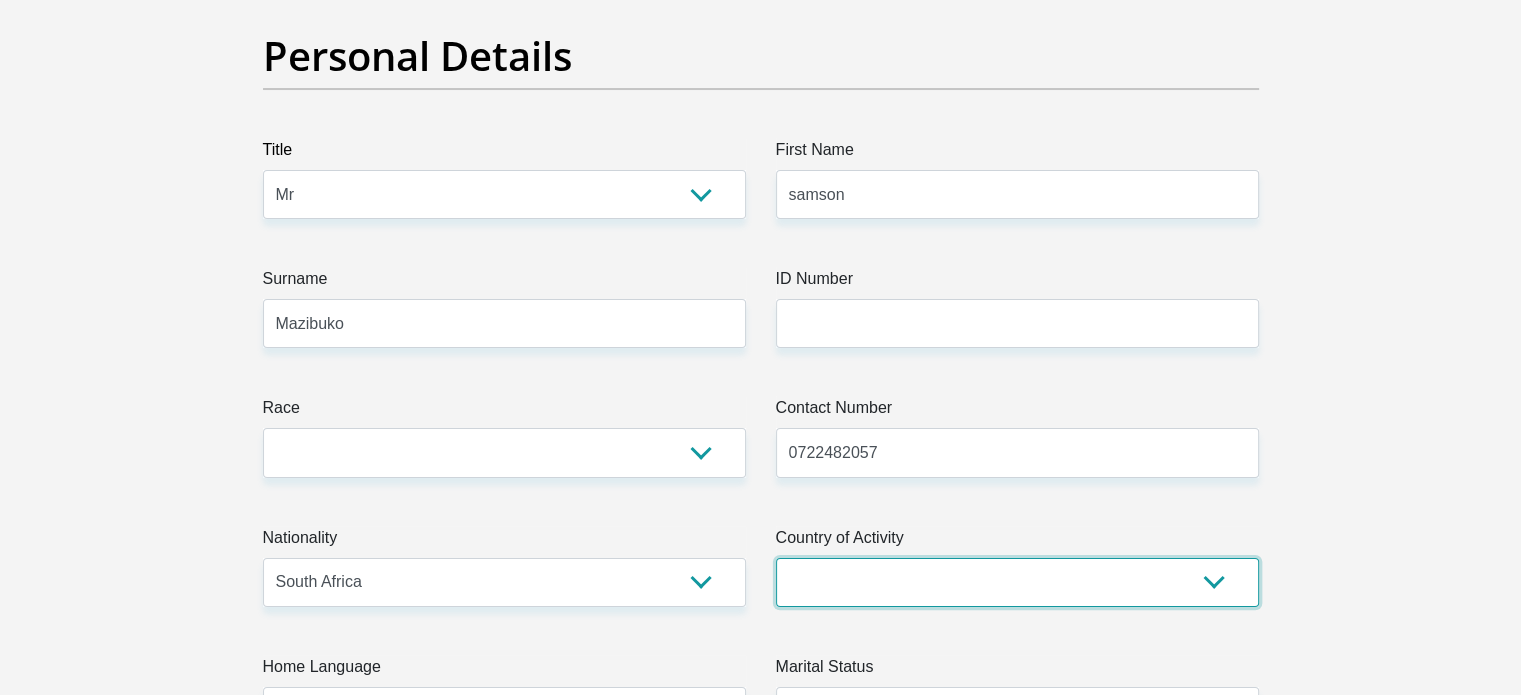 select on "ZAF" 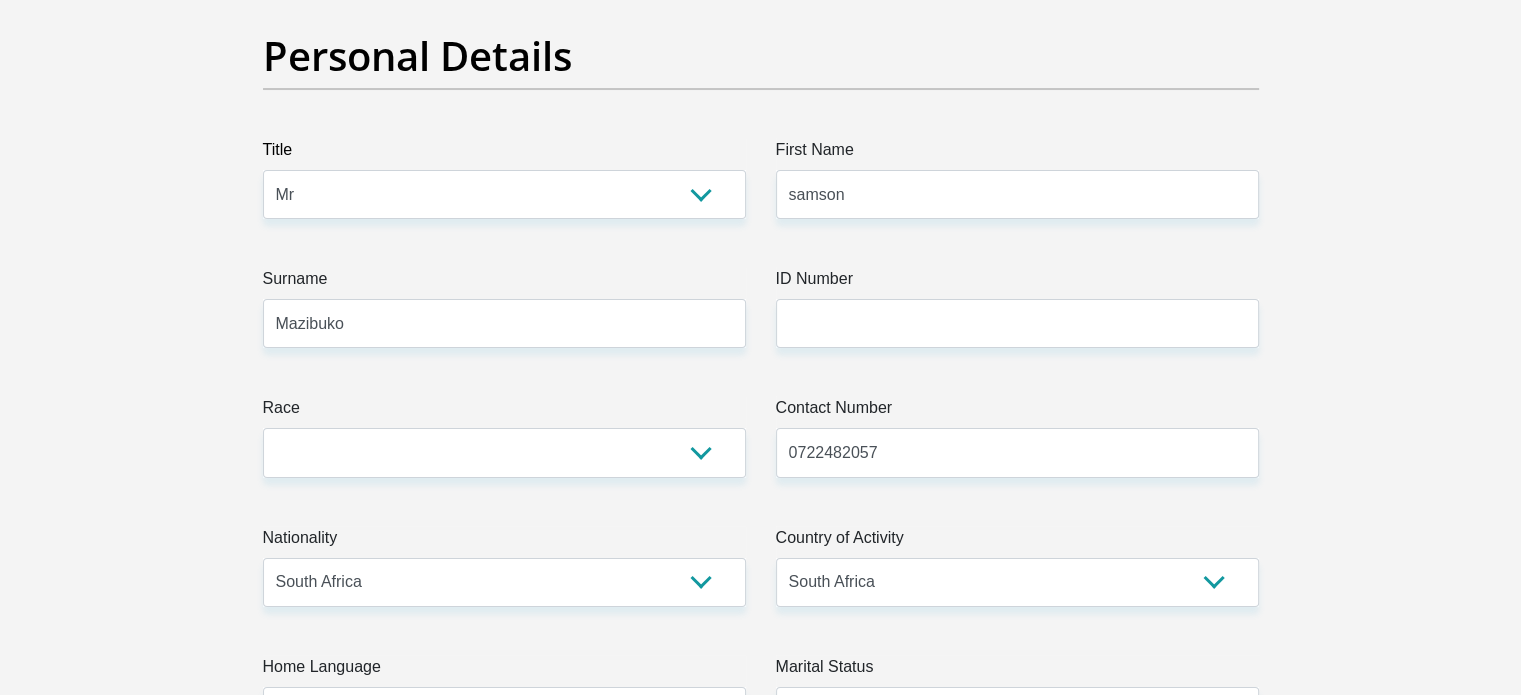 type on "180 Katherine street, barlow park" 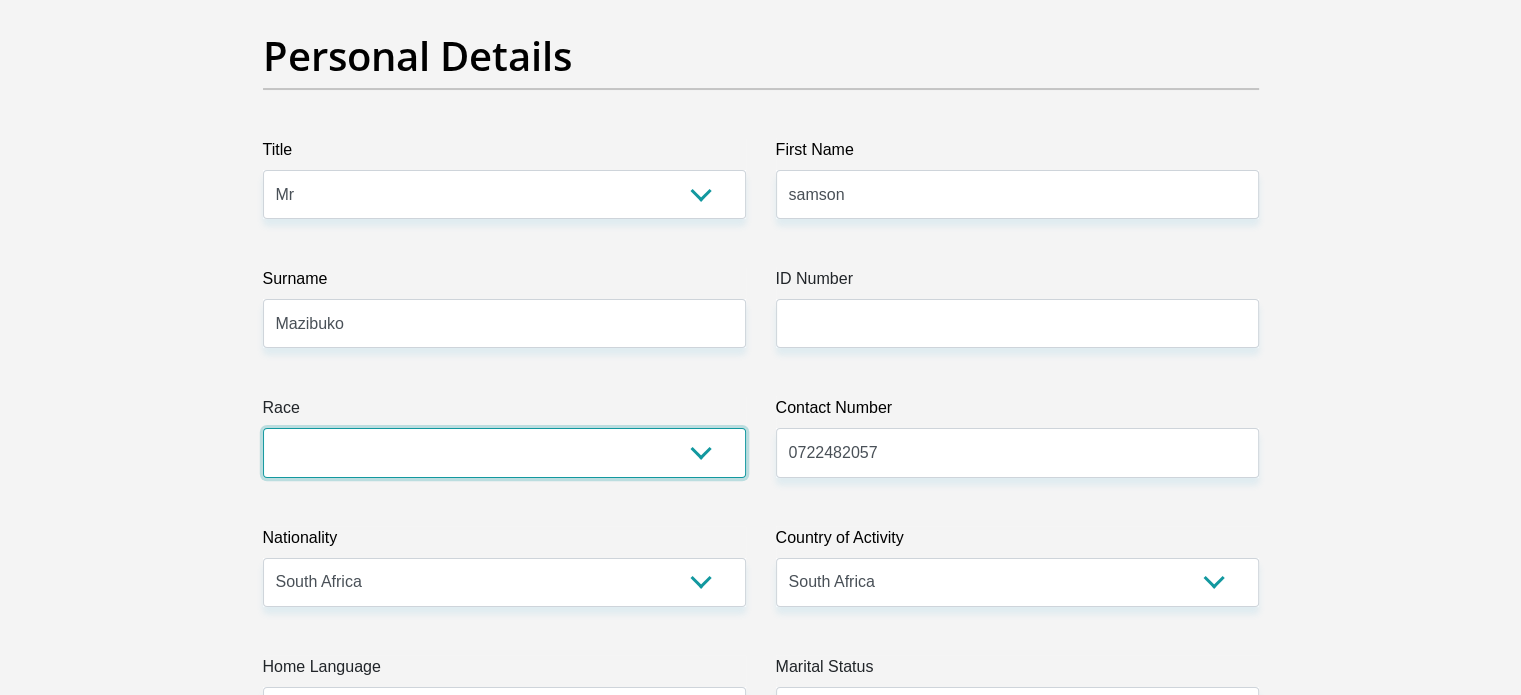 click on "Black
Coloured
Indian
White
Other" at bounding box center [504, 452] 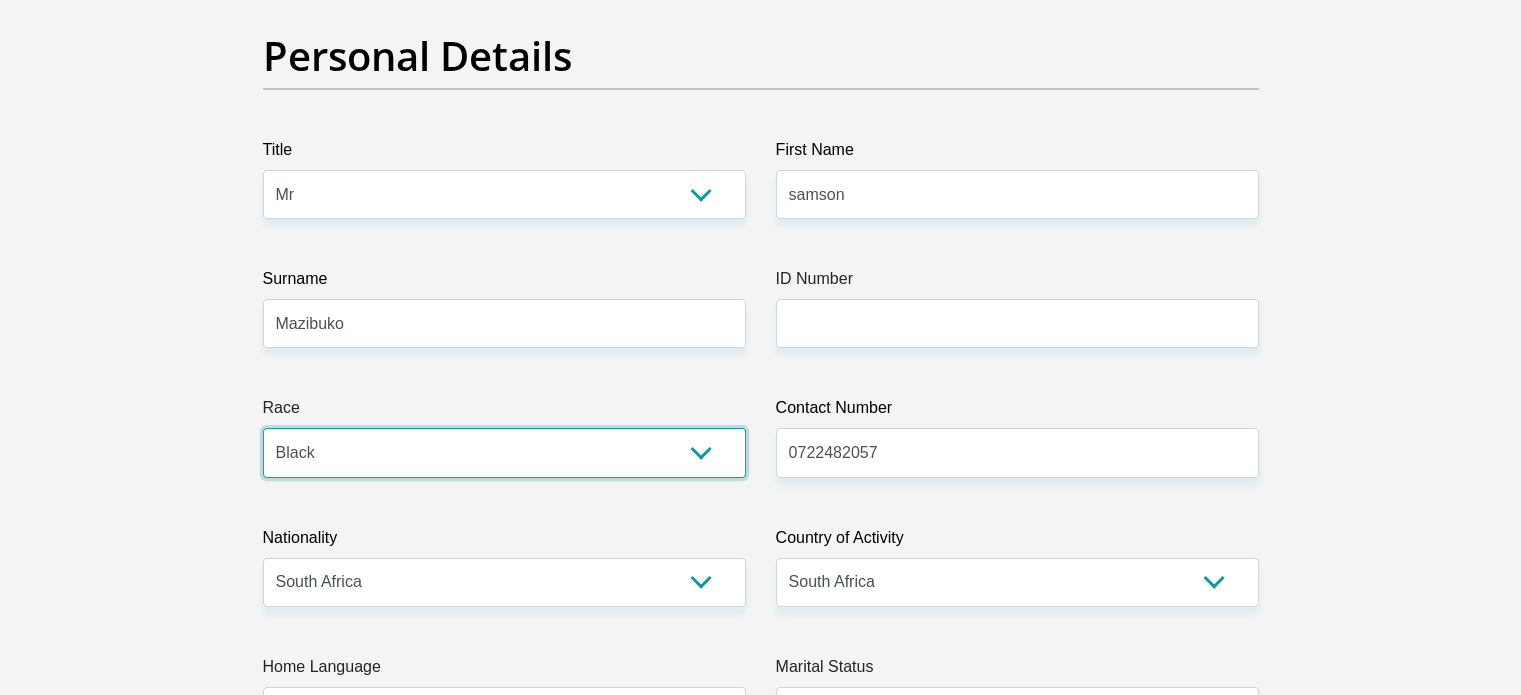 click on "Black
Coloured
Indian
White
Other" at bounding box center [504, 452] 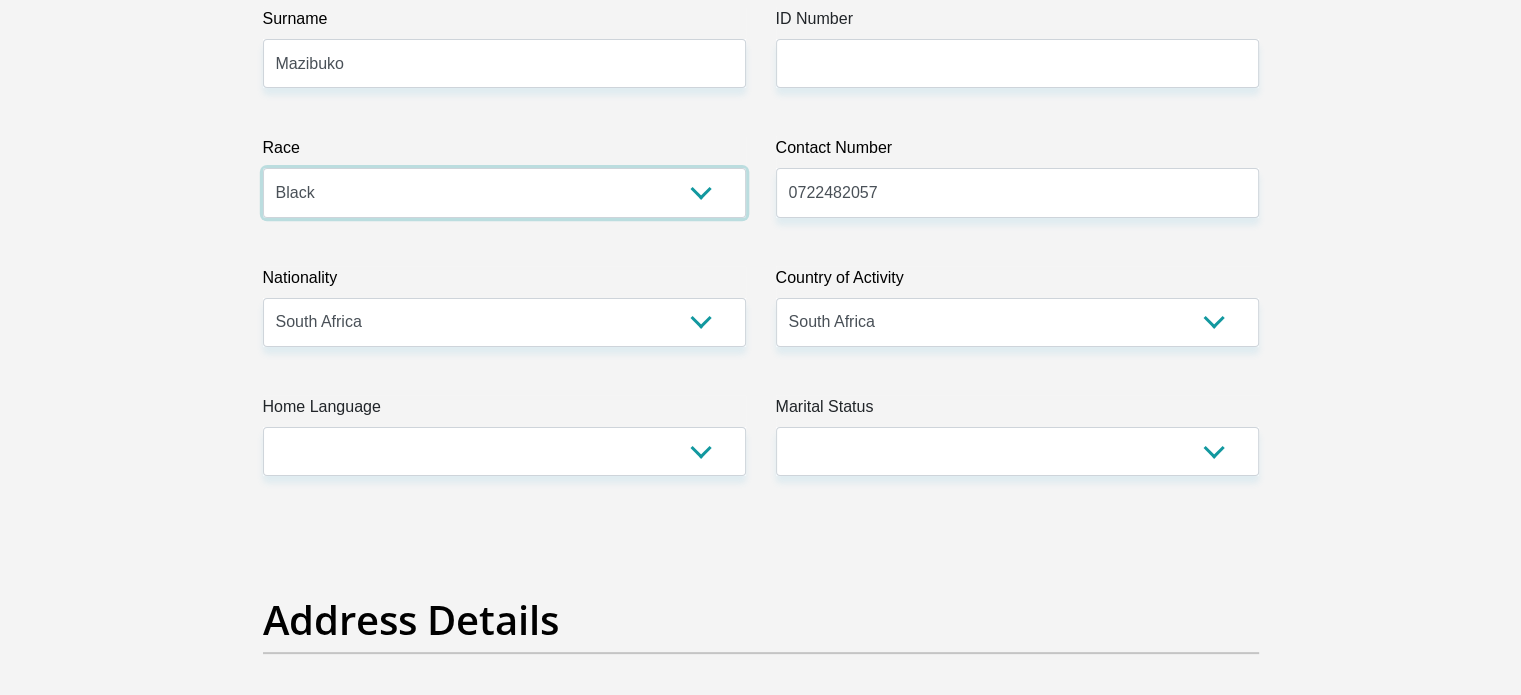 scroll, scrollTop: 444, scrollLeft: 0, axis: vertical 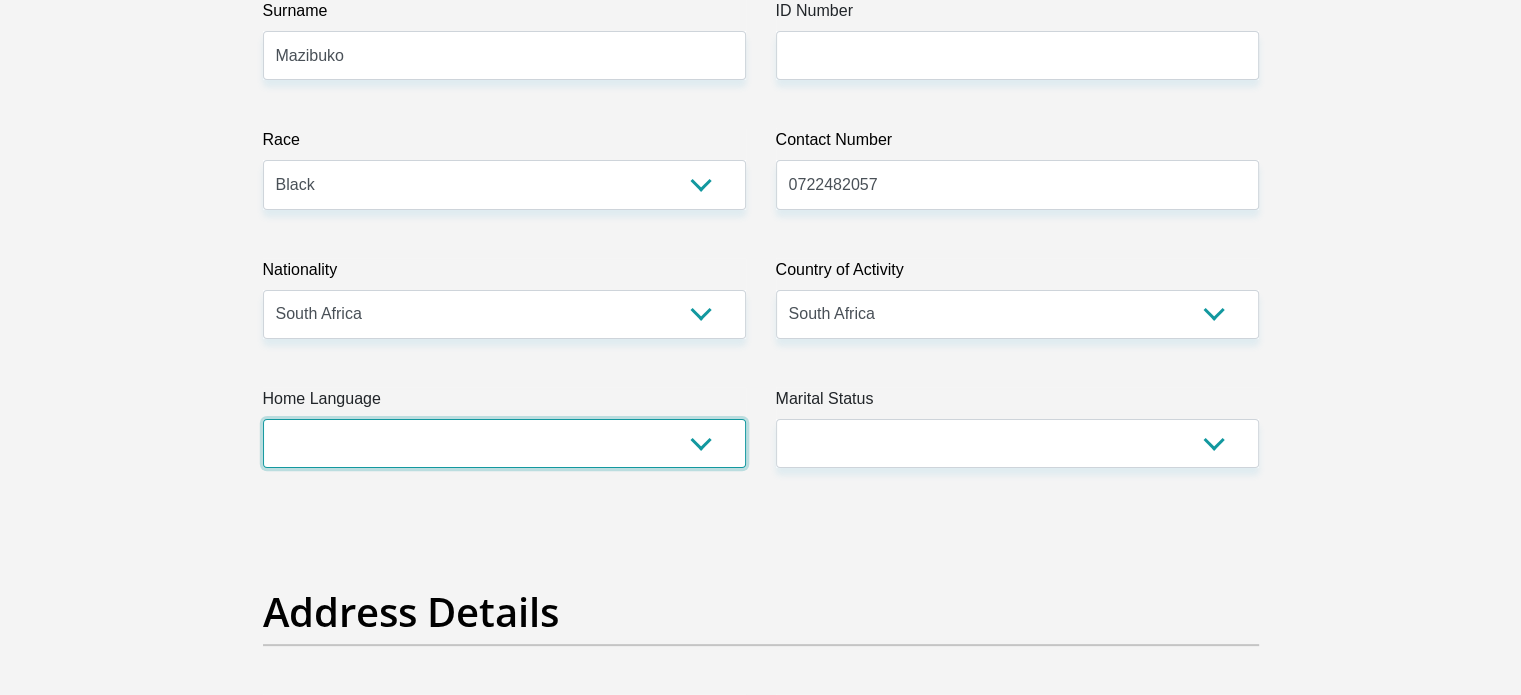 click on "Afrikaans
English
Sepedi
South Ndebele
Southern Sotho
Swati
Tsonga
Tswana
Venda
Xhosa
Zulu
Other" at bounding box center (504, 443) 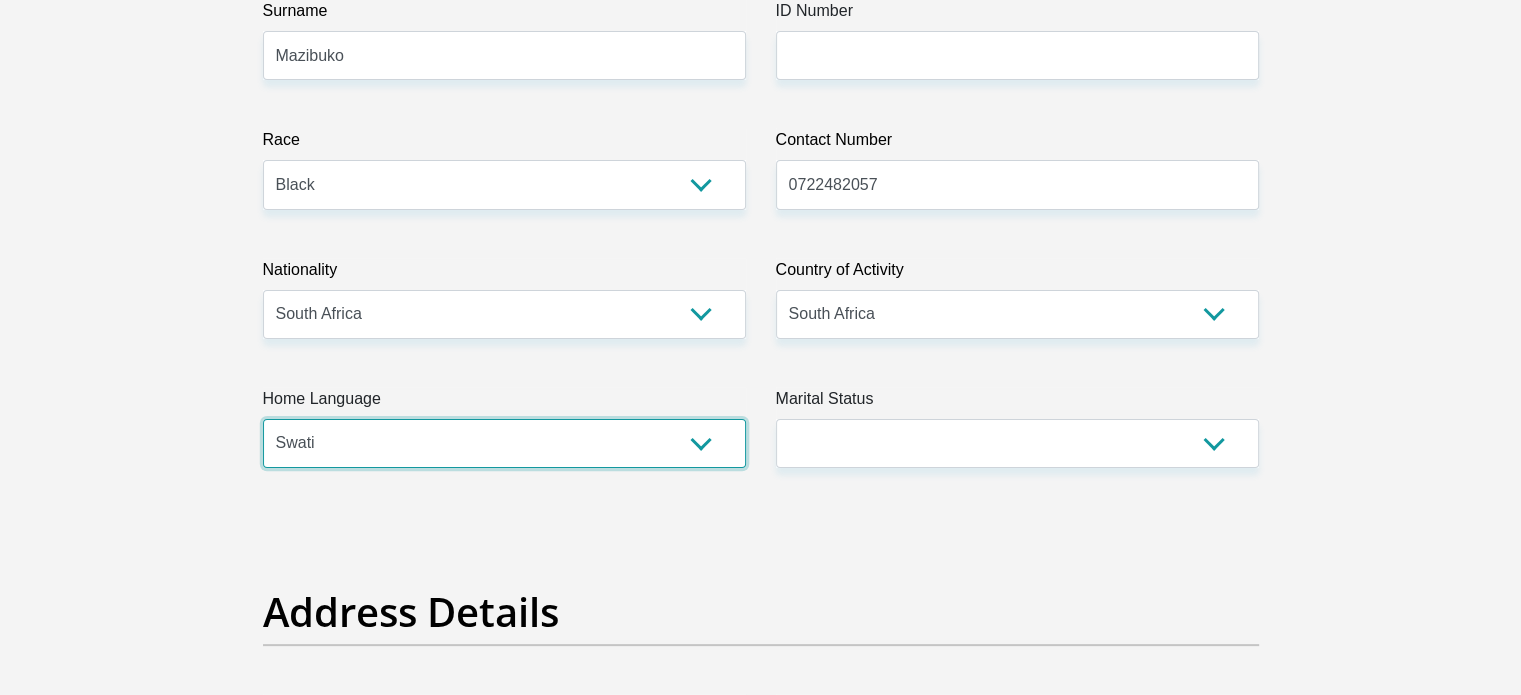 click on "Afrikaans
English
Sepedi
South Ndebele
Southern Sotho
Swati
Tsonga
Tswana
Venda
Xhosa
Zulu
Other" at bounding box center [504, 443] 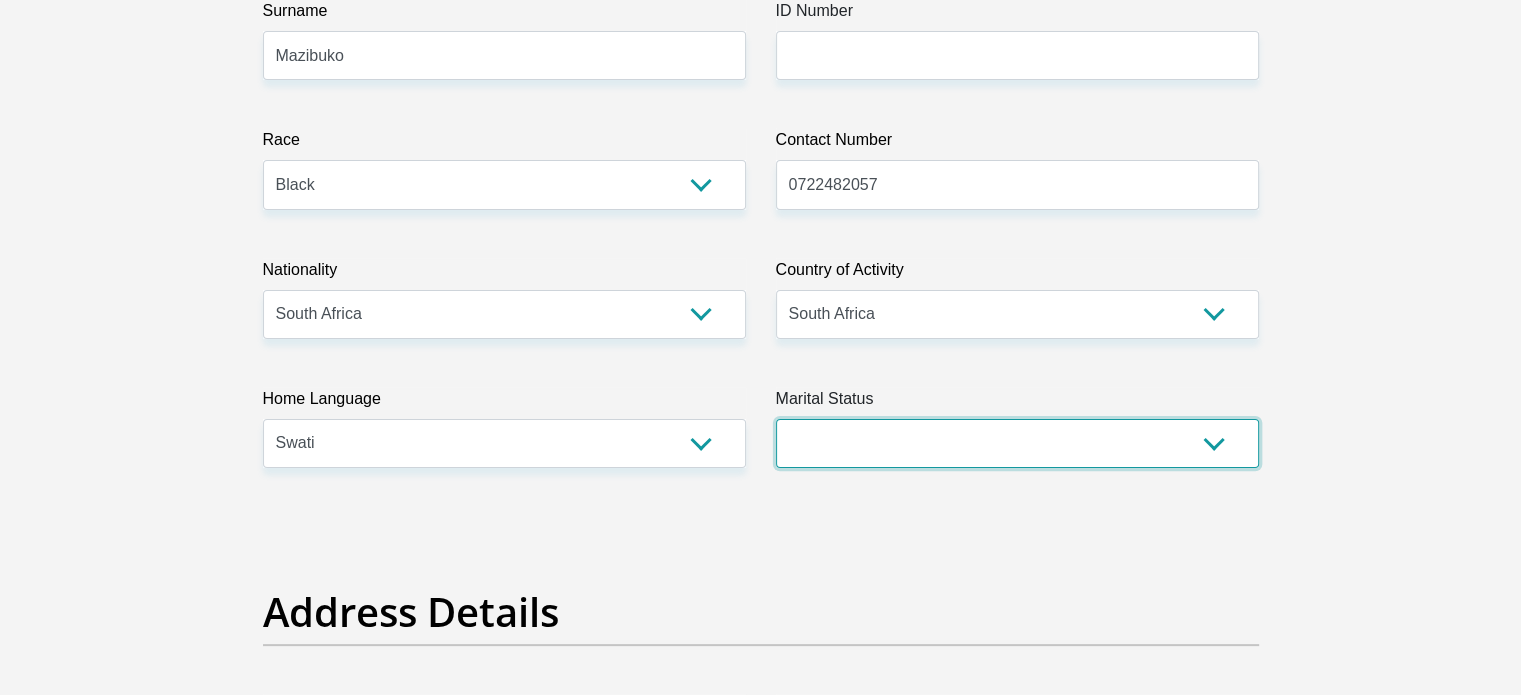 click on "Married ANC
Single
Divorced
Widowed
Married COP or Customary Law" at bounding box center (1017, 443) 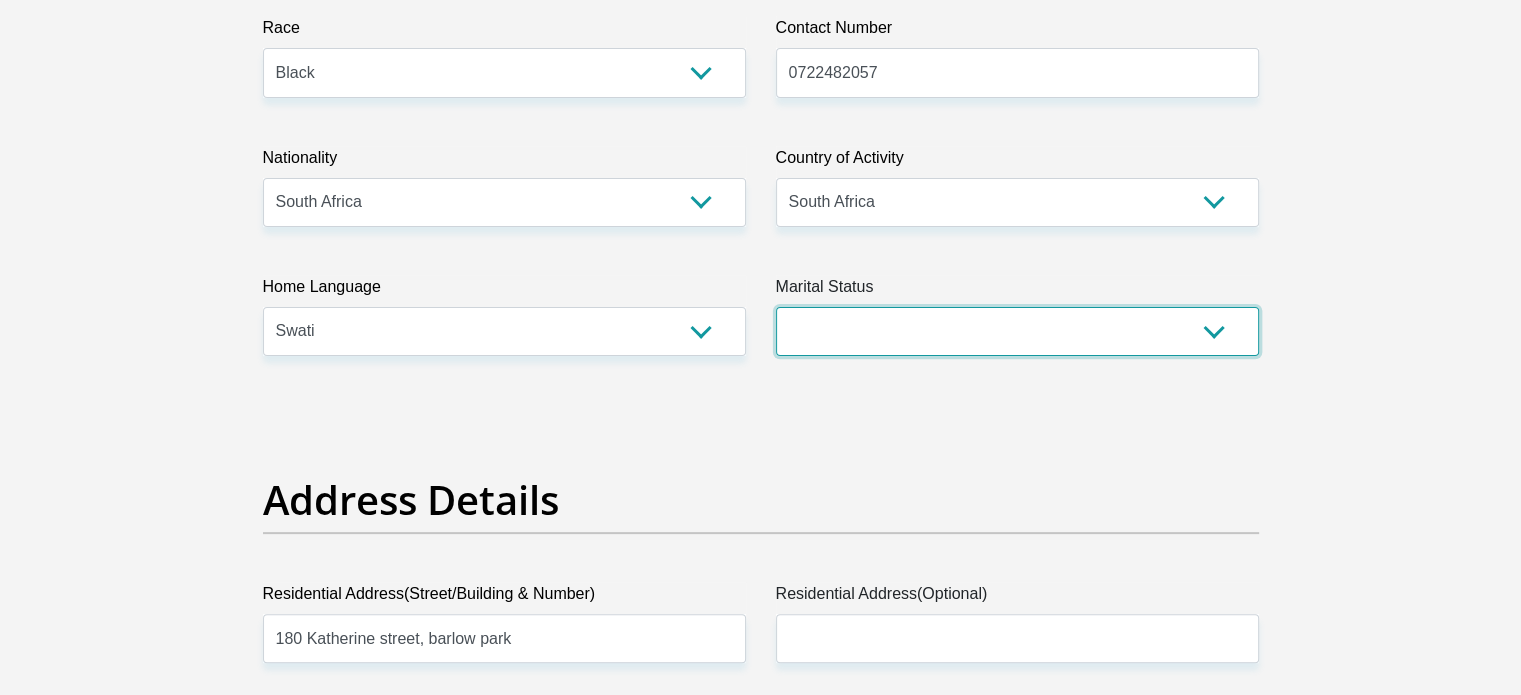 scroll, scrollTop: 556, scrollLeft: 0, axis: vertical 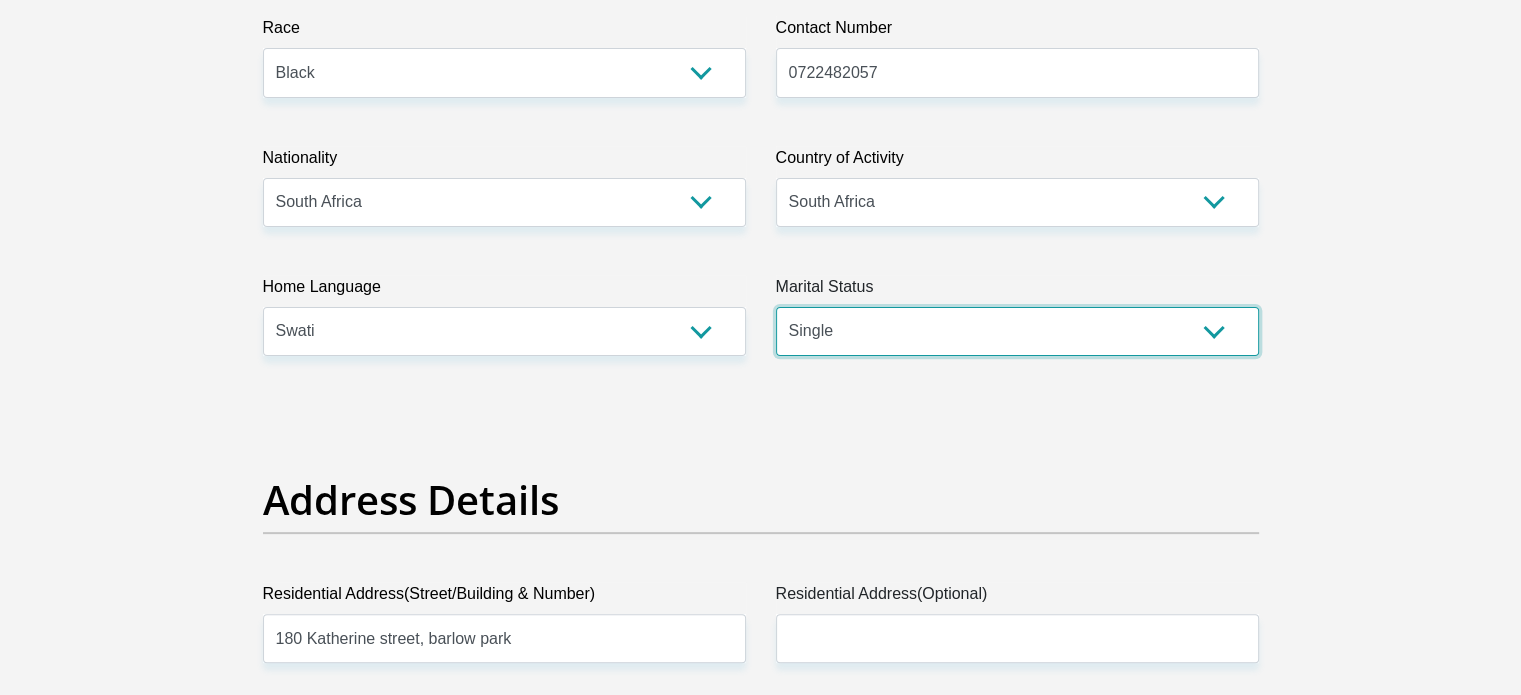 click on "Married ANC
Single
Divorced
Widowed
Married COP or Customary Law" at bounding box center (1017, 331) 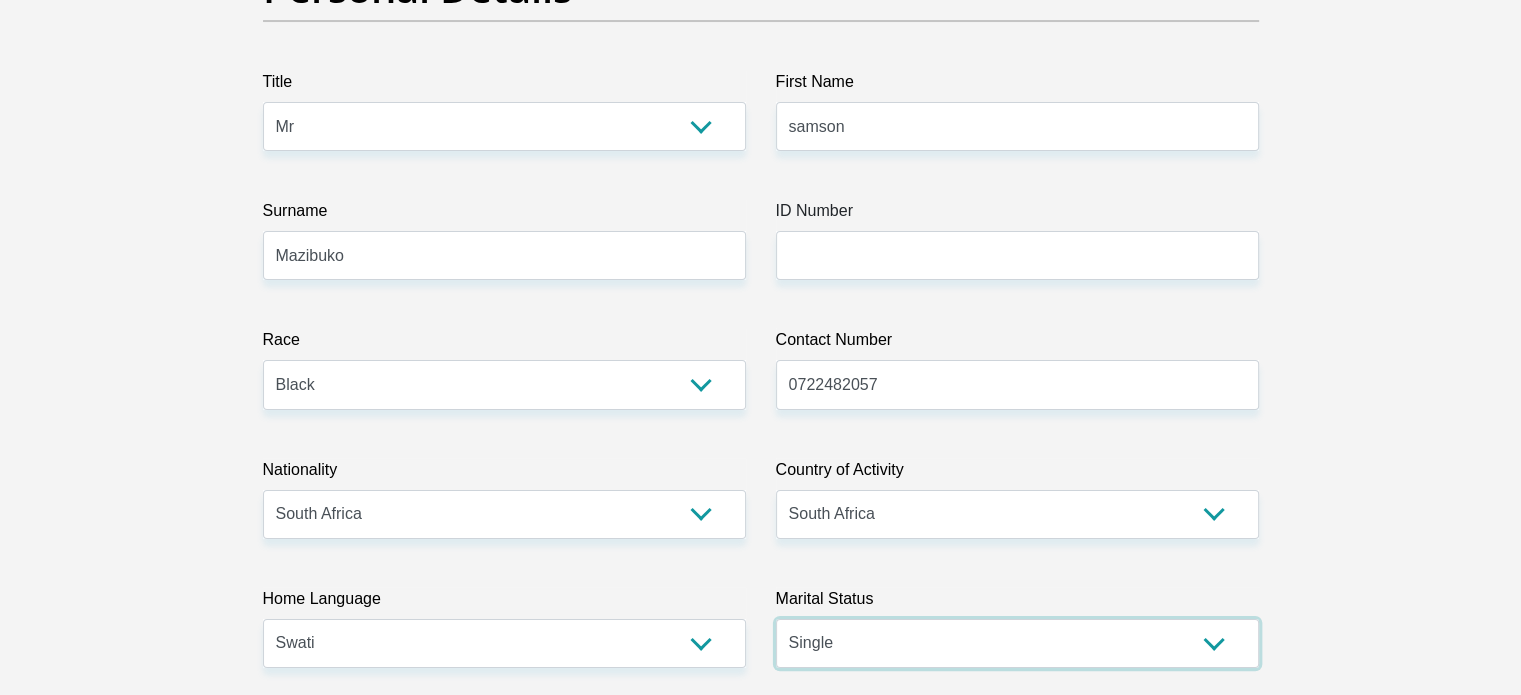 scroll, scrollTop: 242, scrollLeft: 0, axis: vertical 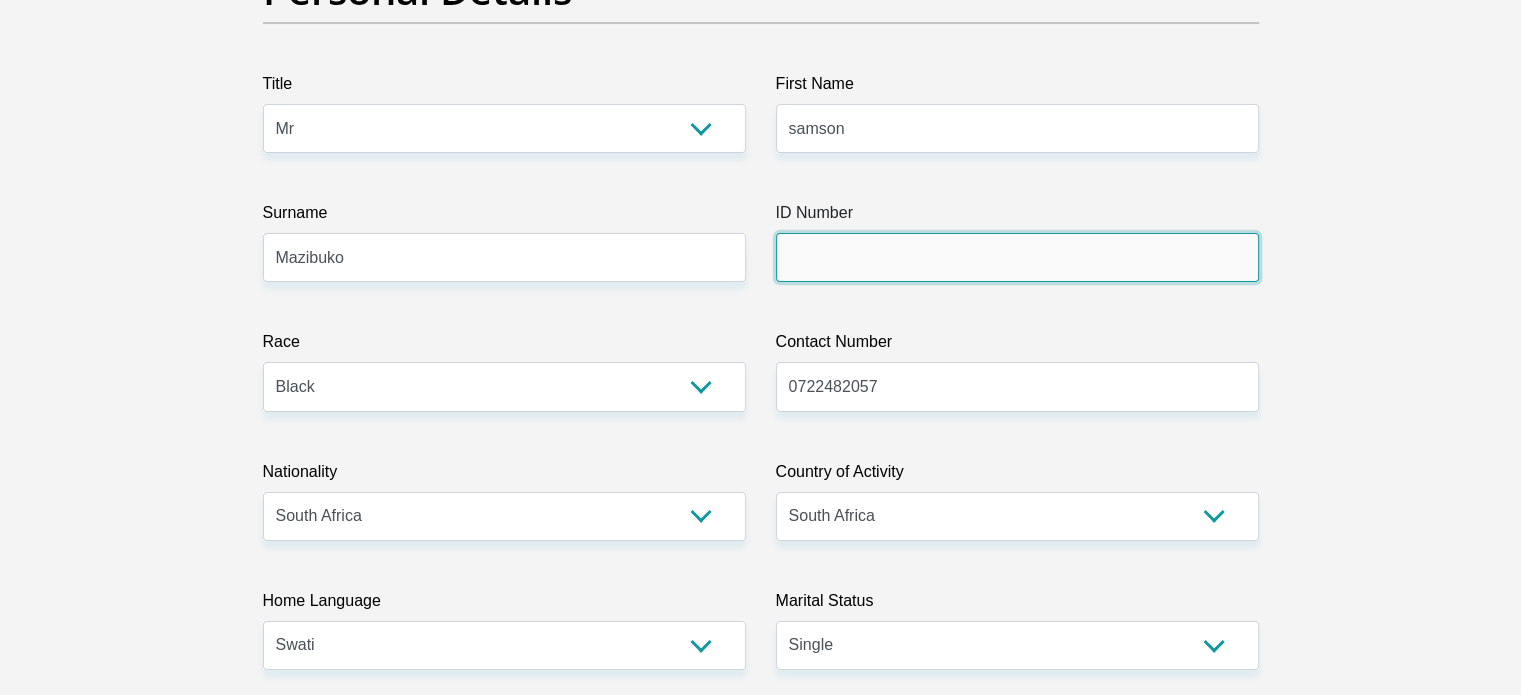 click on "ID Number" at bounding box center (1017, 257) 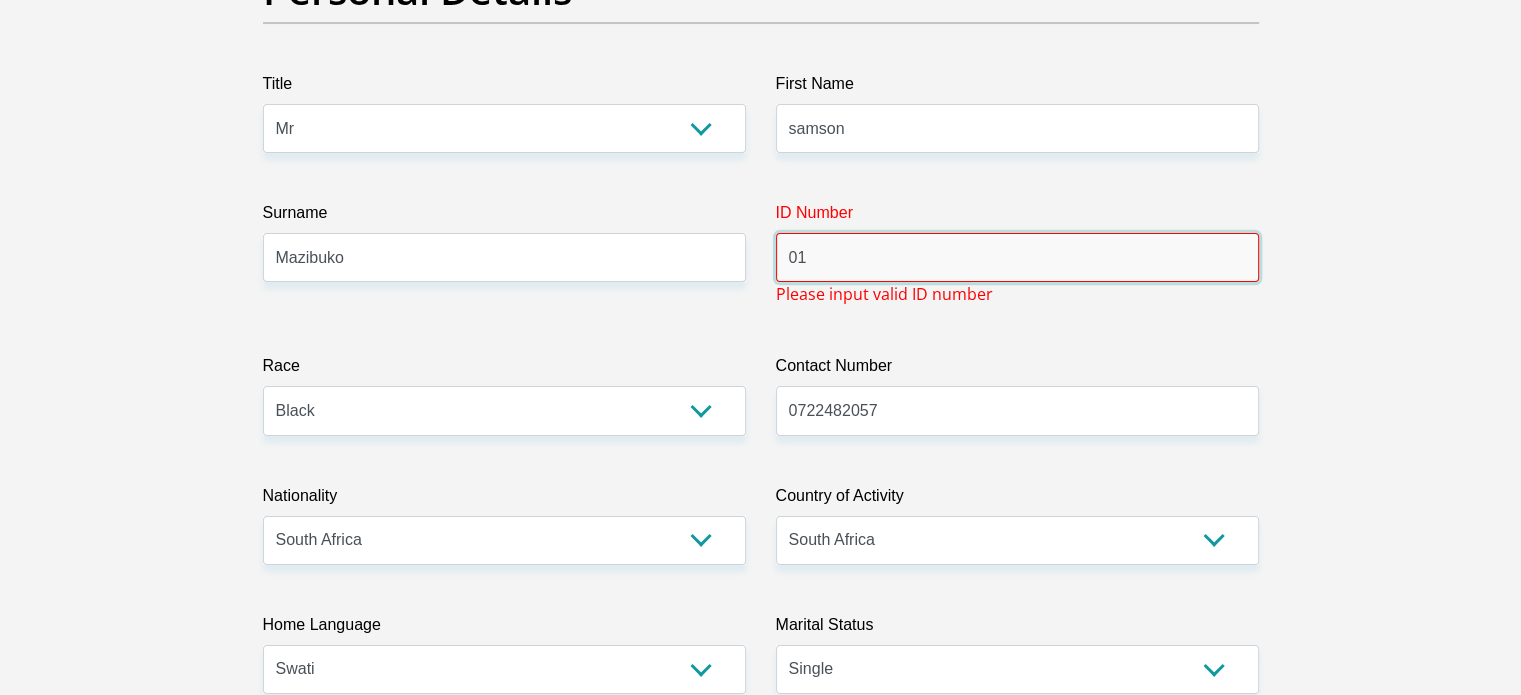 type on "0" 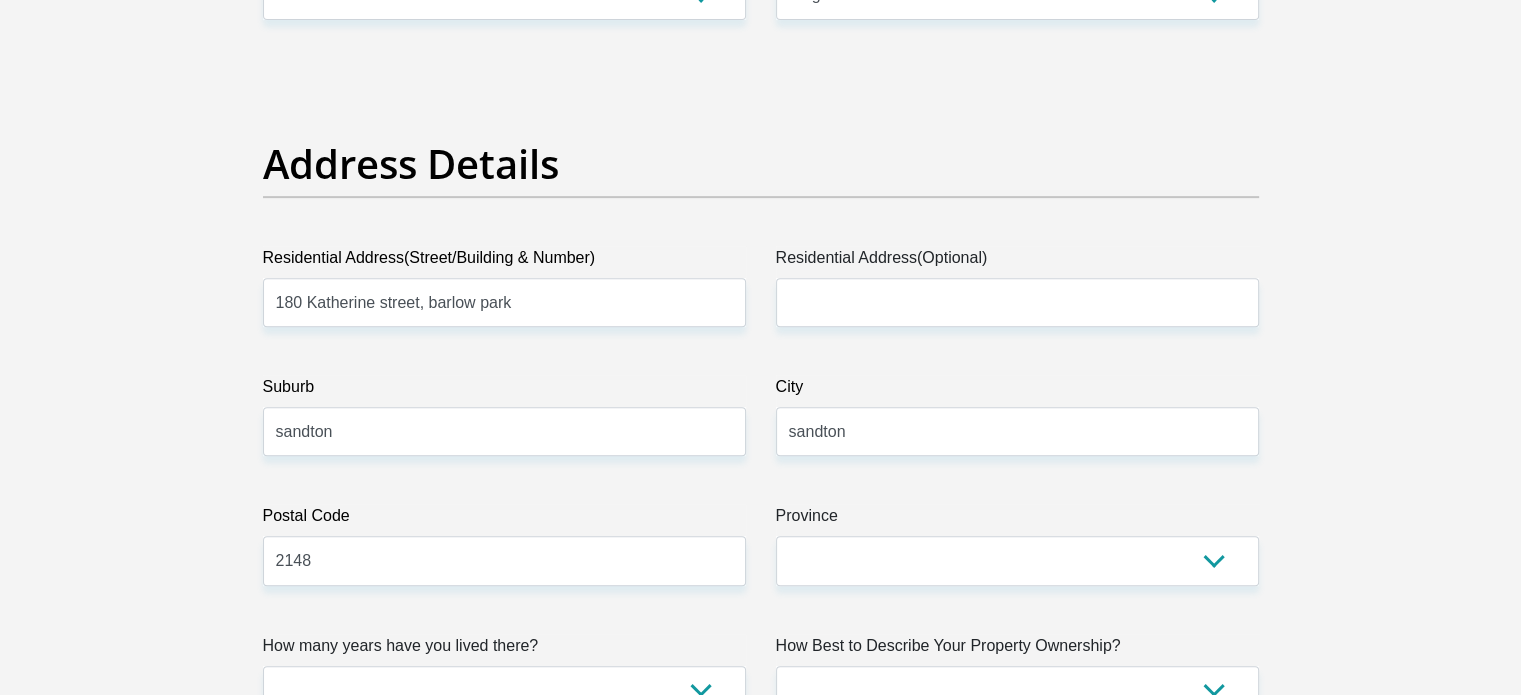 scroll, scrollTop: 892, scrollLeft: 0, axis: vertical 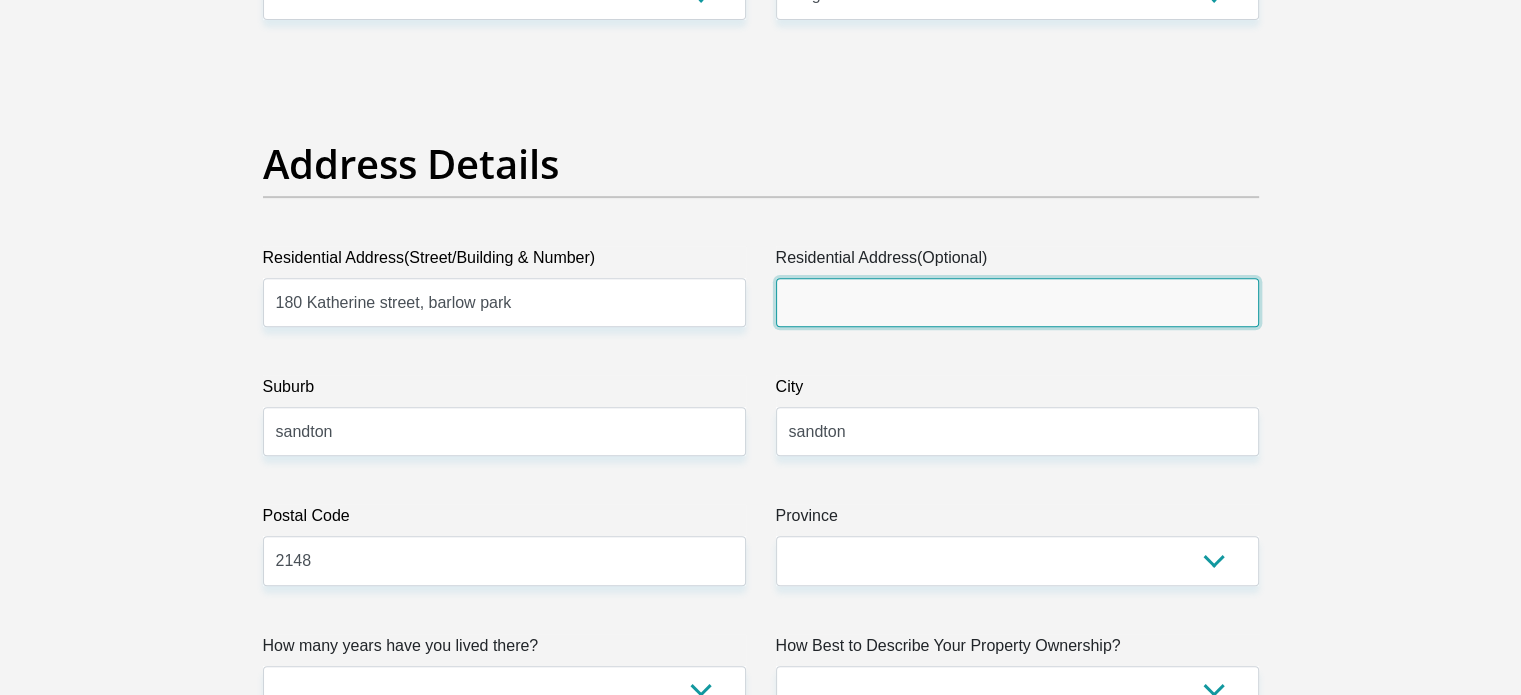 click on "Residential Address(Optional)" at bounding box center (1017, 302) 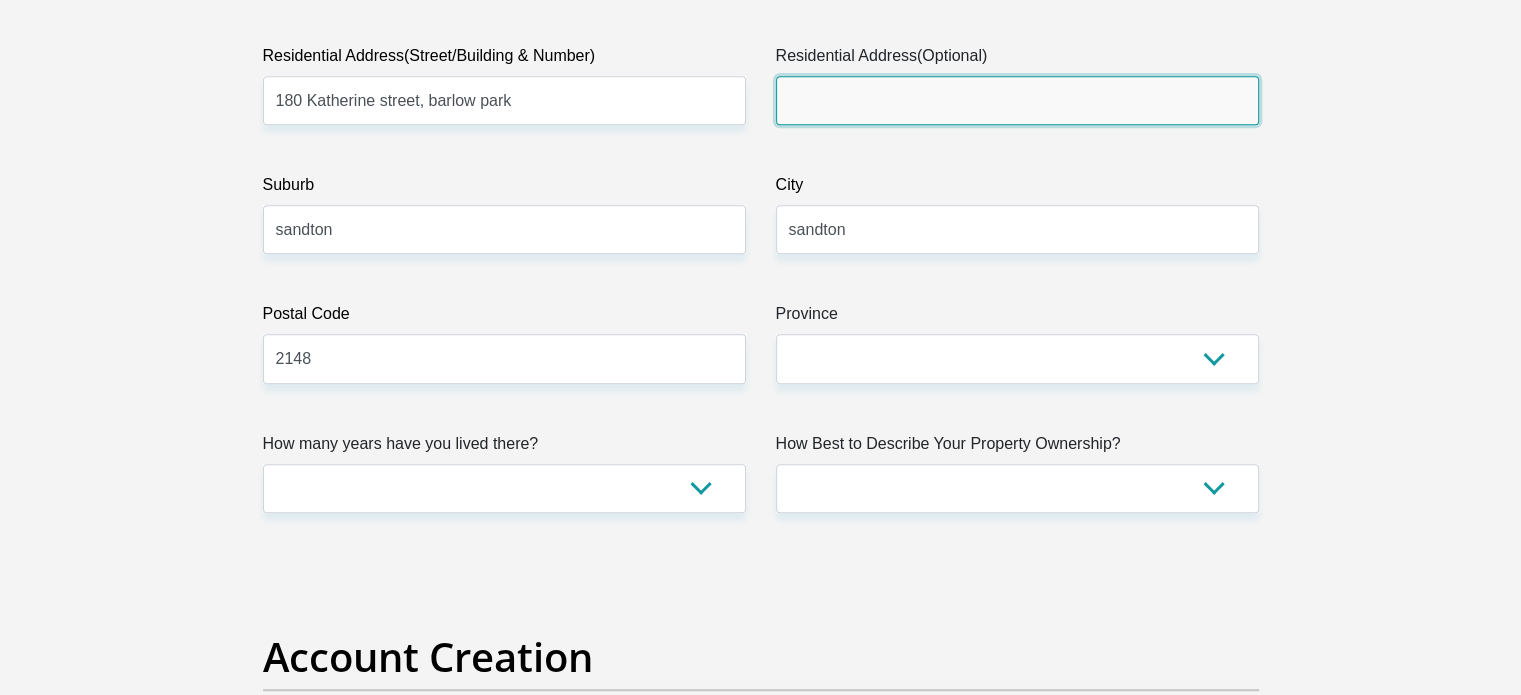scroll, scrollTop: 1095, scrollLeft: 0, axis: vertical 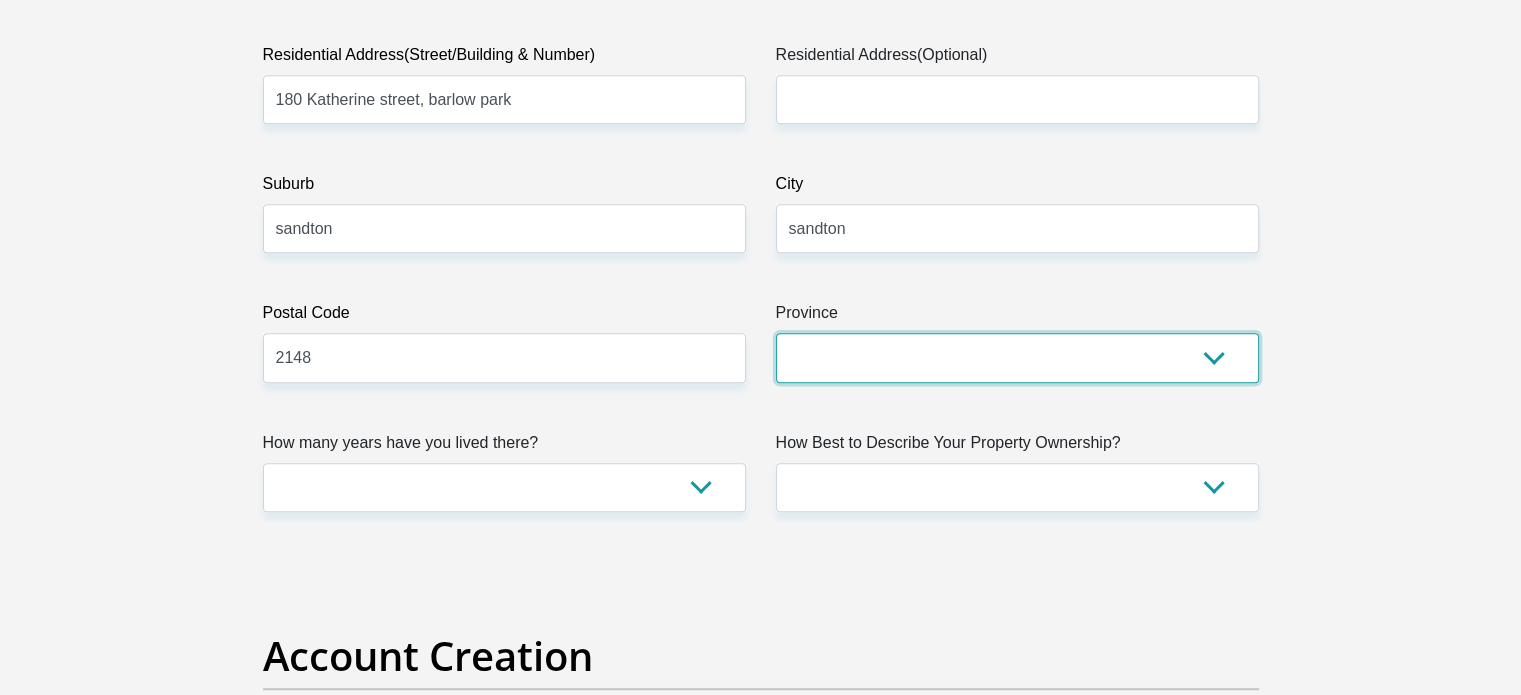 click on "Eastern Cape
Free State
Gauteng
KwaZulu-Natal
Limpopo
Mpumalanga
Northern Cape
North West
Western Cape" at bounding box center (1017, 357) 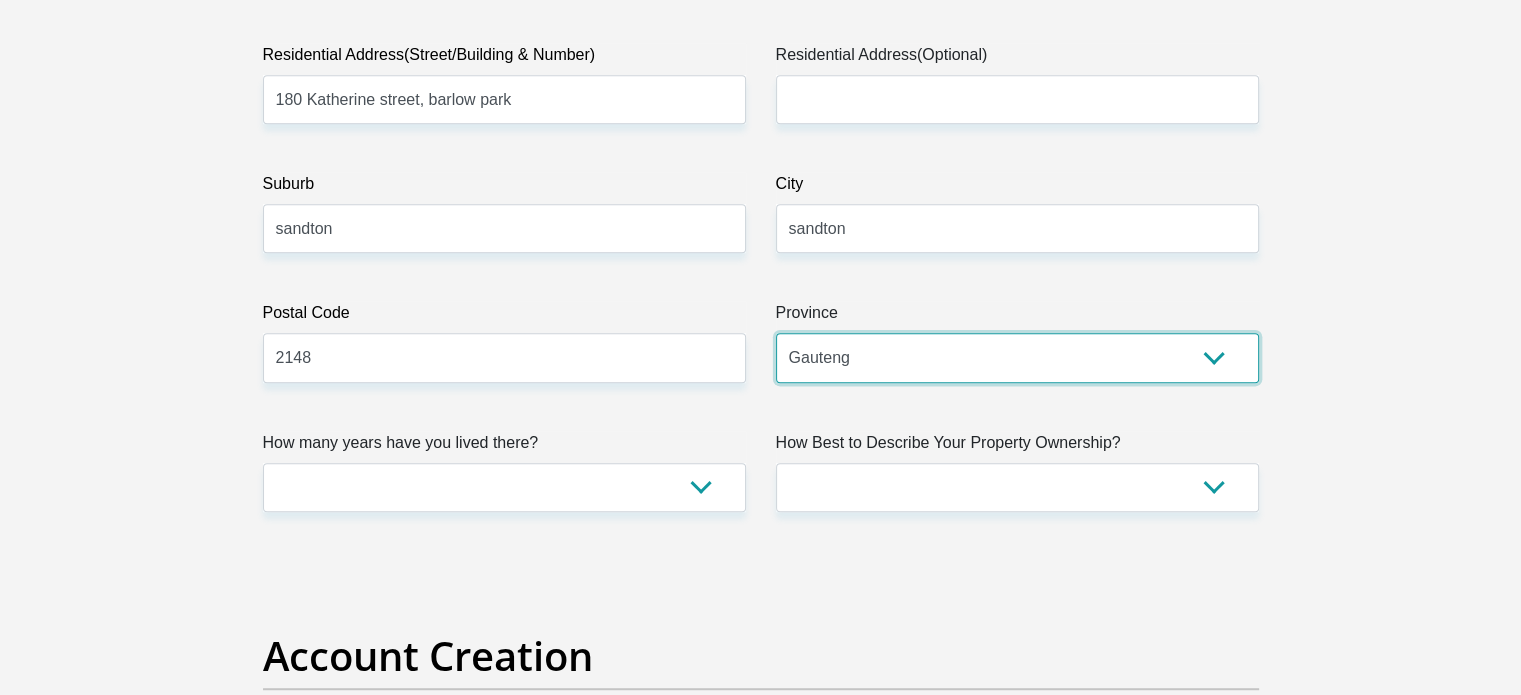 click on "Eastern Cape
Free State
Gauteng
KwaZulu-Natal
Limpopo
Mpumalanga
Northern Cape
North West
Western Cape" at bounding box center (1017, 357) 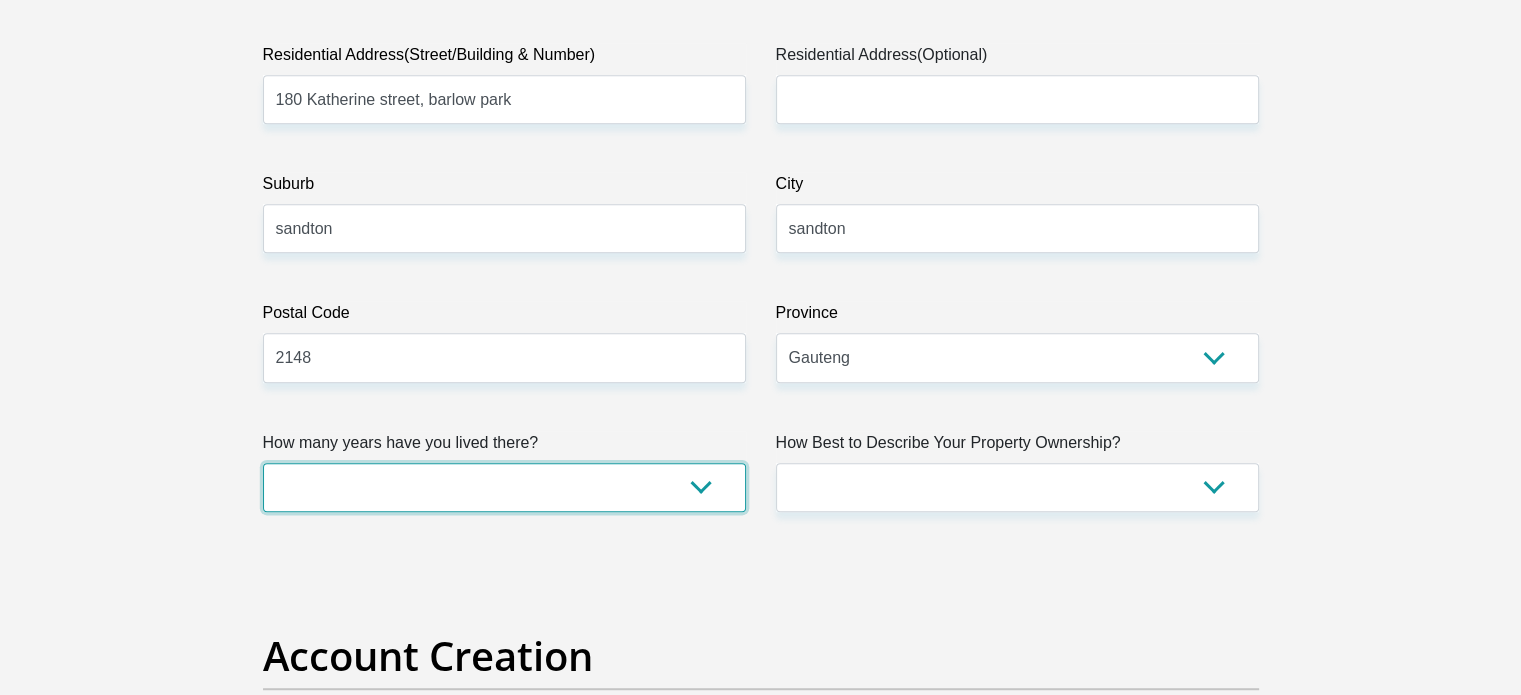click on "less than 1 year
1-3 years
3-5 years
5+ years" at bounding box center (504, 487) 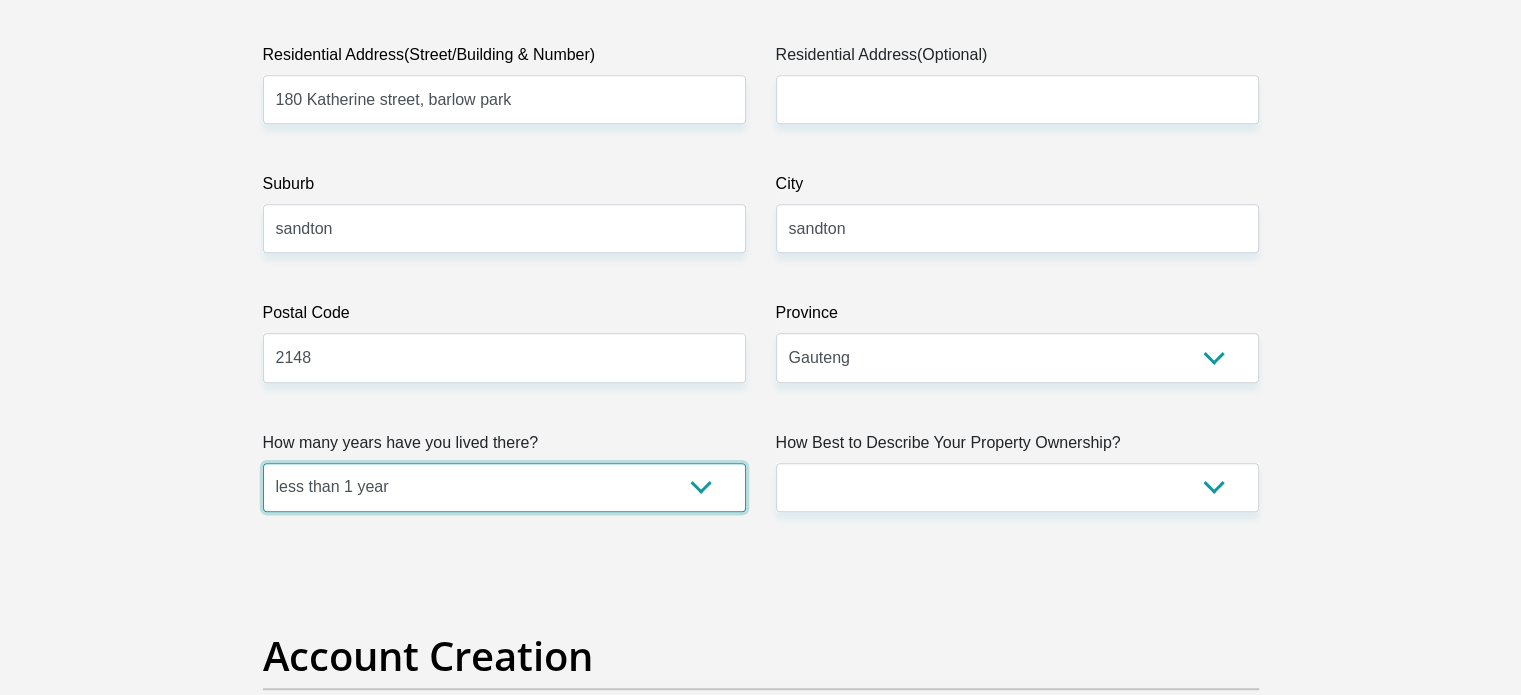 click on "less than 1 year
1-3 years
3-5 years
5+ years" at bounding box center (504, 487) 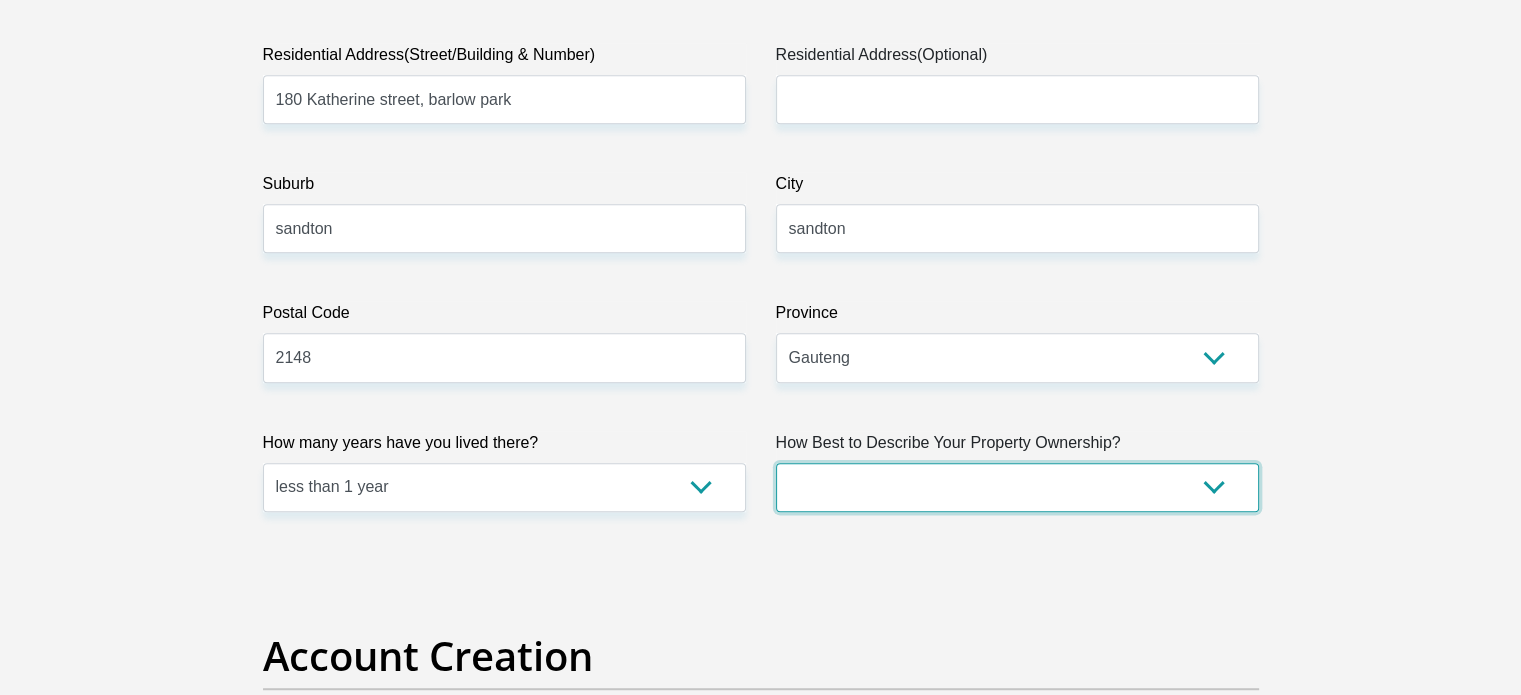 click on "Owned
Rented
Family Owned
Company Dwelling" at bounding box center (1017, 487) 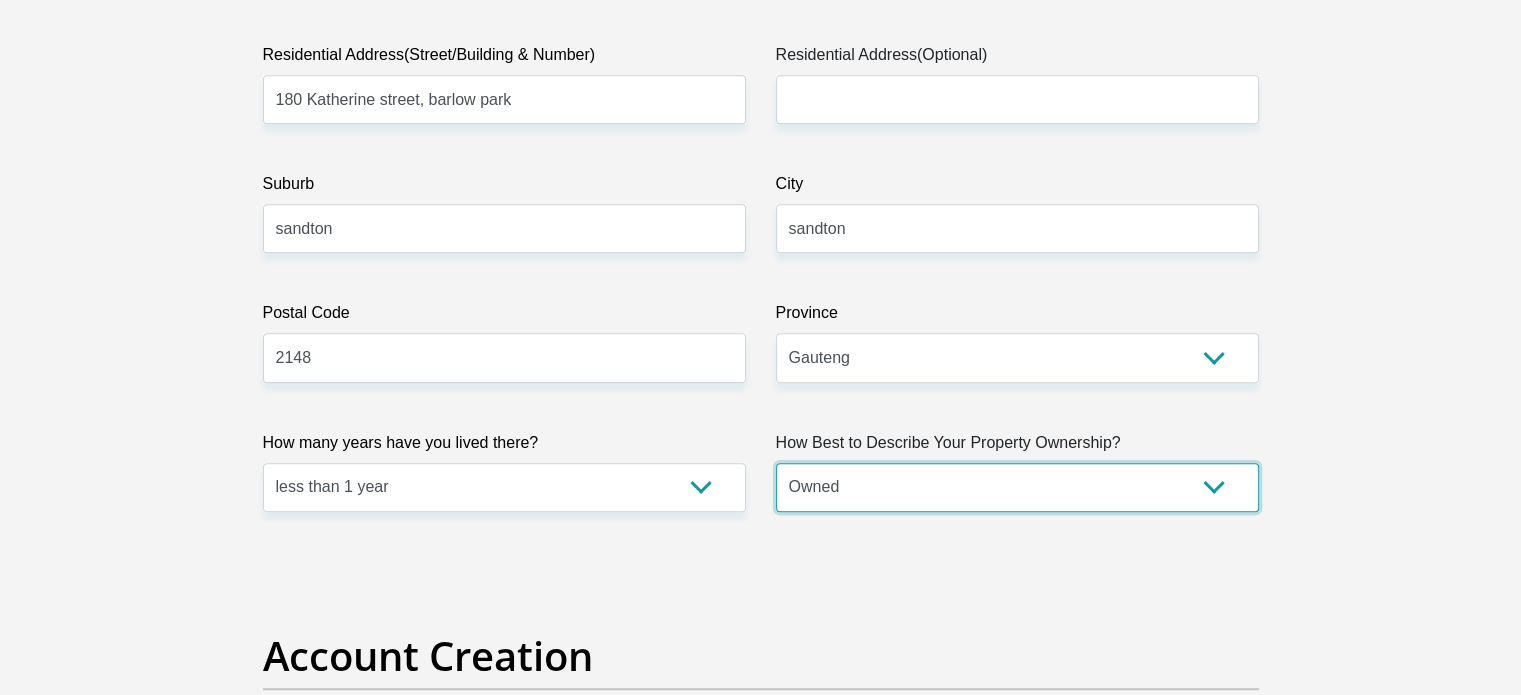 click on "Owned
Rented
Family Owned
Company Dwelling" at bounding box center (1017, 487) 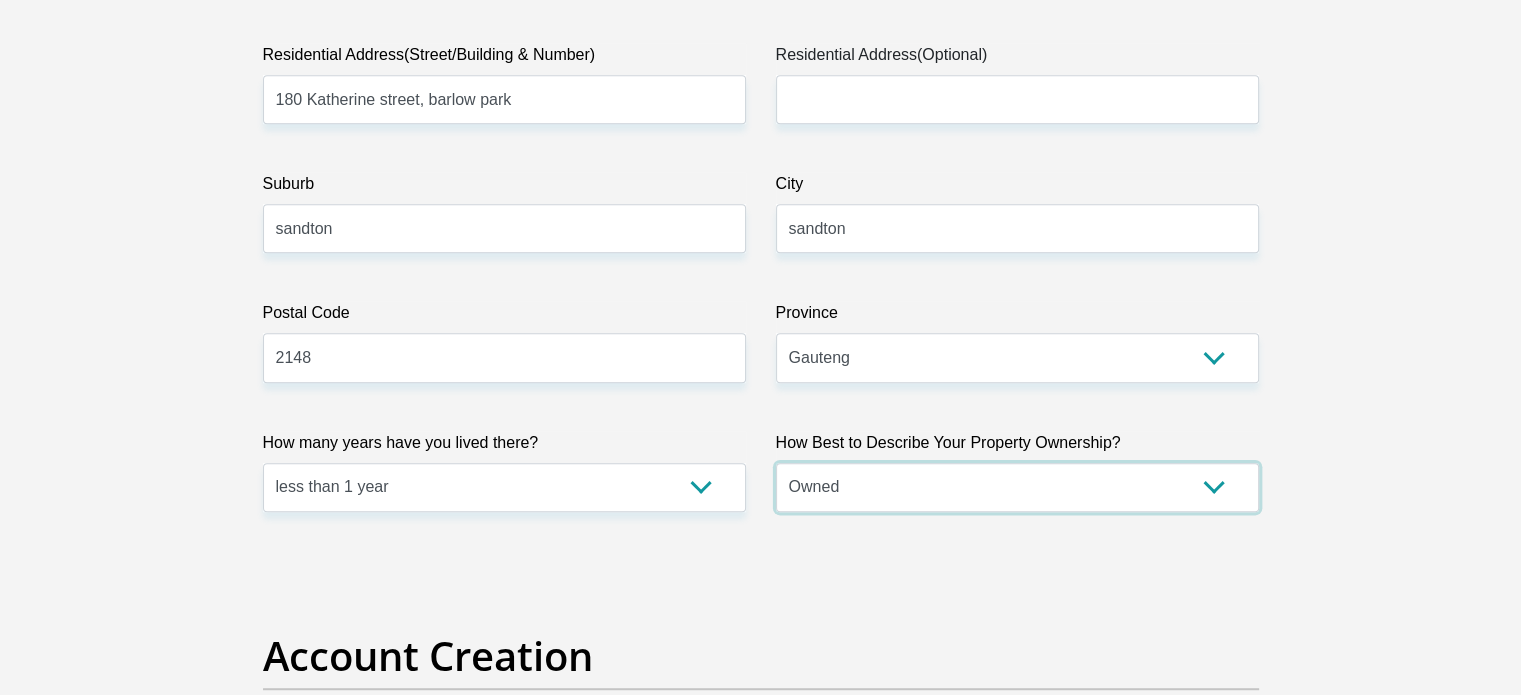 click on "Owned
Rented
Family Owned
Company Dwelling" at bounding box center [1017, 487] 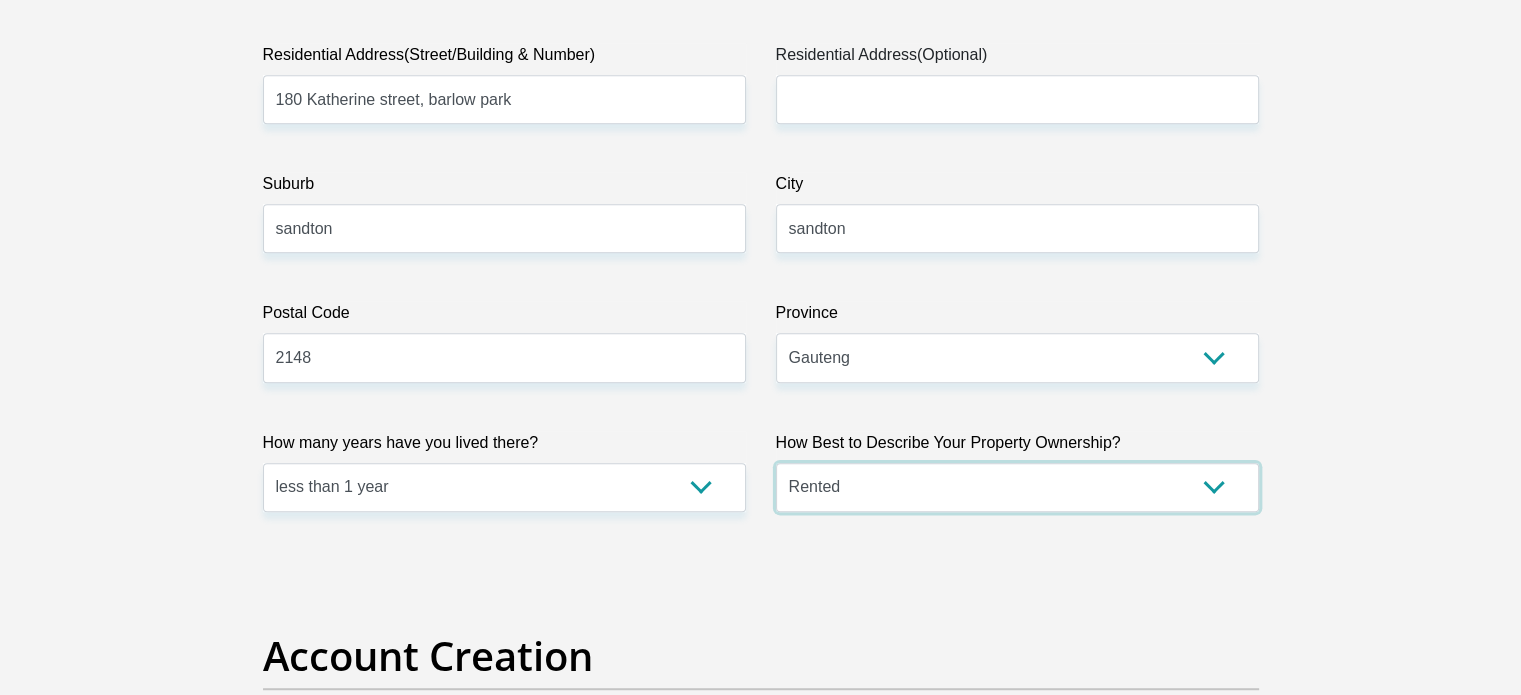 click on "Owned
Rented
Family Owned
Company Dwelling" at bounding box center [1017, 487] 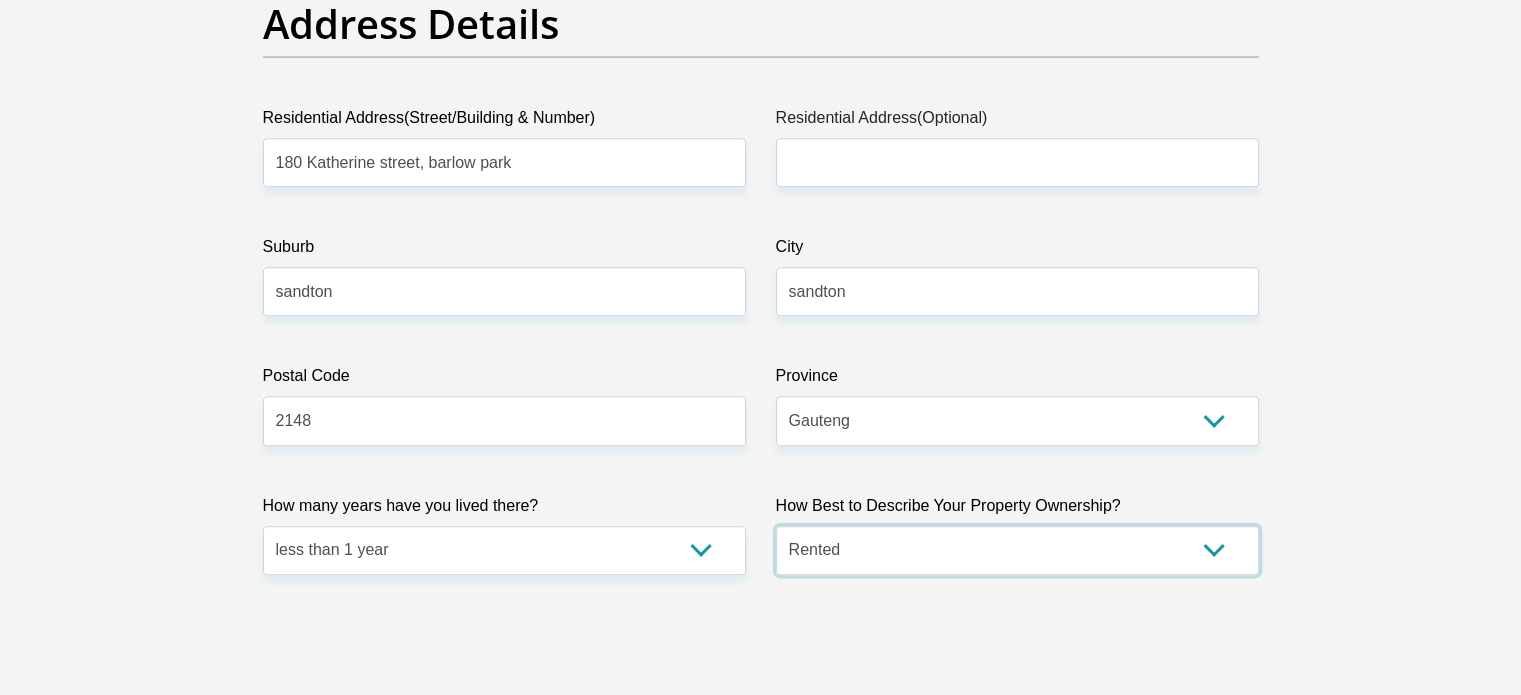 scroll, scrollTop: 1030, scrollLeft: 0, axis: vertical 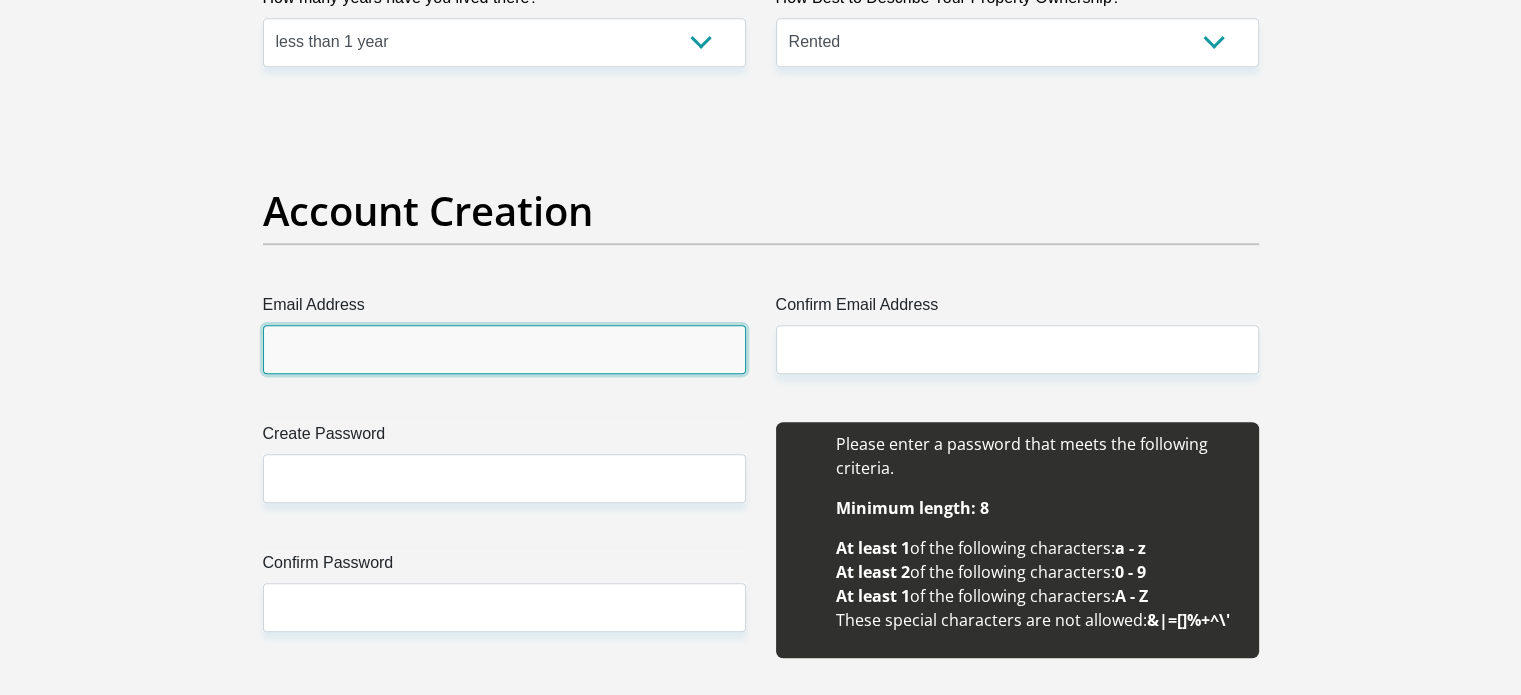 click on "Email Address" at bounding box center (504, 349) 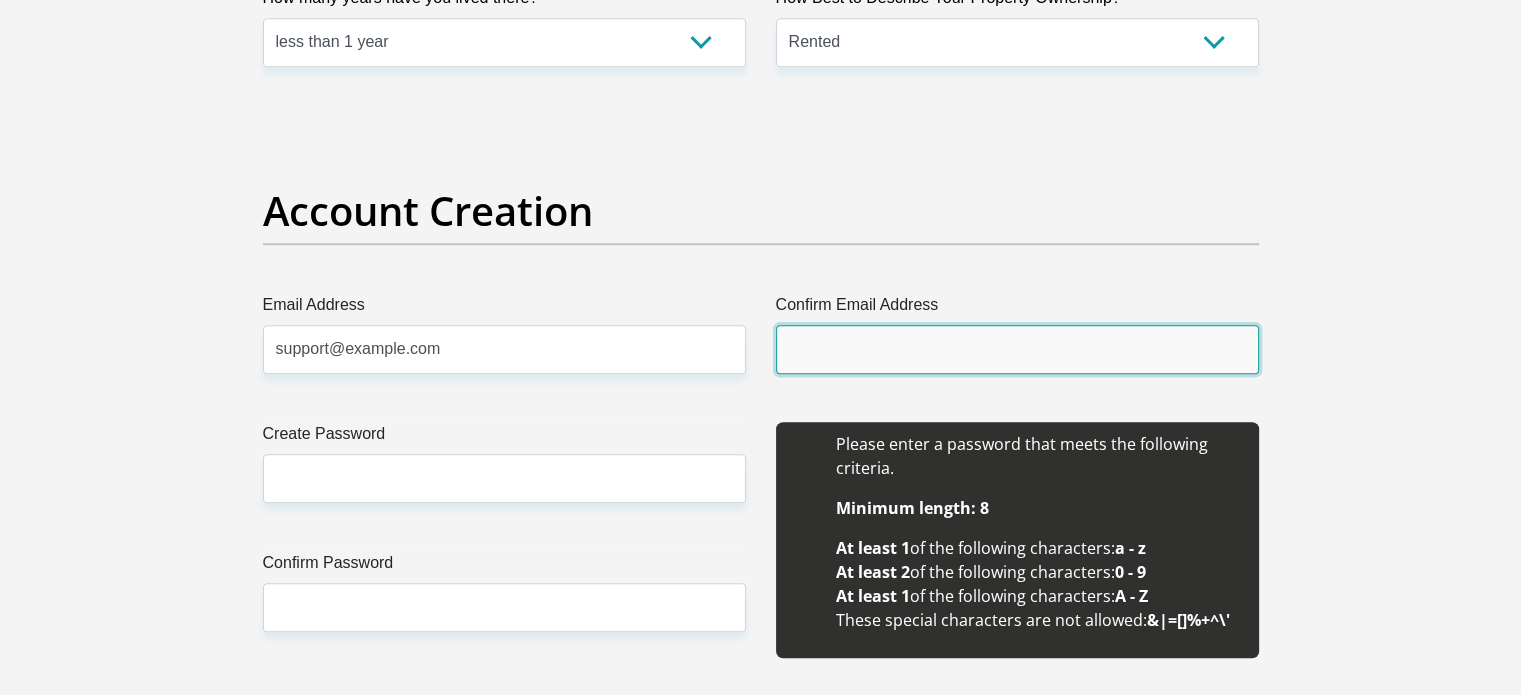 type on "support@example.com" 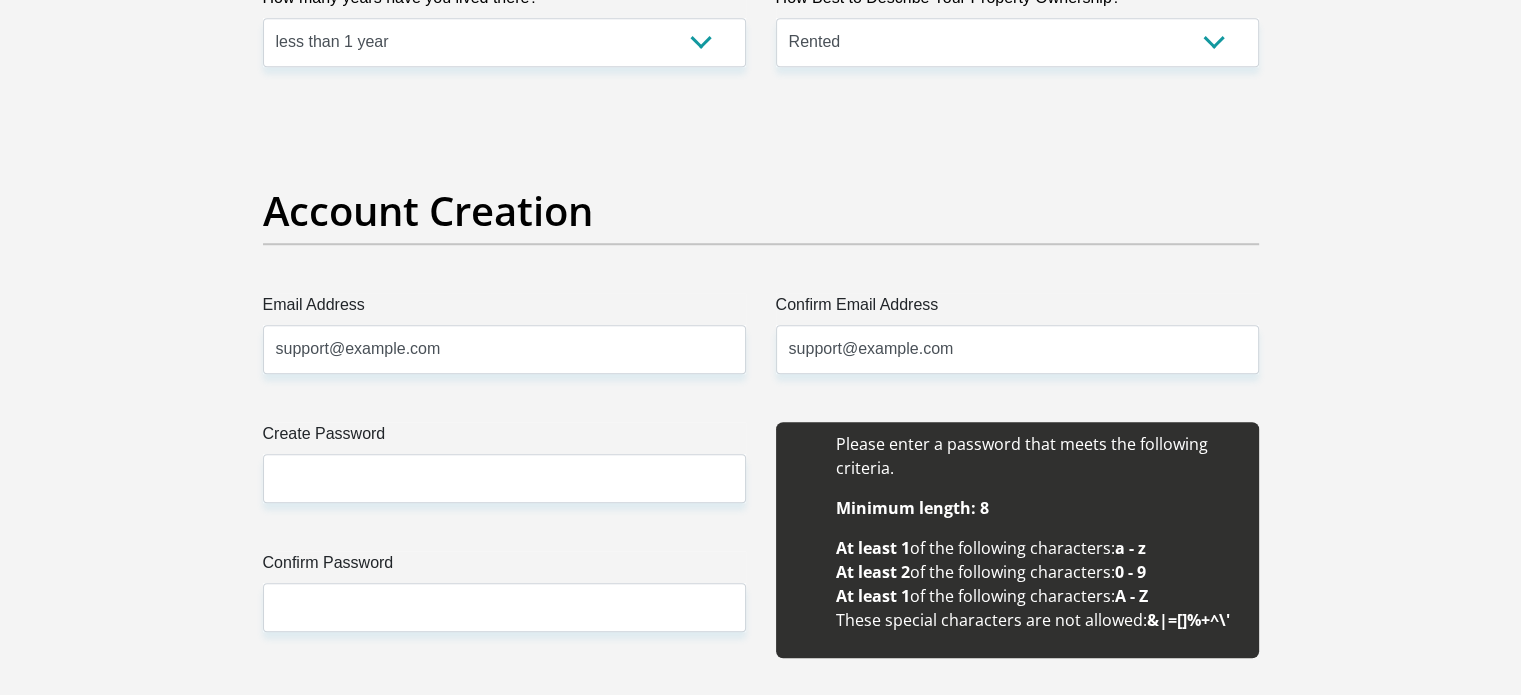 type 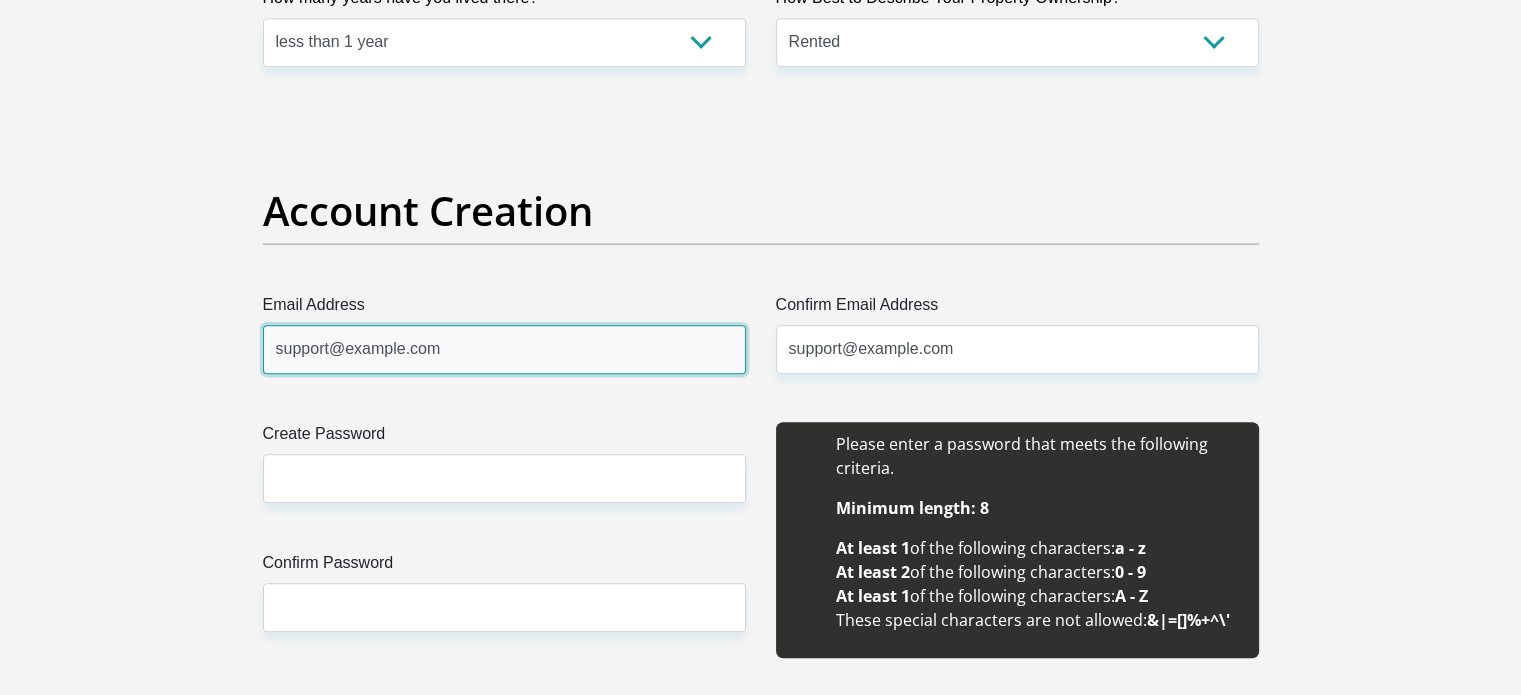 type 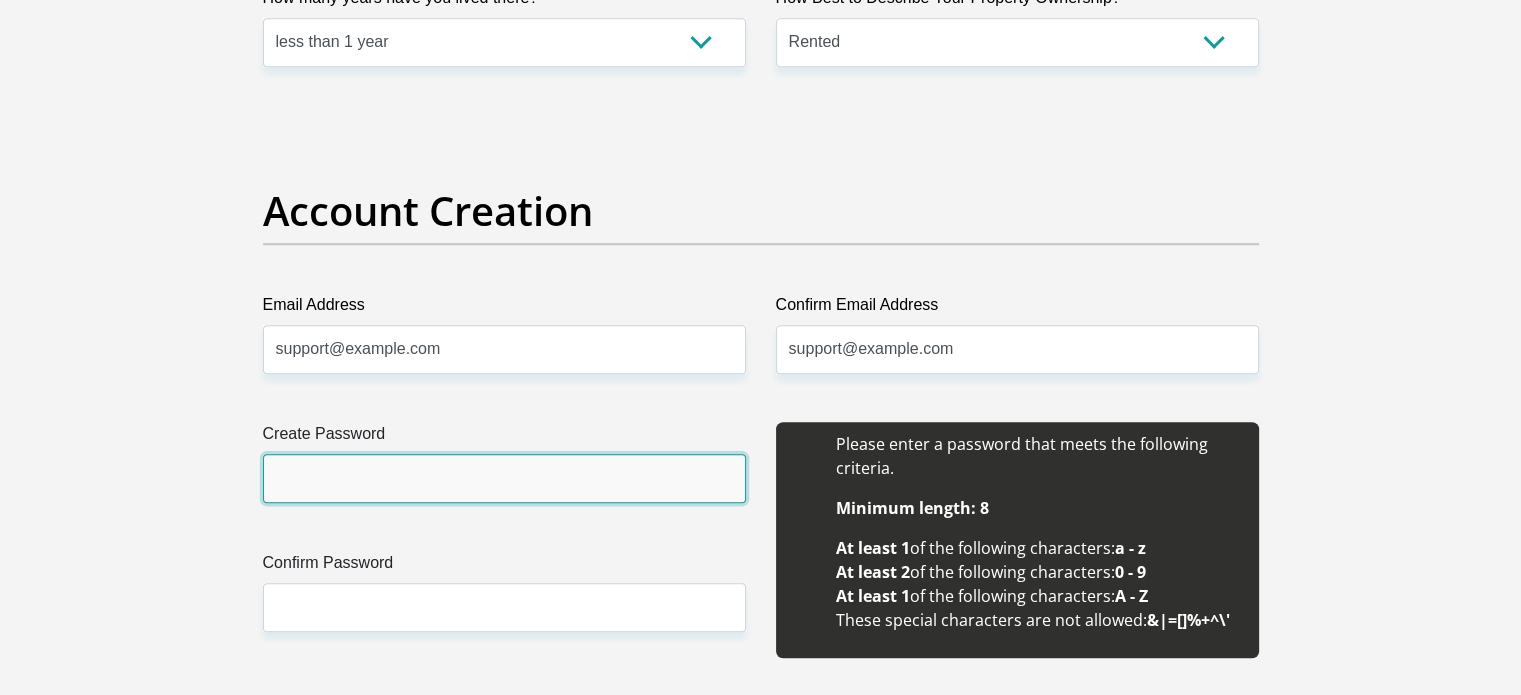 click on "Create Password" at bounding box center (504, 478) 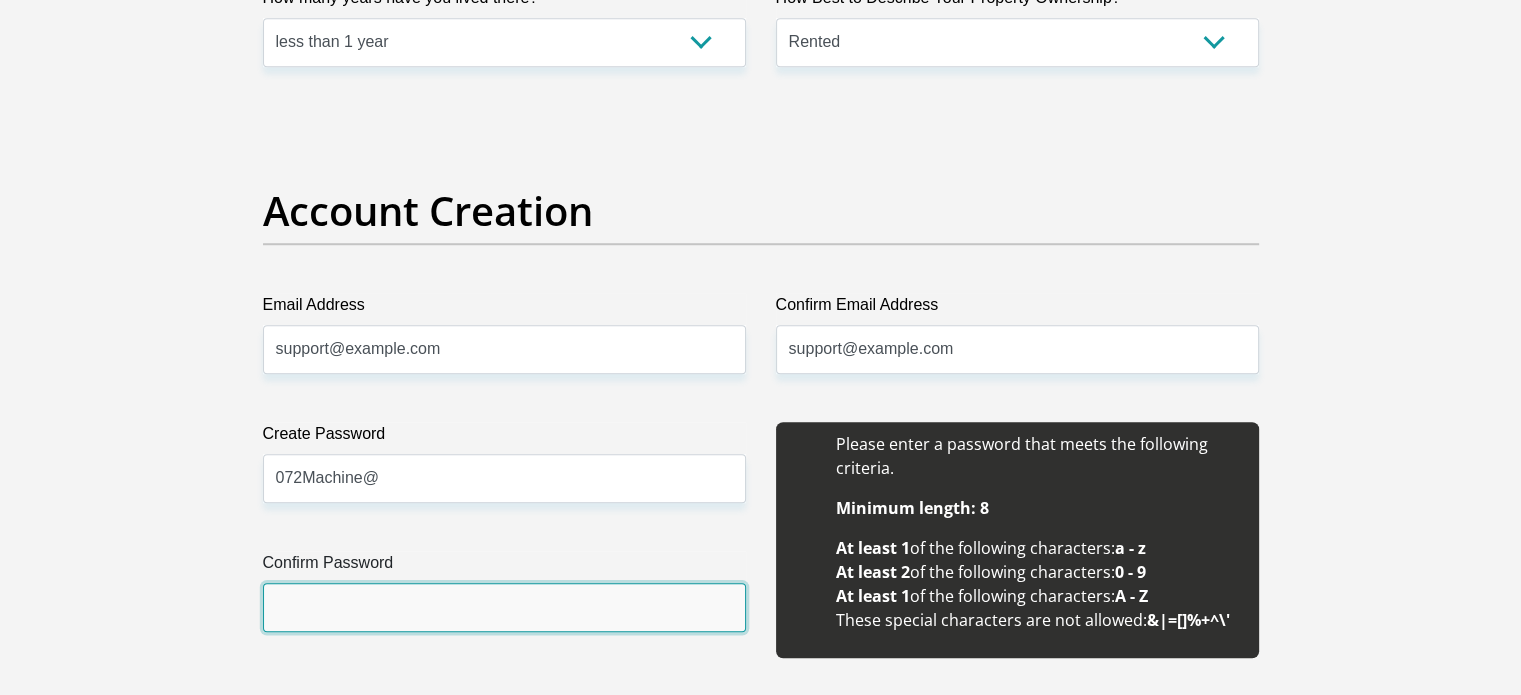click on "Confirm Password" at bounding box center [504, 607] 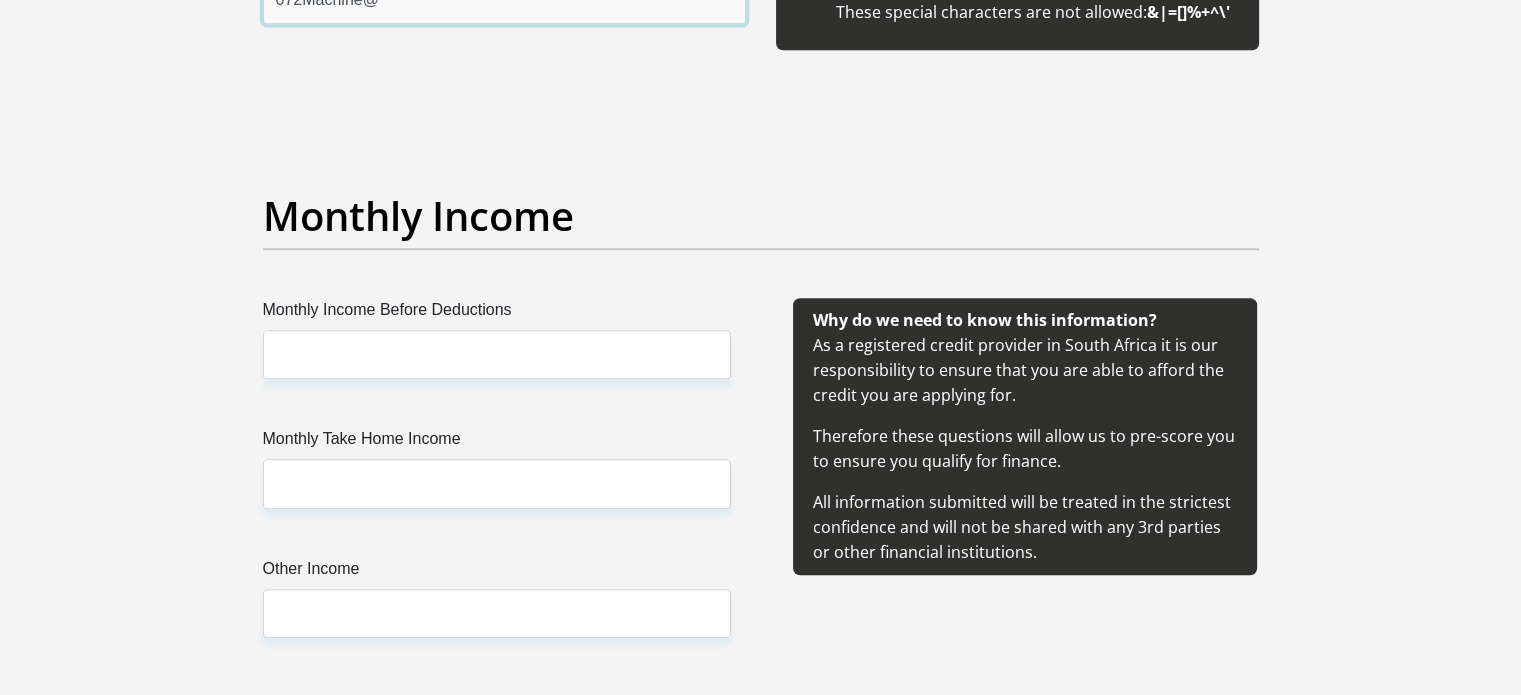 scroll, scrollTop: 2152, scrollLeft: 0, axis: vertical 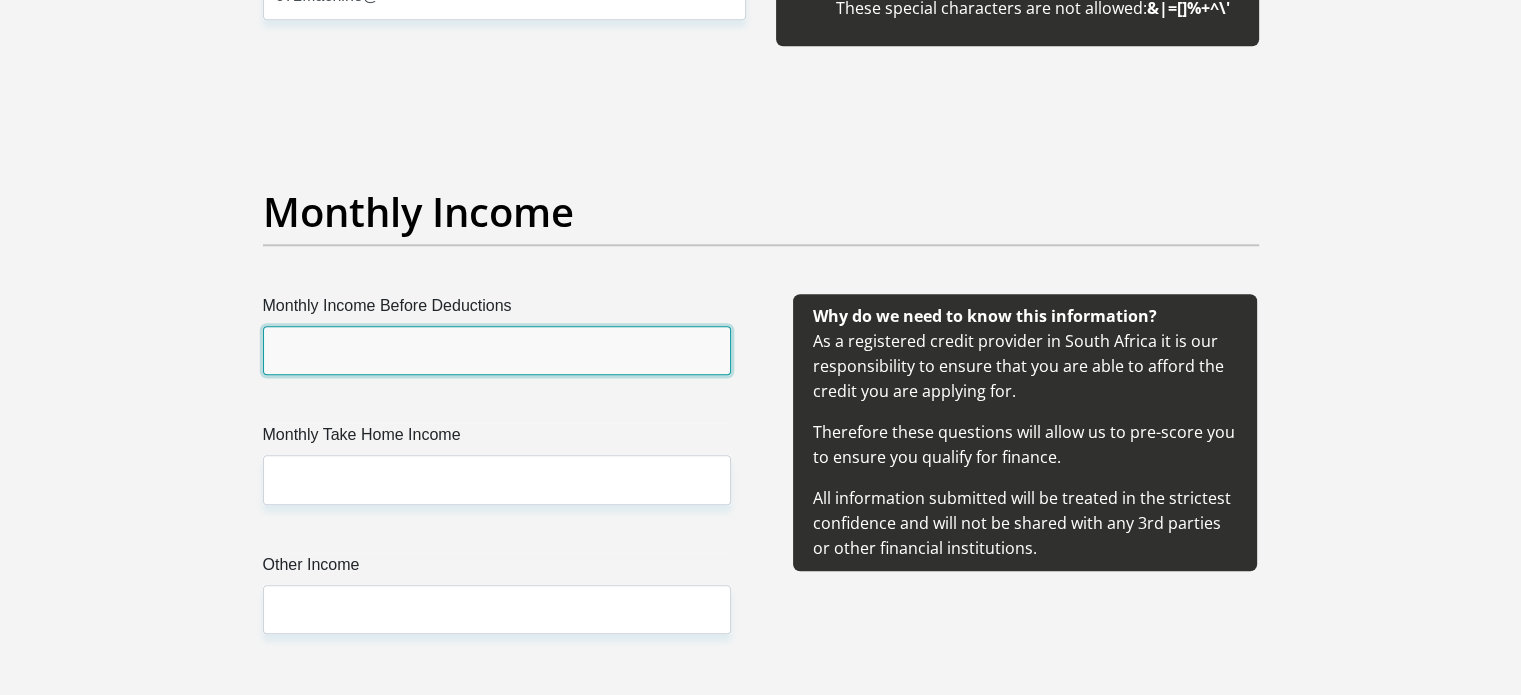 click on "Monthly Income Before Deductions" at bounding box center [497, 350] 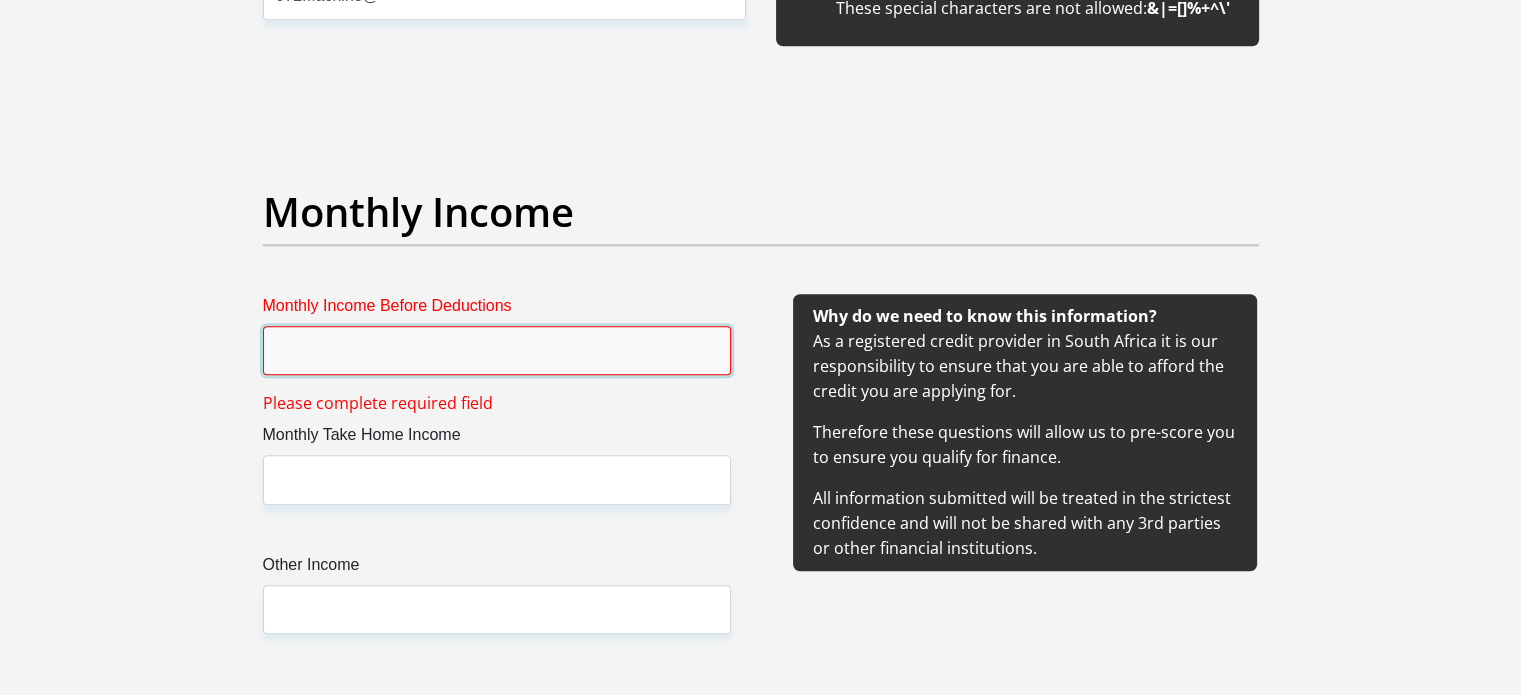 type on "5" 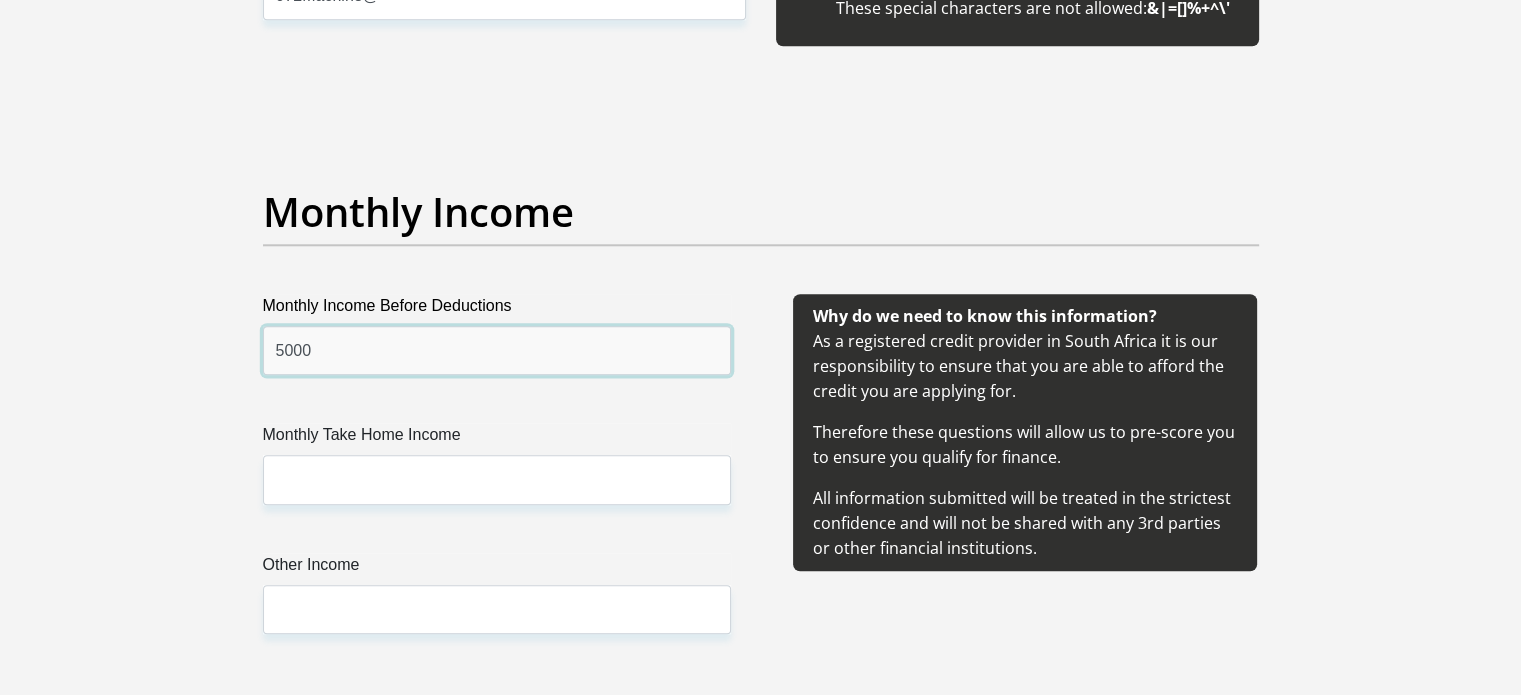 type on "5000" 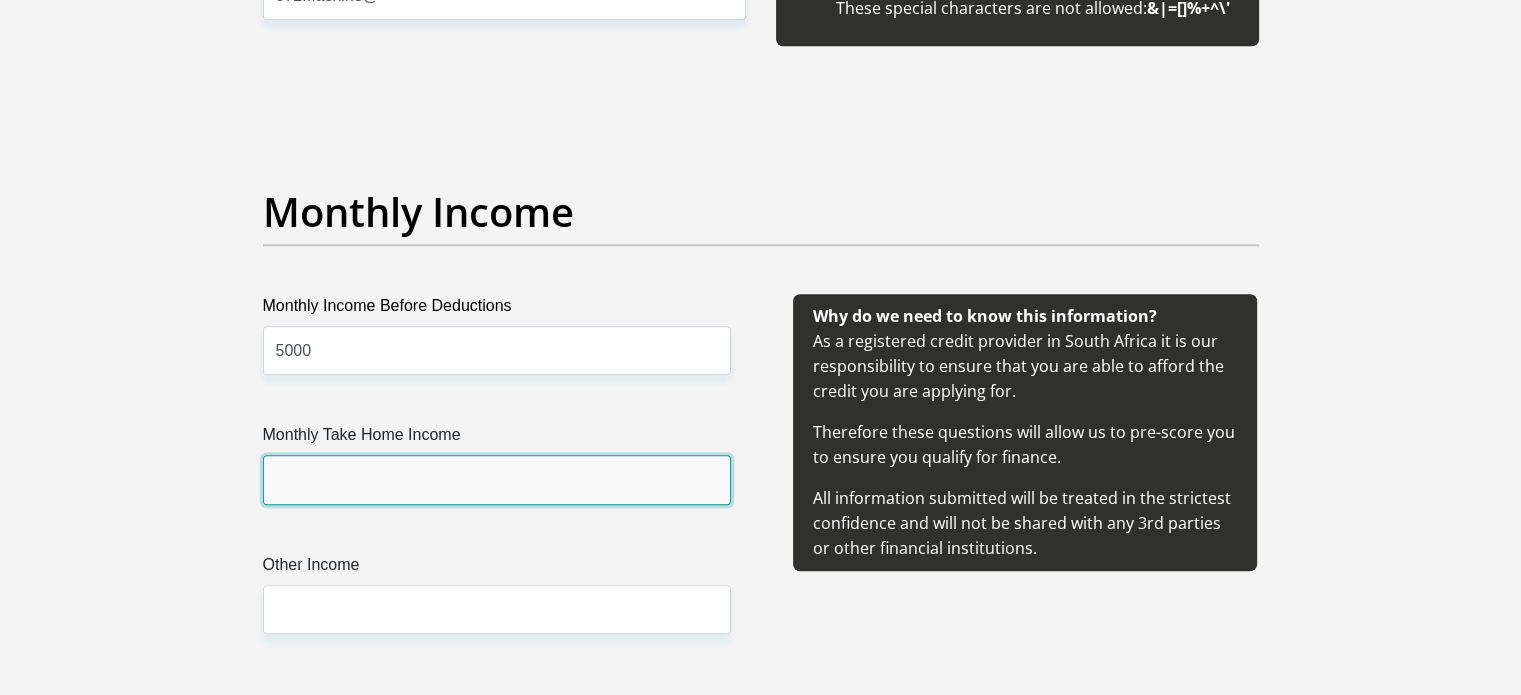 click on "Monthly Take Home Income" at bounding box center (497, 479) 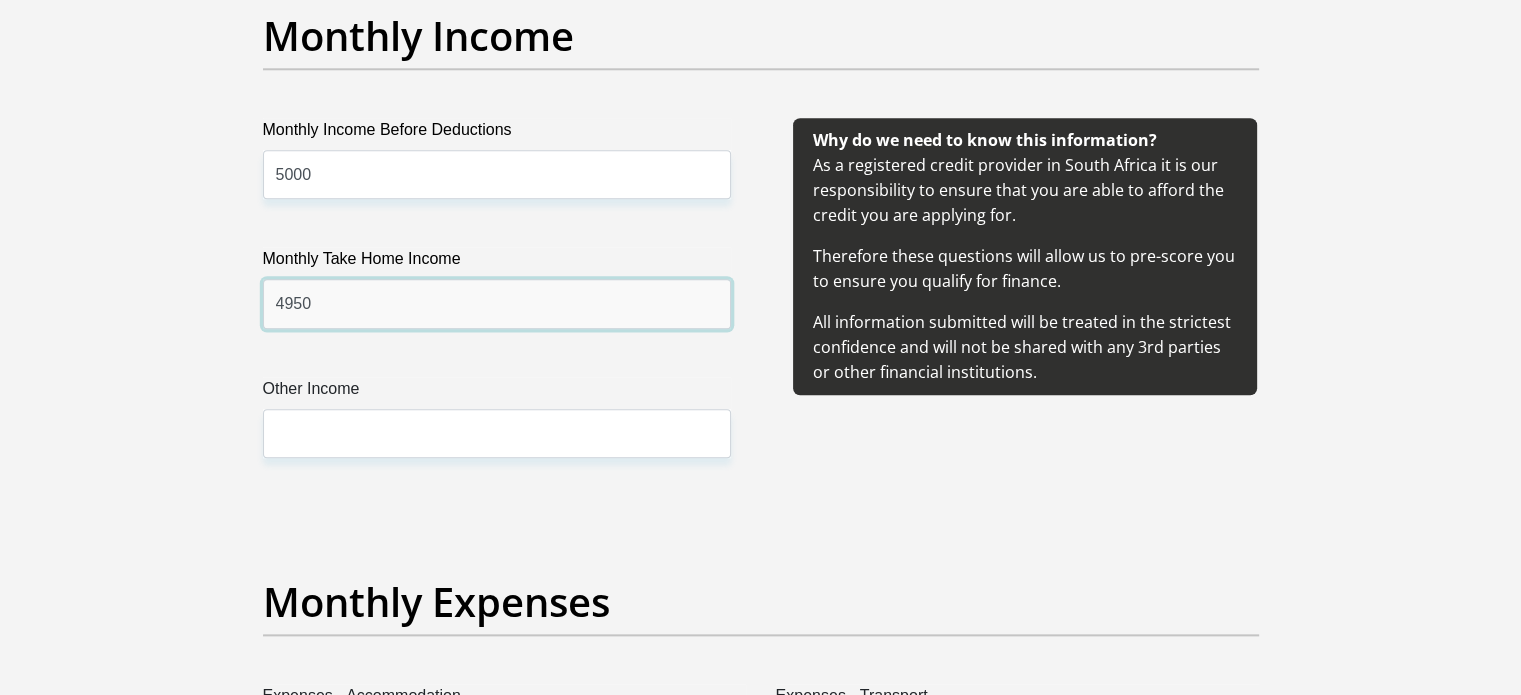 scroll, scrollTop: 2332, scrollLeft: 0, axis: vertical 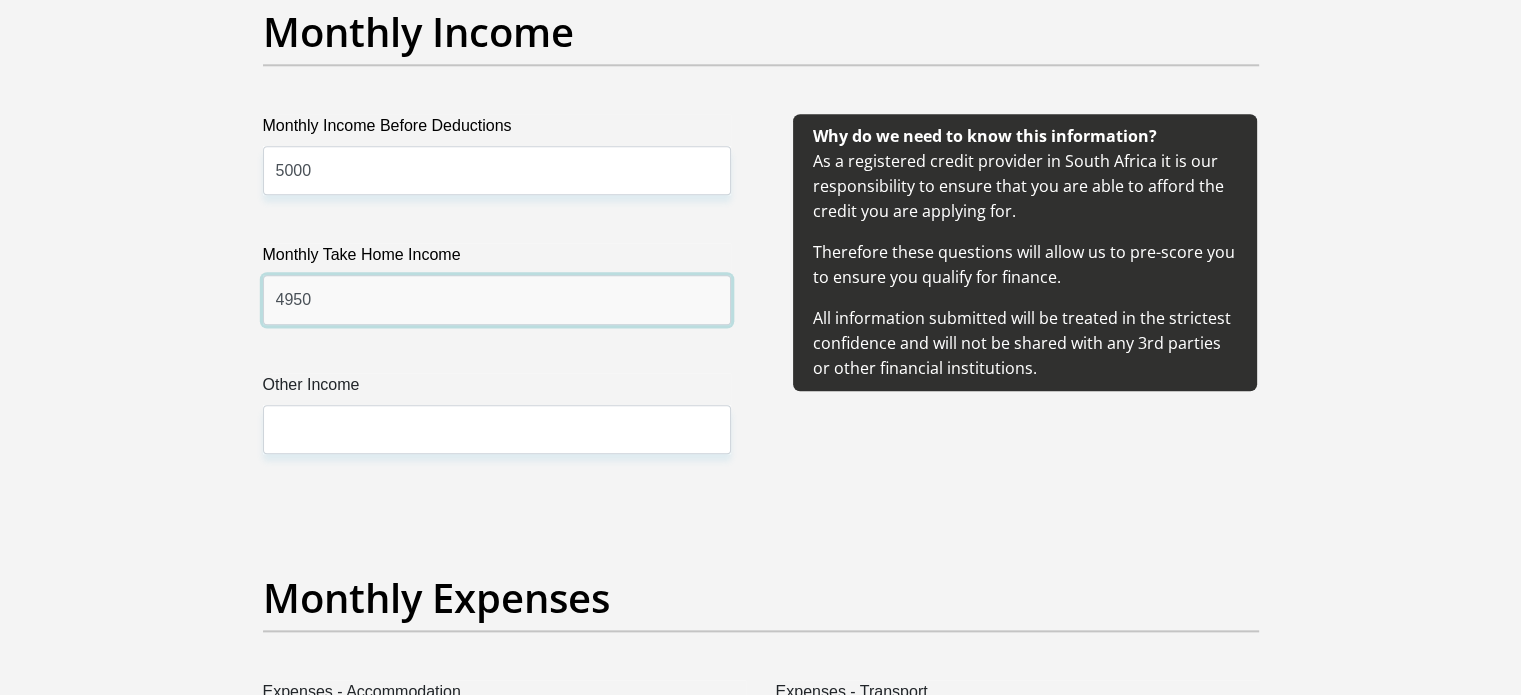 type on "4950" 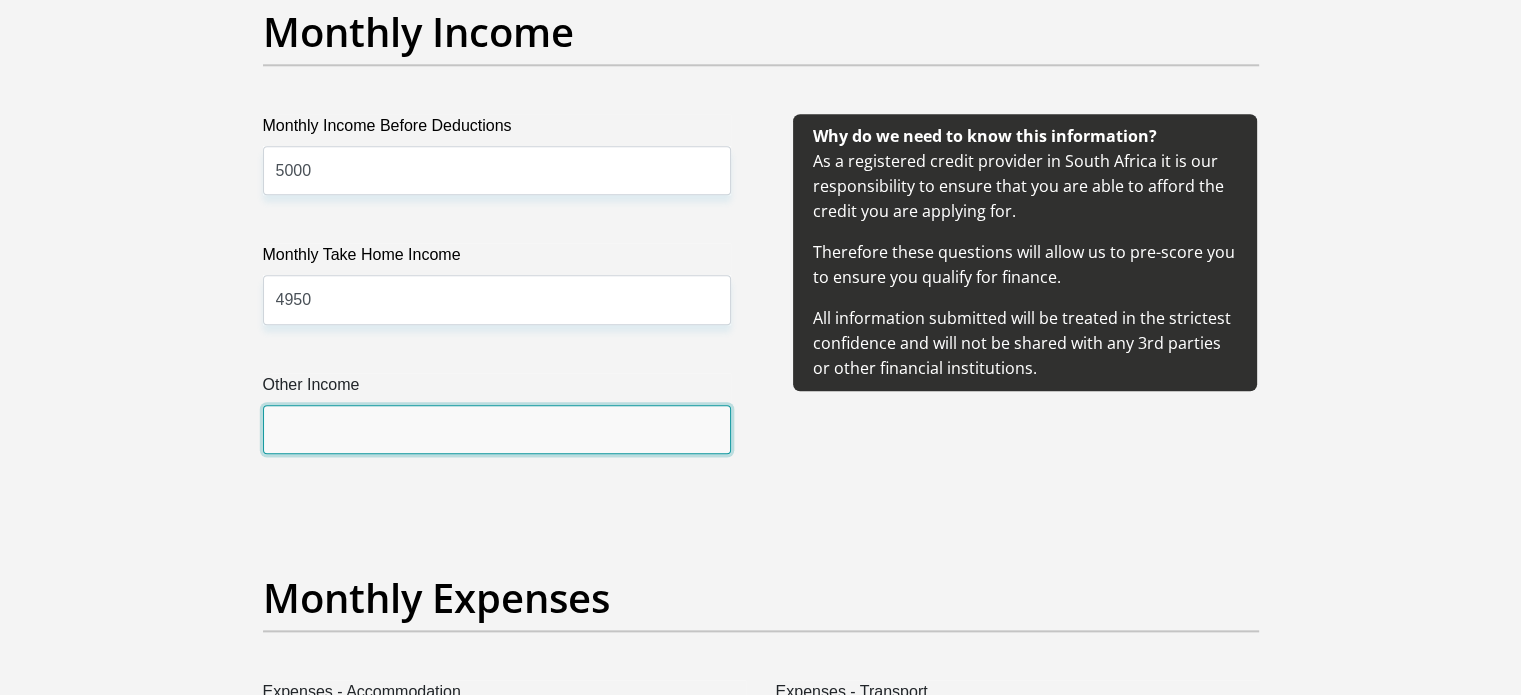 click on "Other Income" at bounding box center [497, 429] 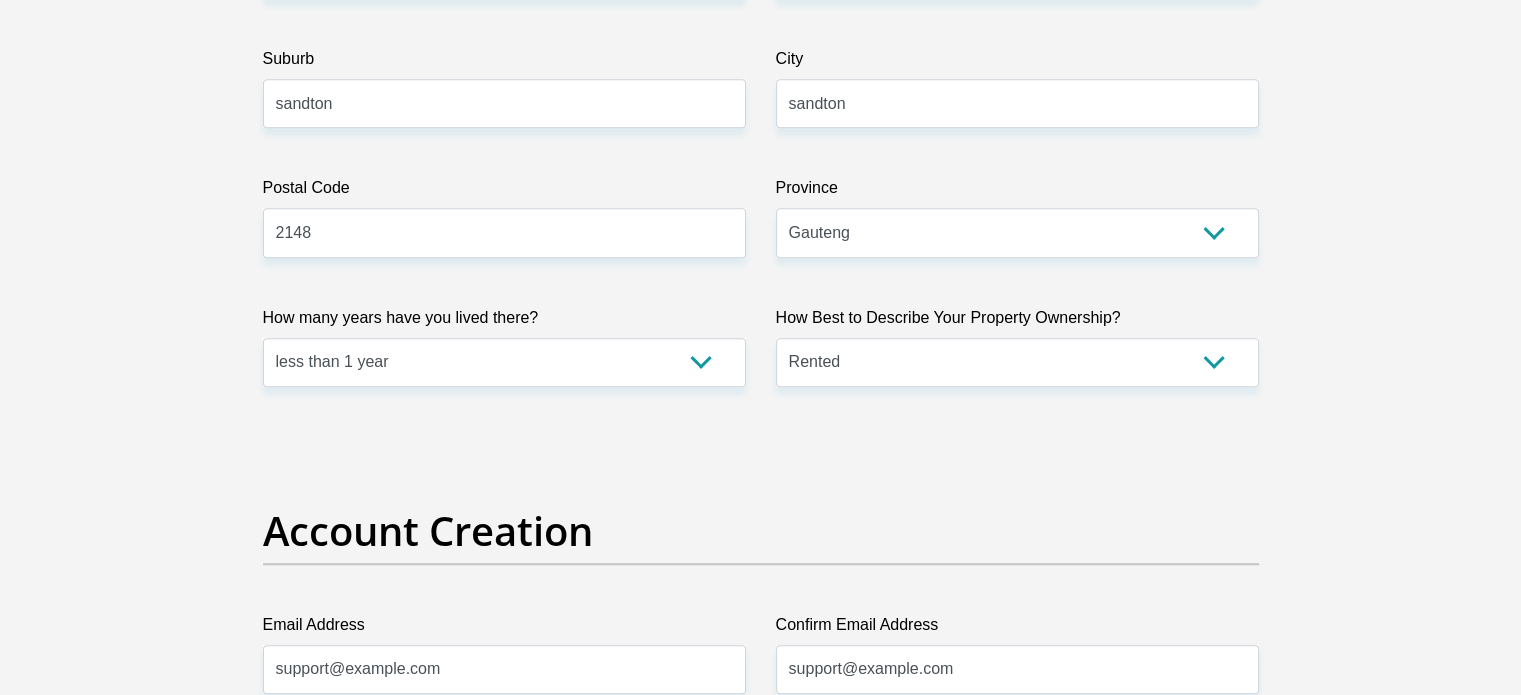 scroll, scrollTop: 1218, scrollLeft: 0, axis: vertical 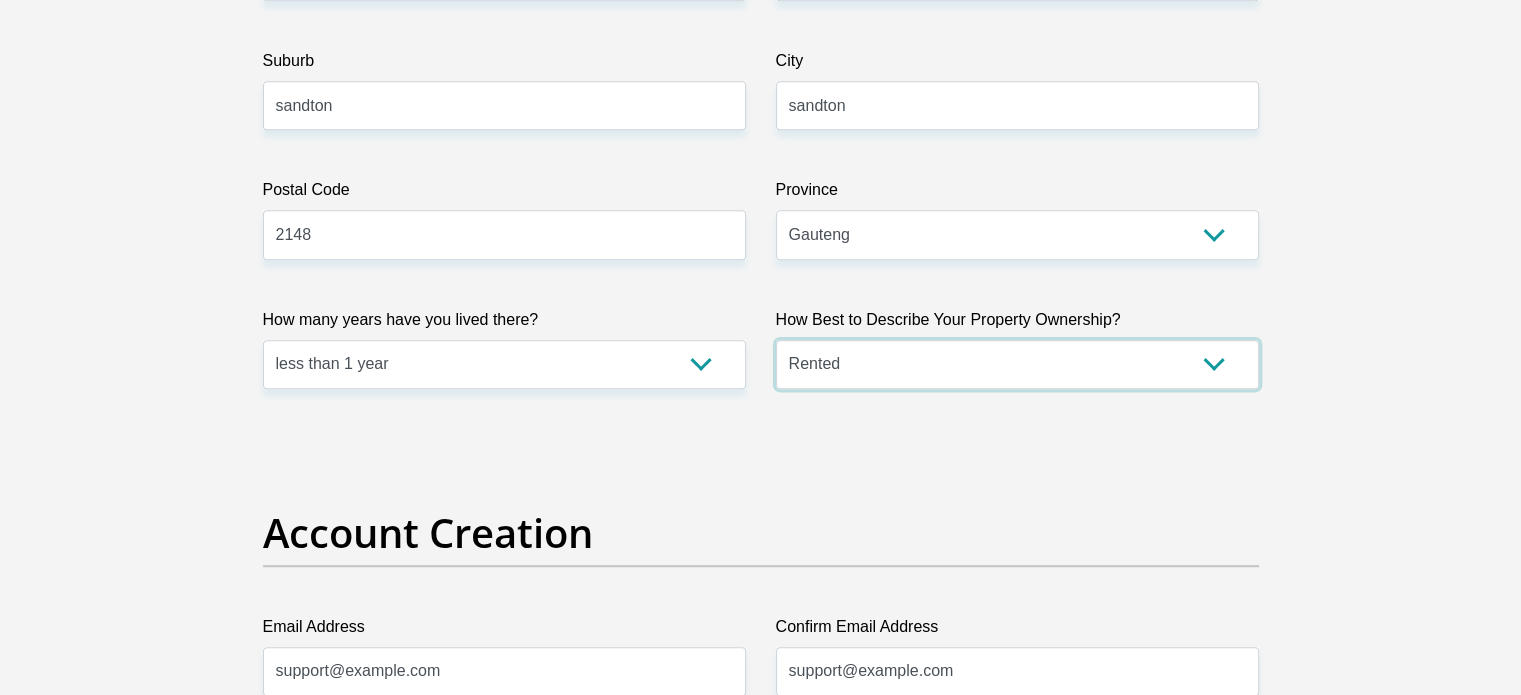 click on "Owned
Rented
Family Owned
Company Dwelling" at bounding box center [1017, 364] 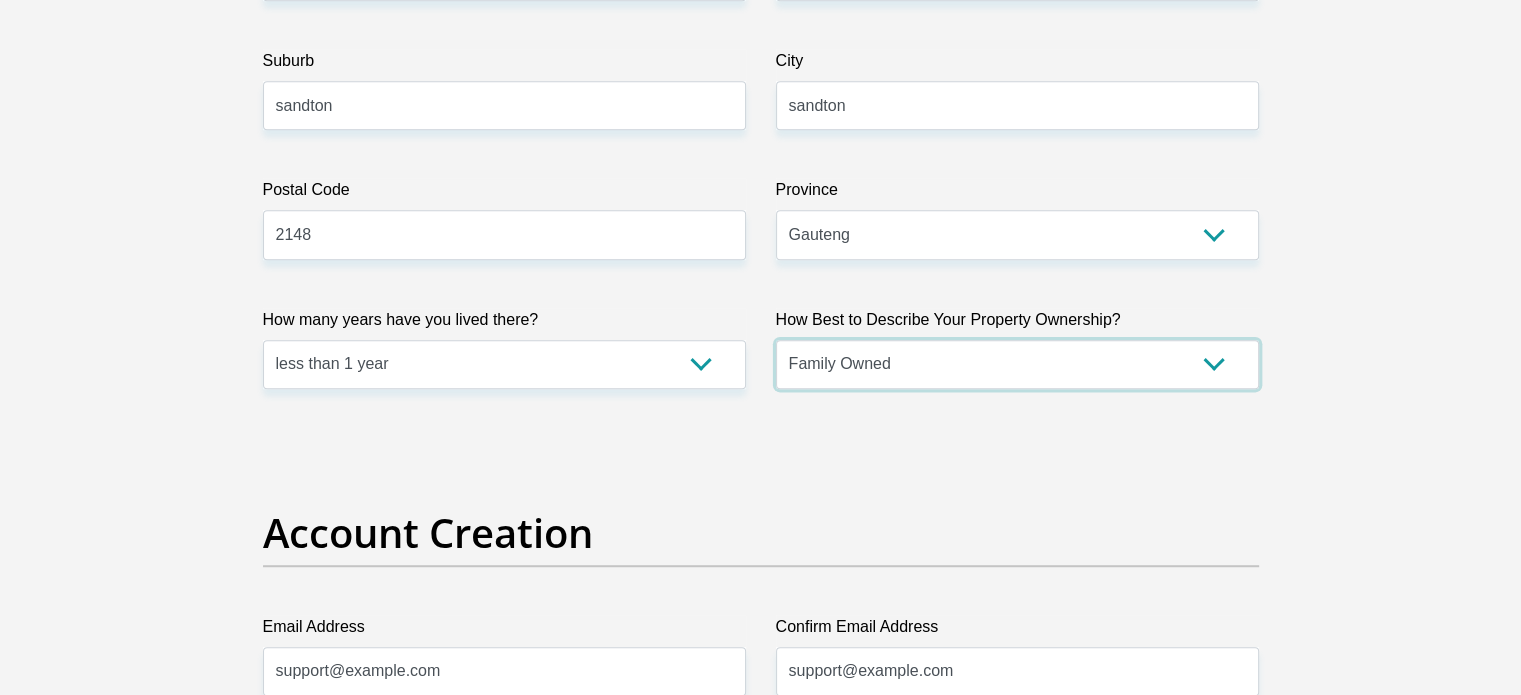 click on "Owned
Rented
Family Owned
Company Dwelling" at bounding box center [1017, 364] 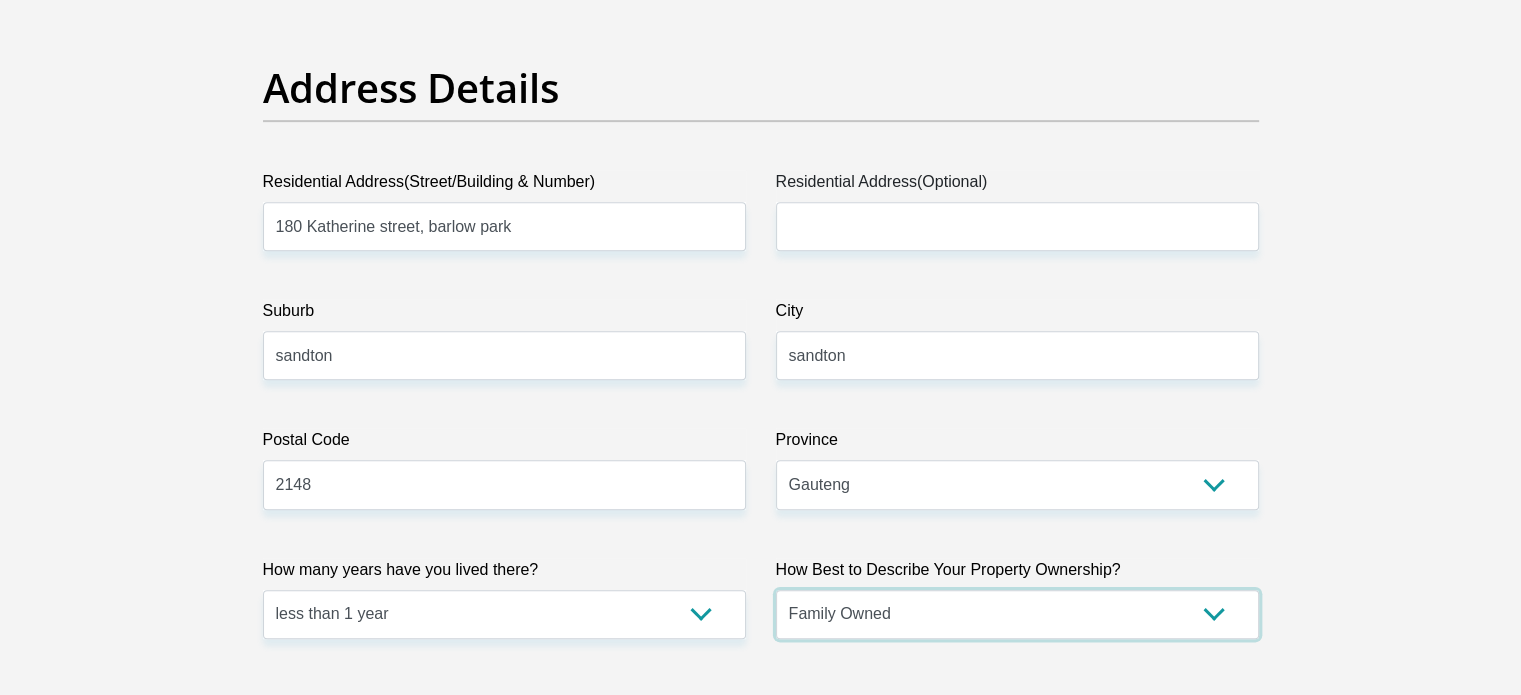 scroll, scrollTop: 942, scrollLeft: 0, axis: vertical 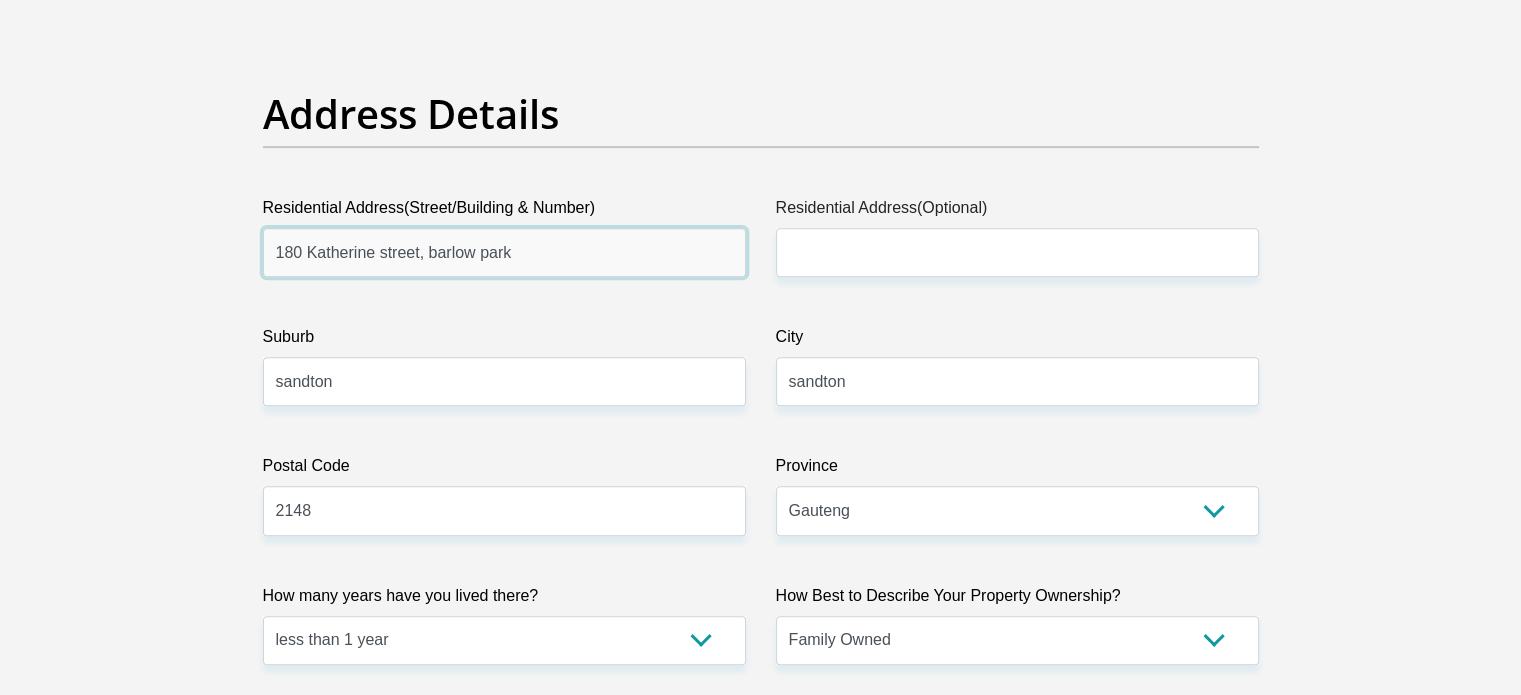 click on "180 Katherine street, barlow park" at bounding box center [504, 252] 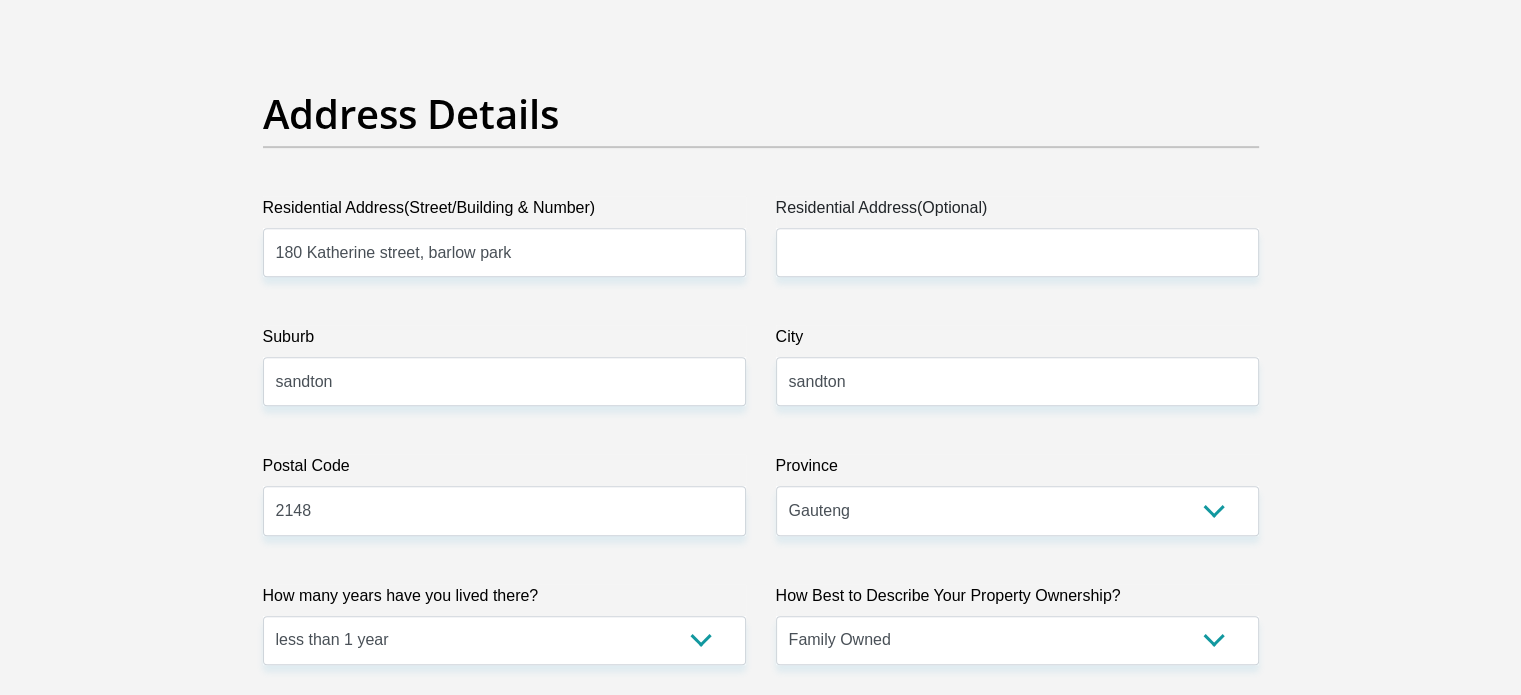 click on "Postal Code" at bounding box center (504, 470) 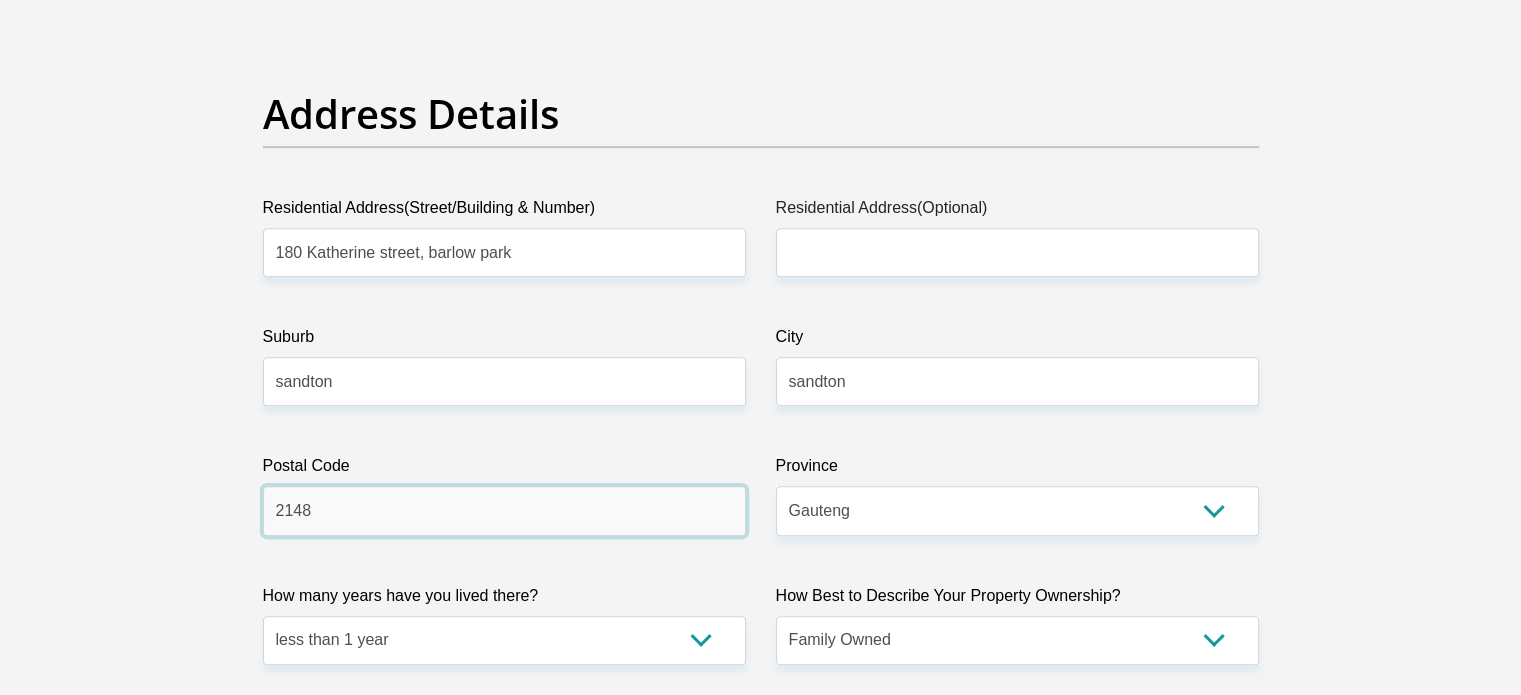 click on "2148" at bounding box center [504, 510] 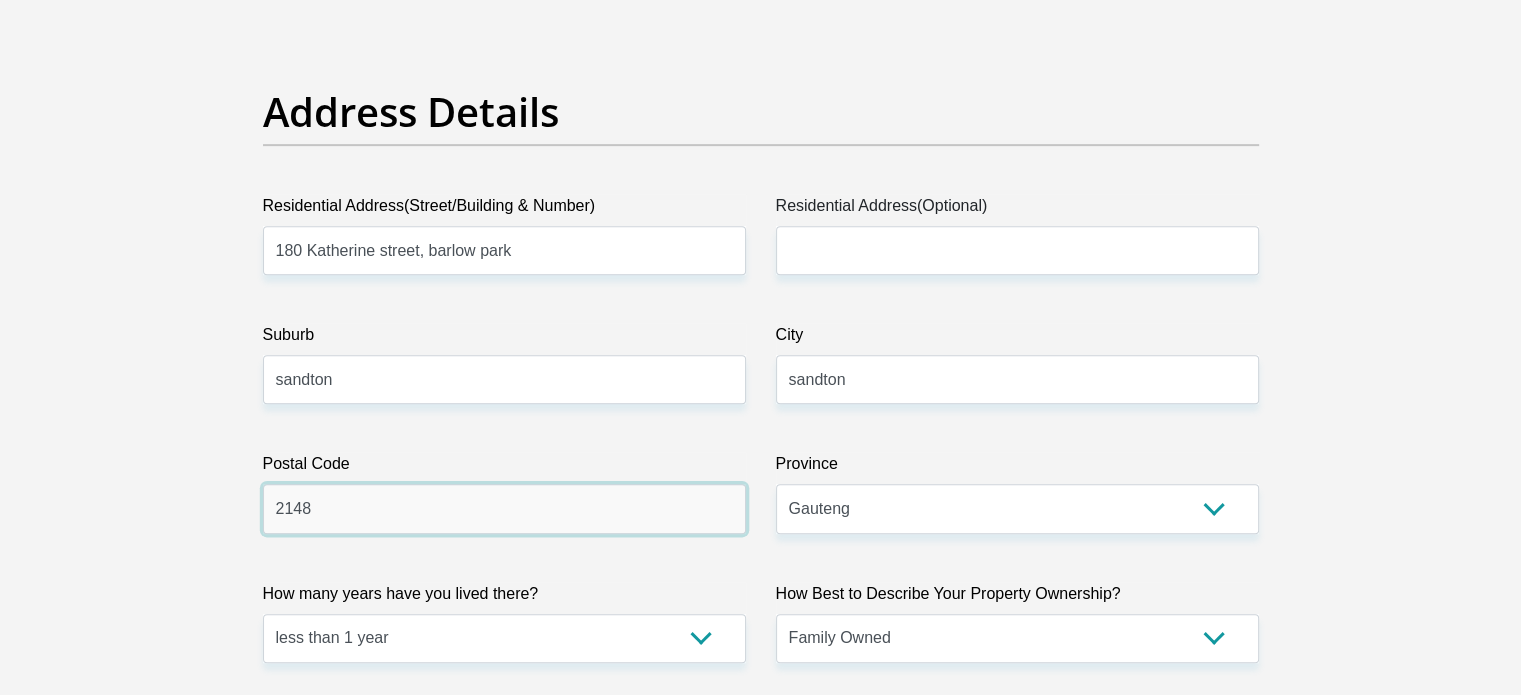 scroll, scrollTop: 947, scrollLeft: 0, axis: vertical 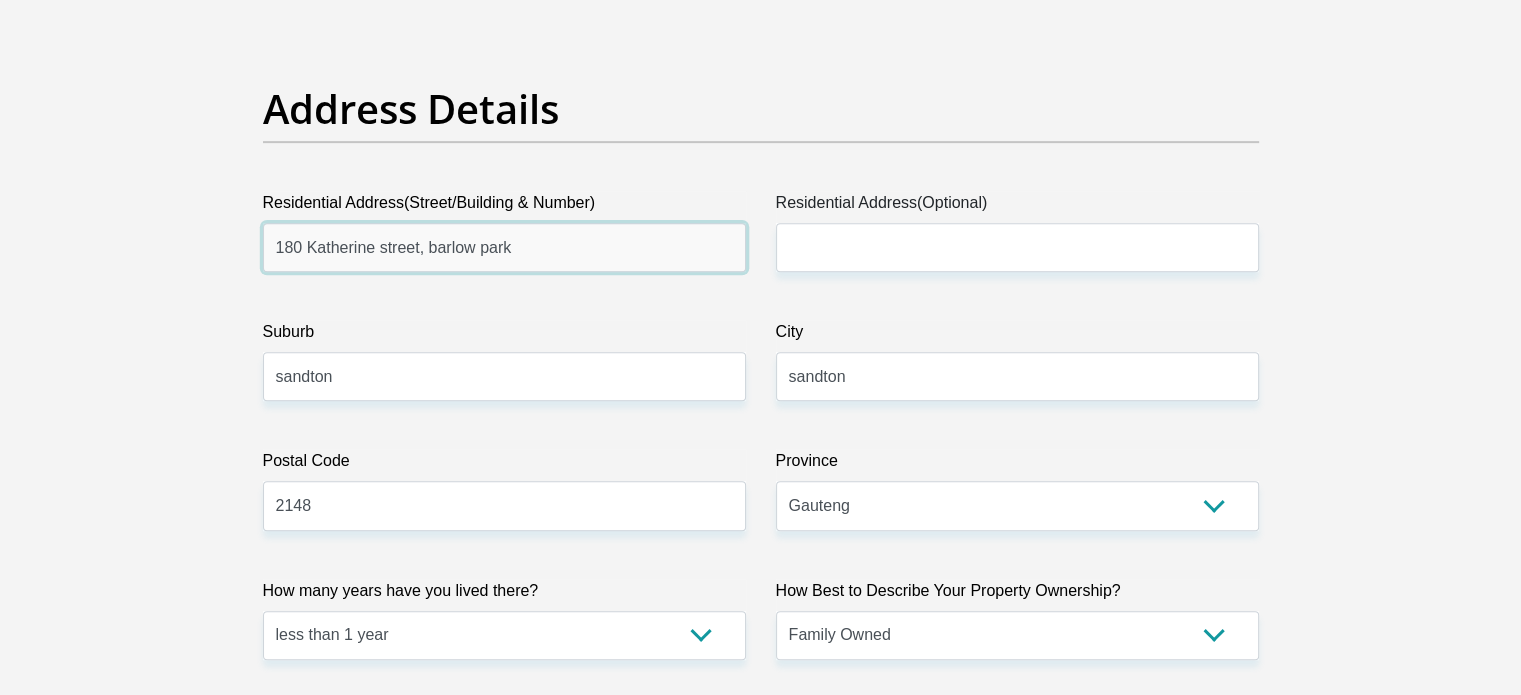 click on "180 Katherine street, barlow park" at bounding box center (504, 247) 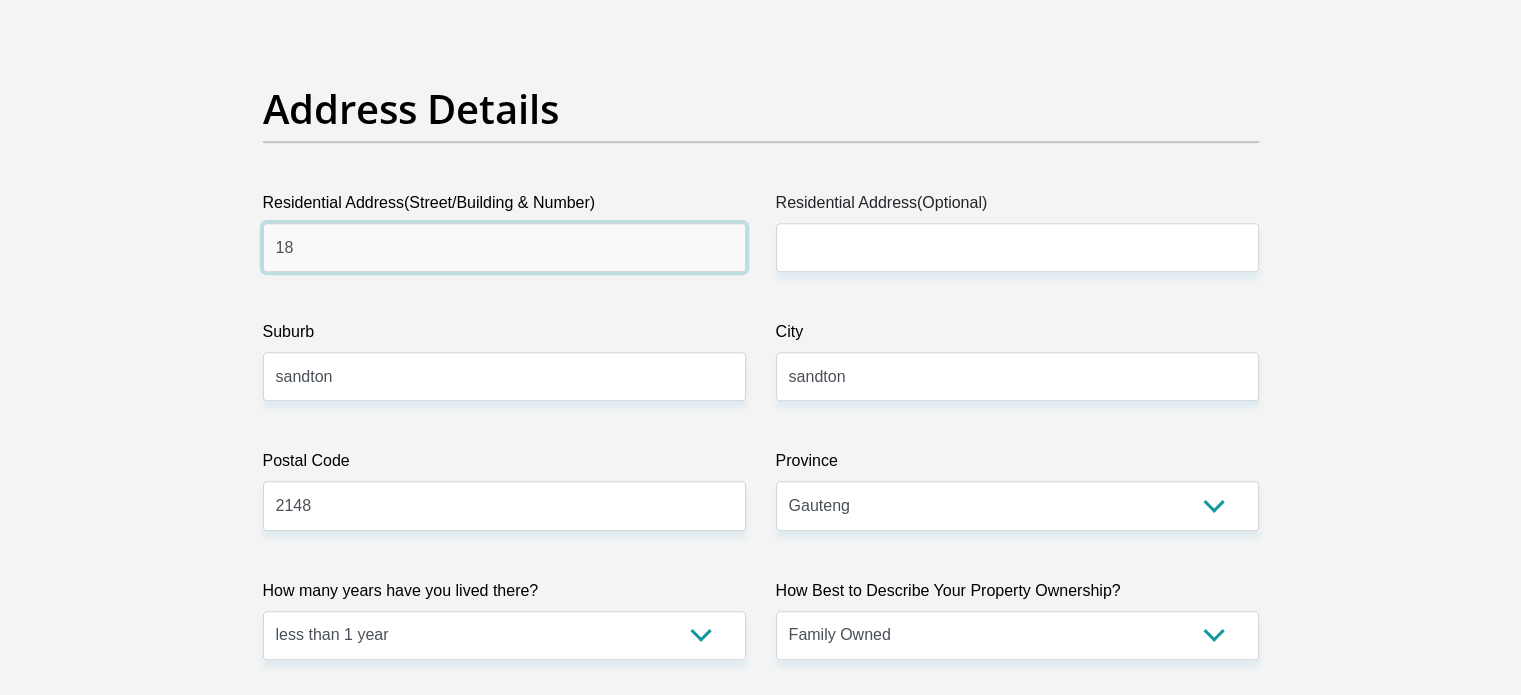 type on "1" 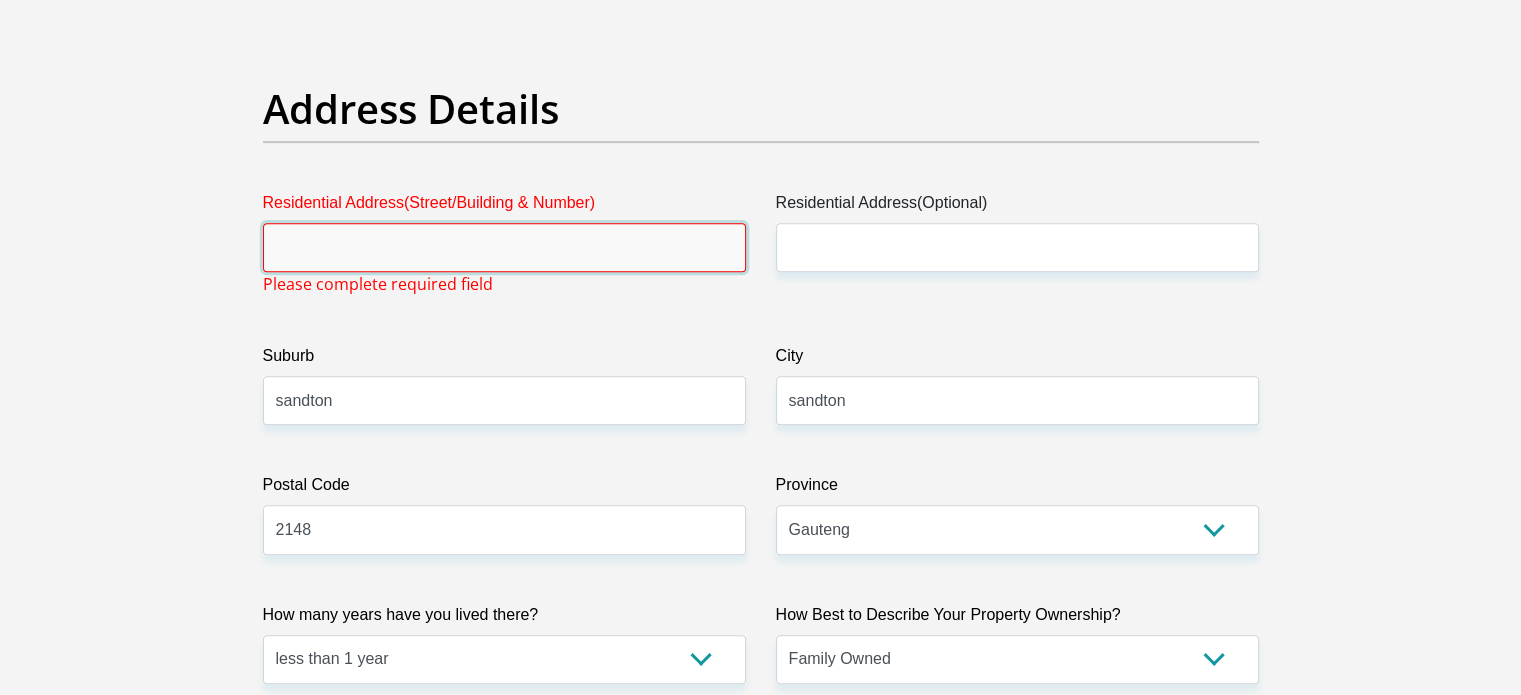 click on "Residential Address(Street/Building & Number)" at bounding box center [504, 247] 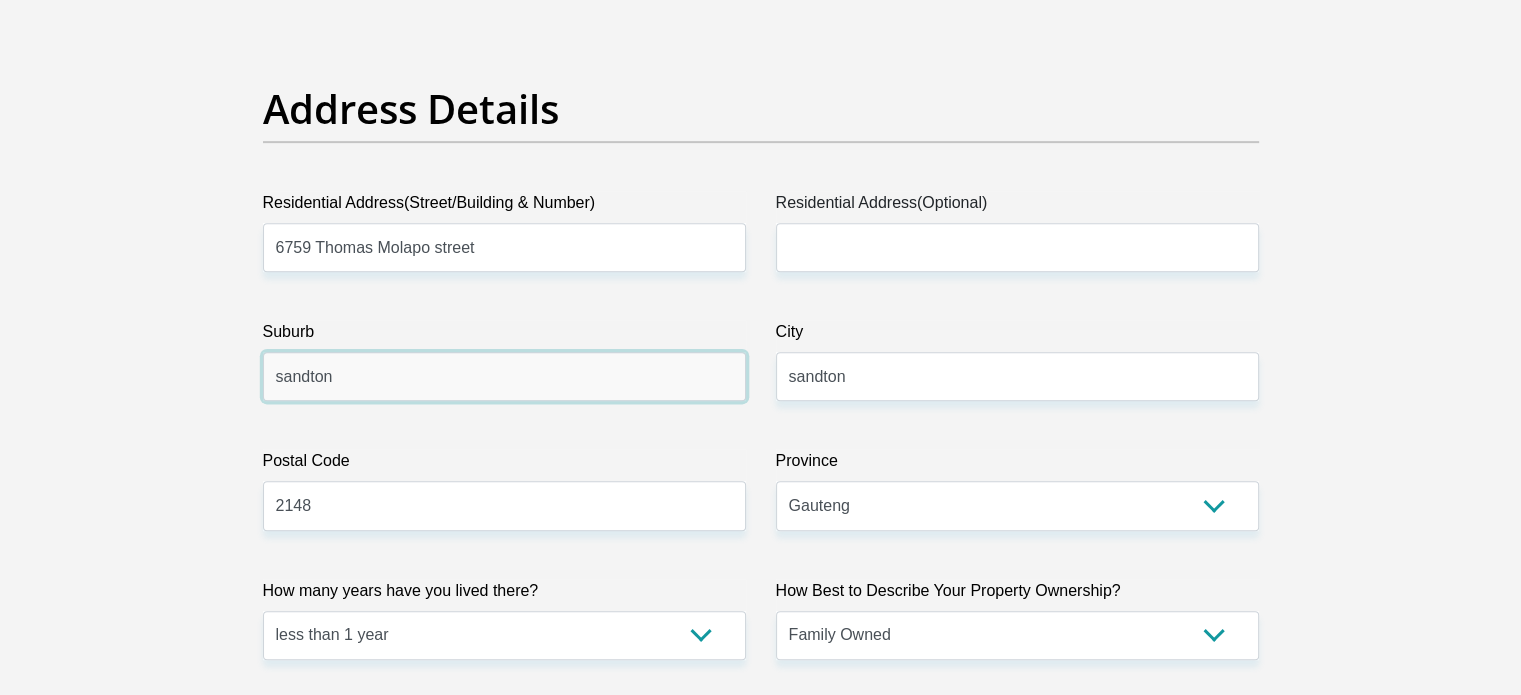 click on "sandton" at bounding box center (504, 376) 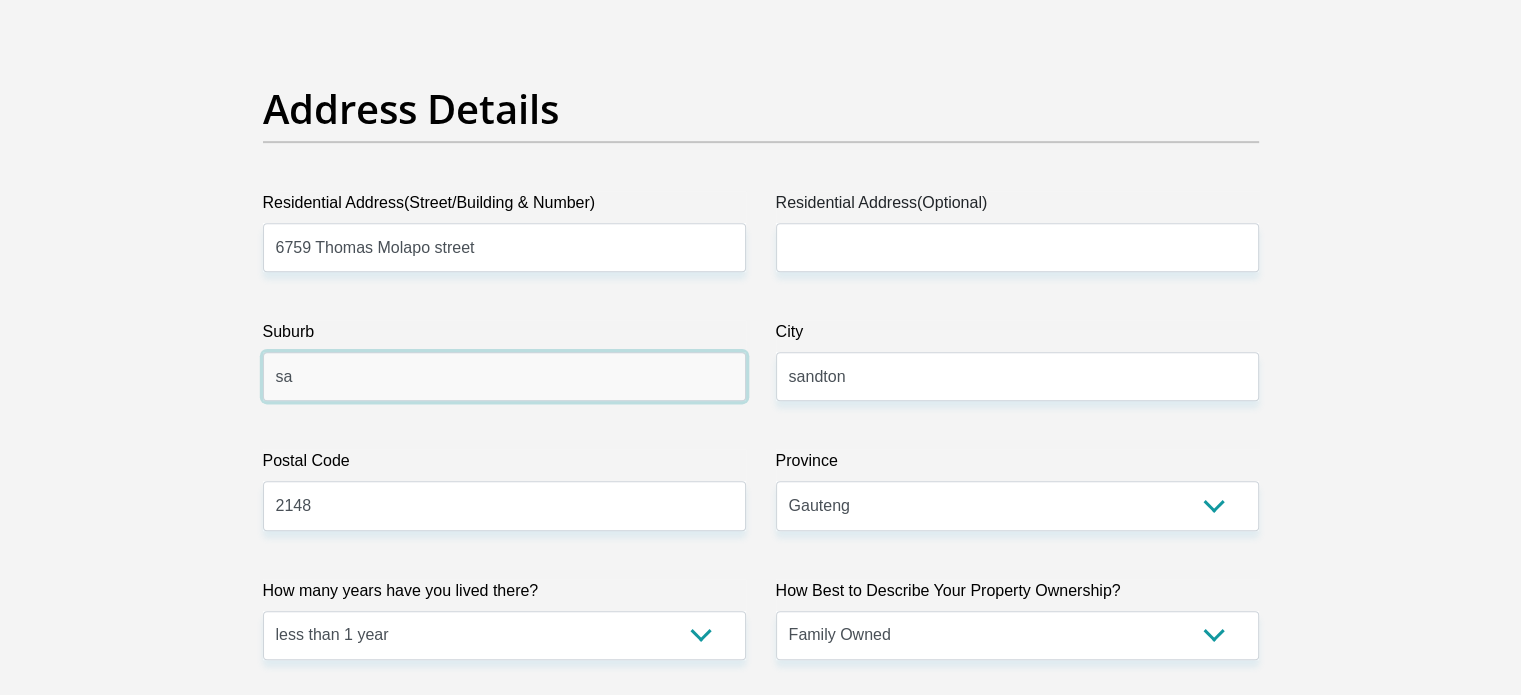 type on "s" 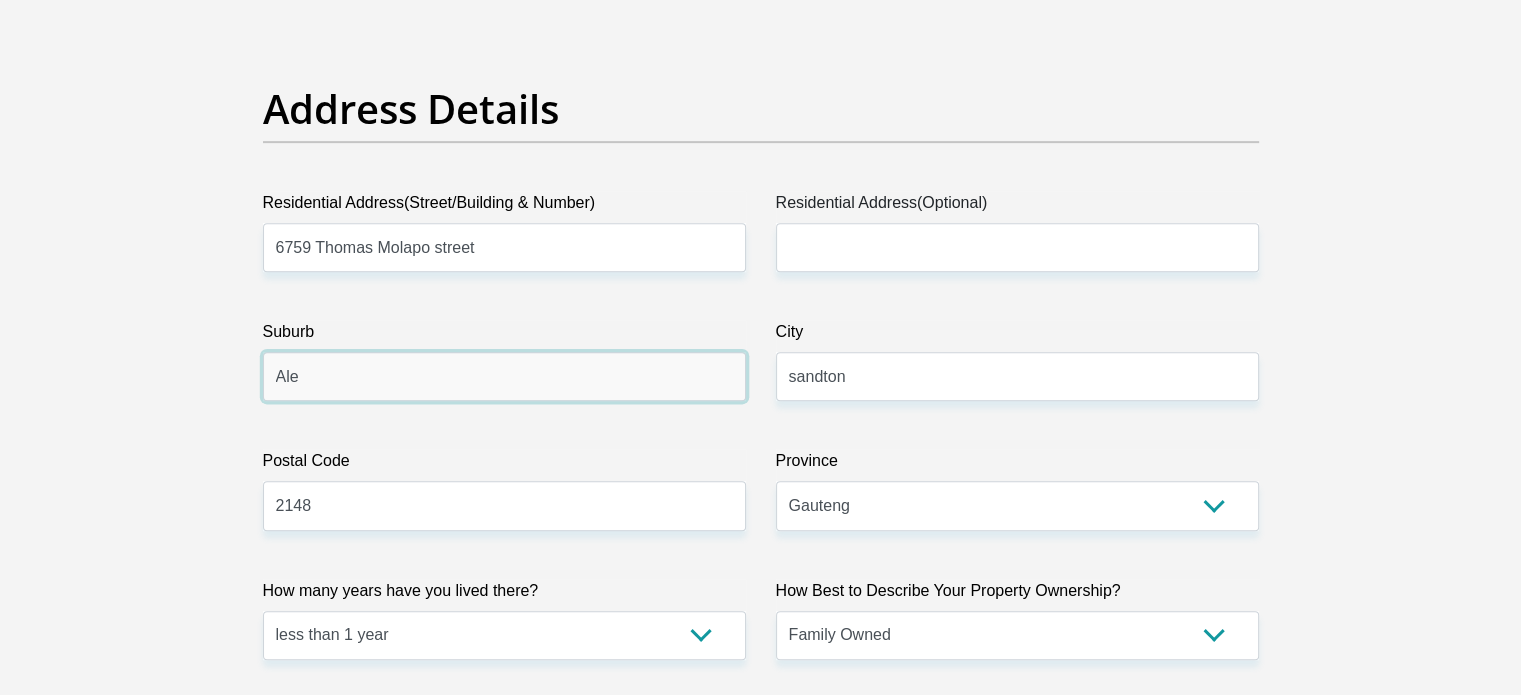 type on "Alexandra, johannesburg" 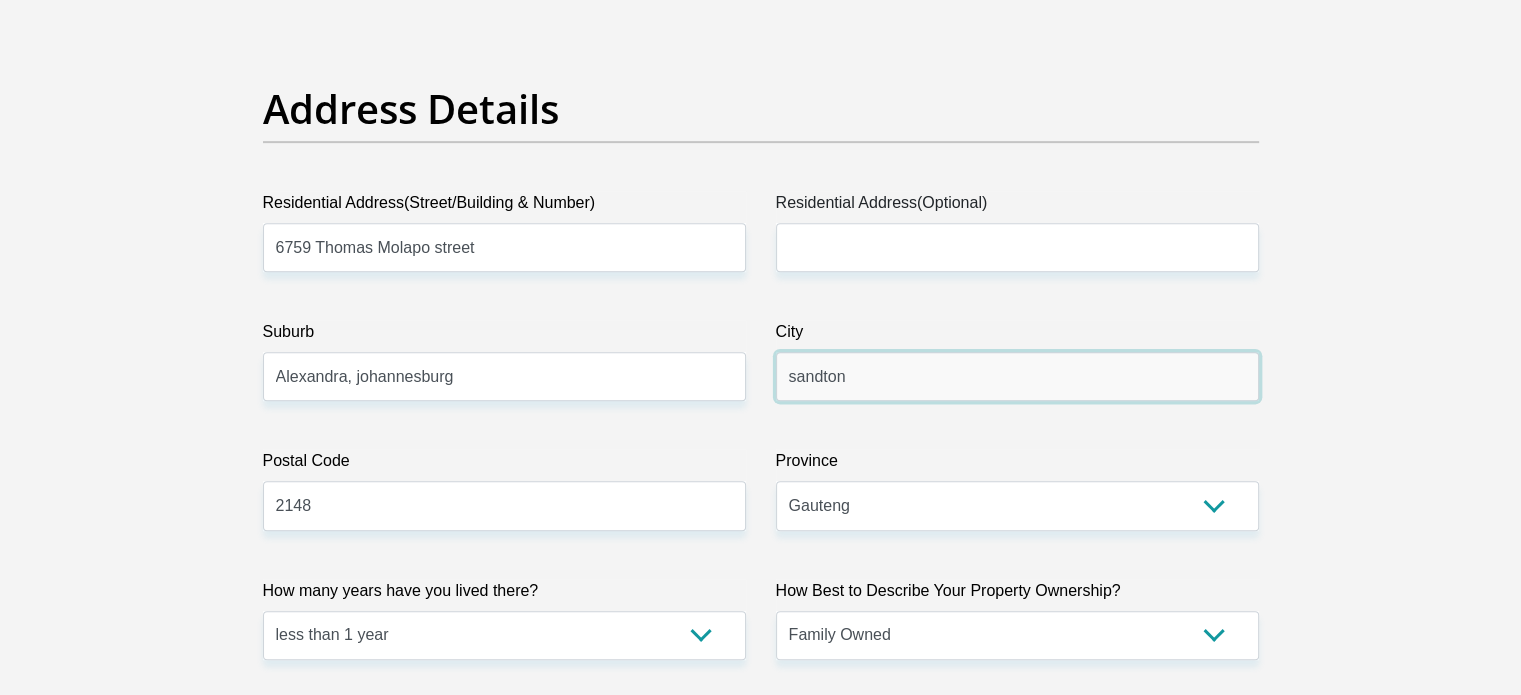 click on "sandton" at bounding box center (1017, 376) 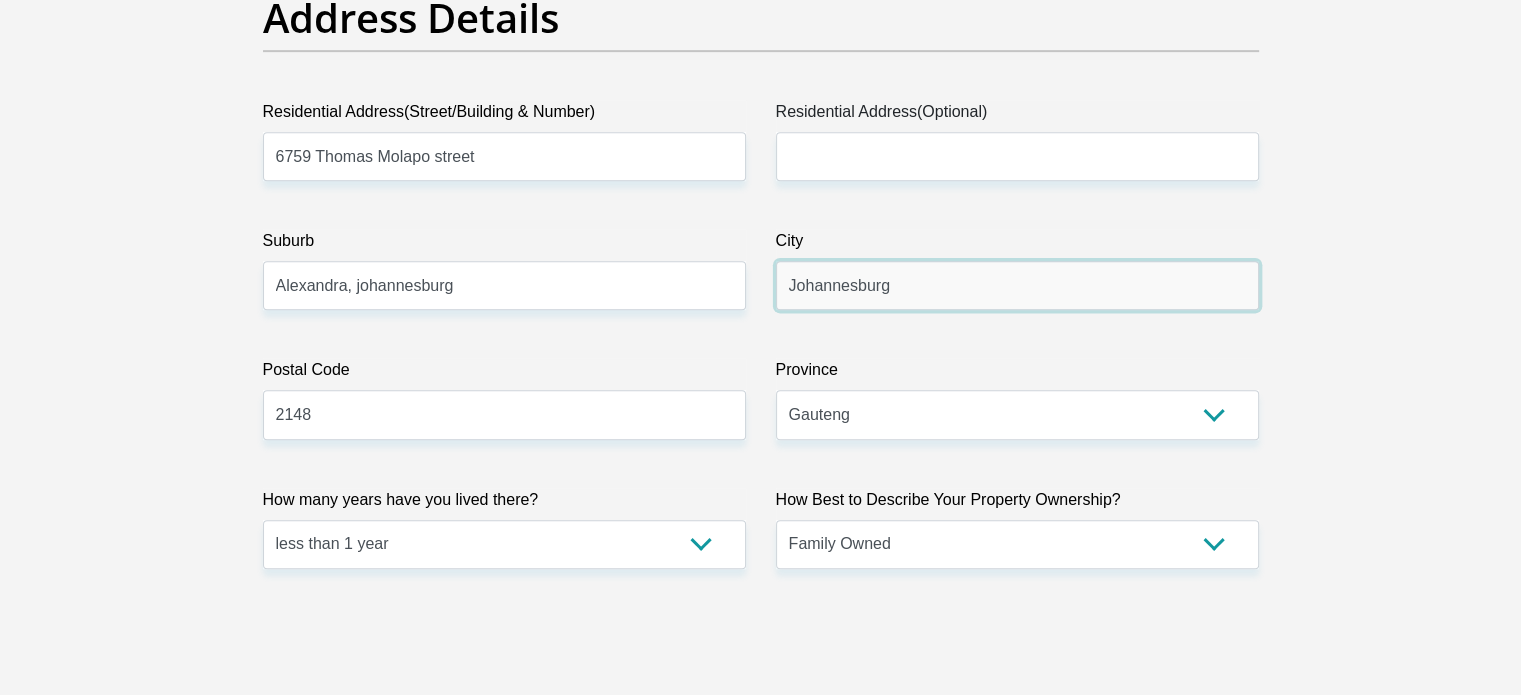 scroll, scrollTop: 1039, scrollLeft: 0, axis: vertical 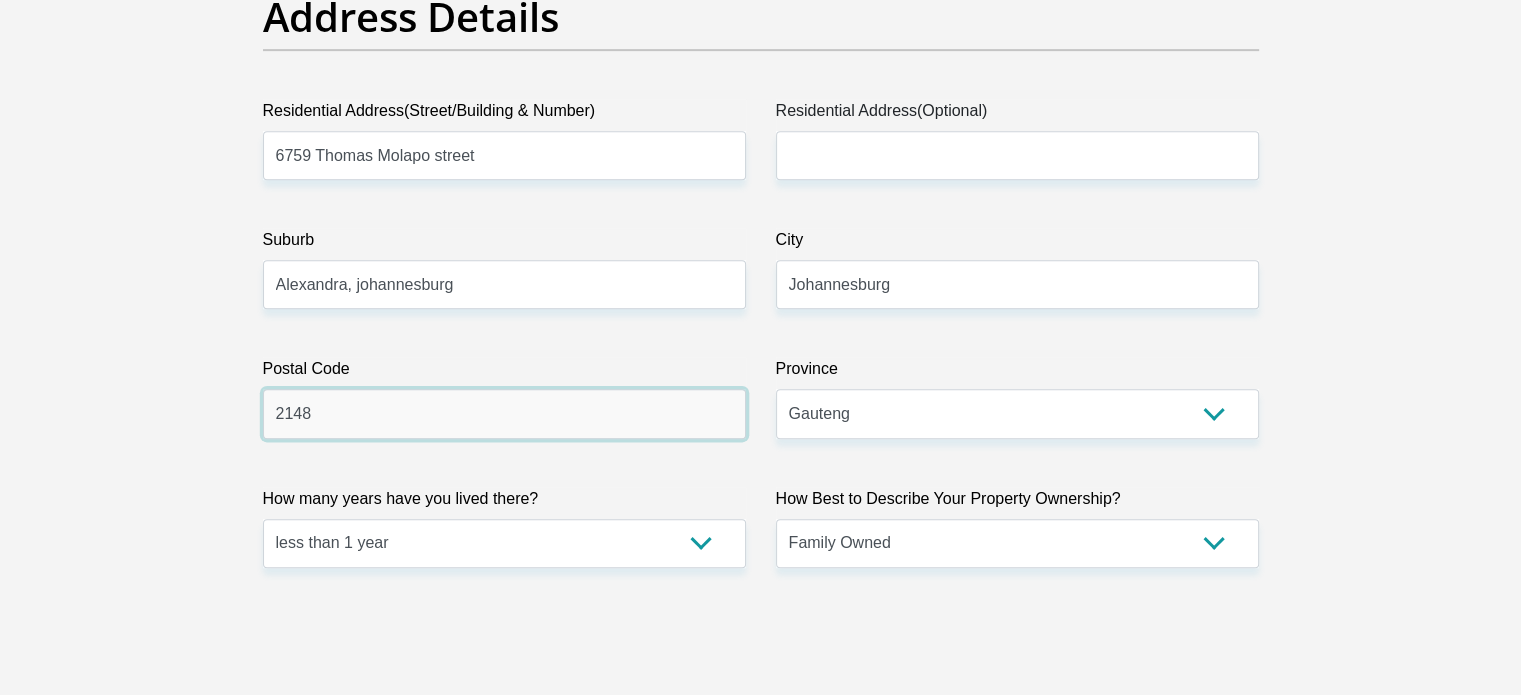click on "2148" at bounding box center (504, 413) 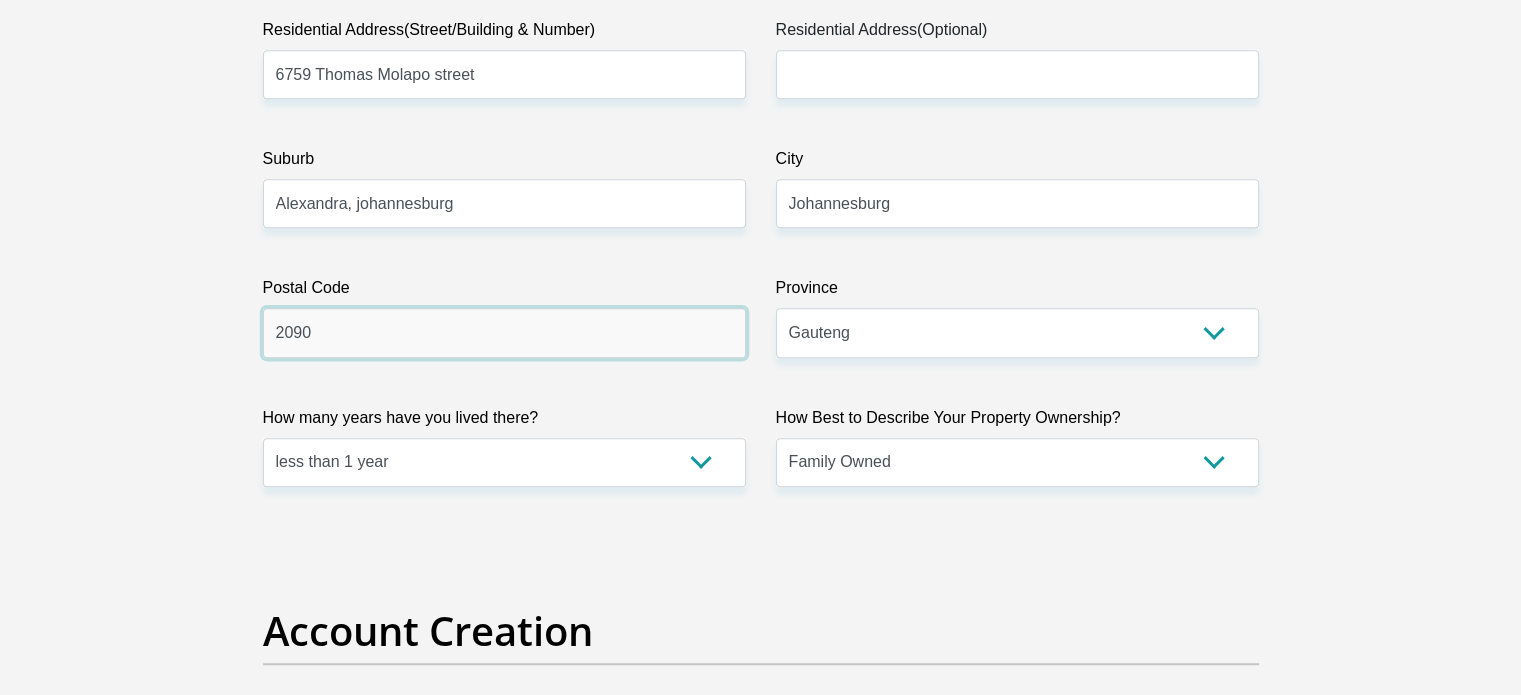 scroll, scrollTop: 1123, scrollLeft: 0, axis: vertical 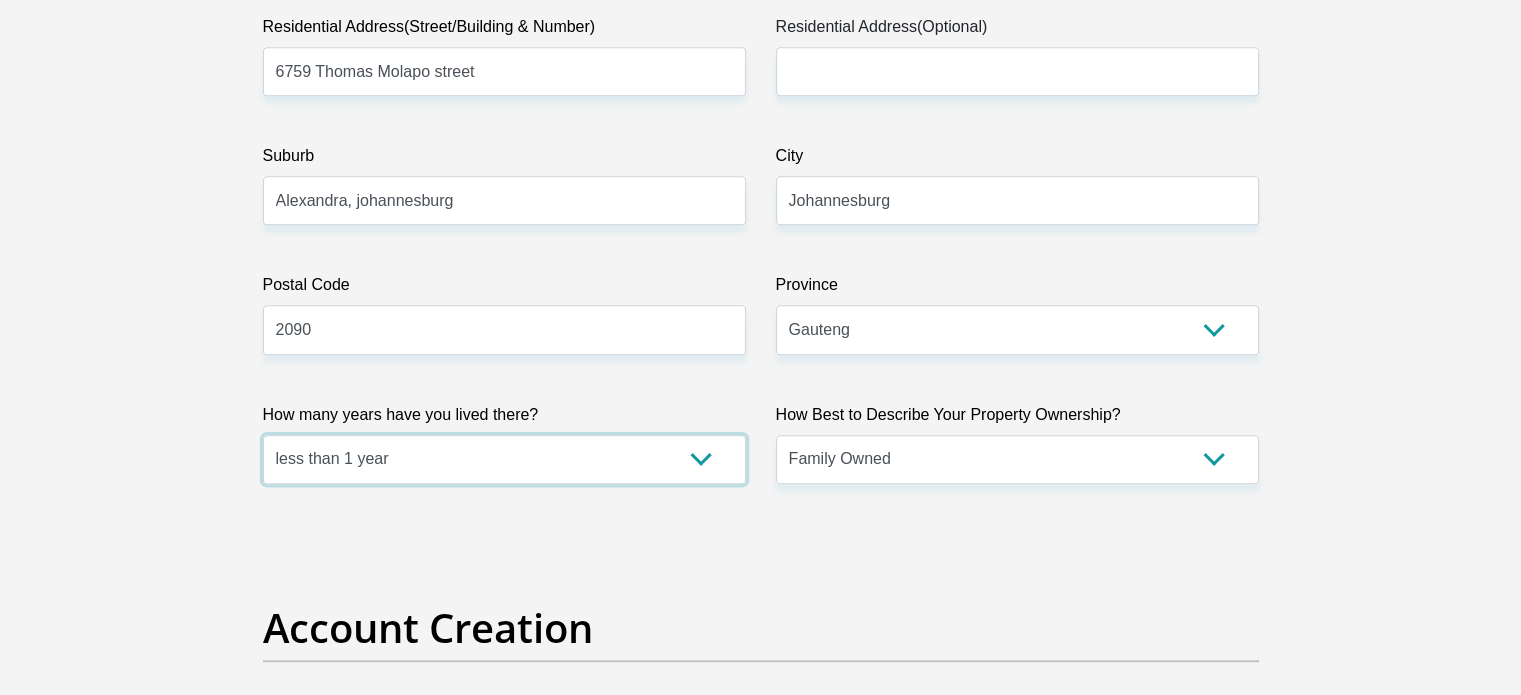 click on "less than 1 year
1-3 years
3-5 years
5+ years" at bounding box center (504, 459) 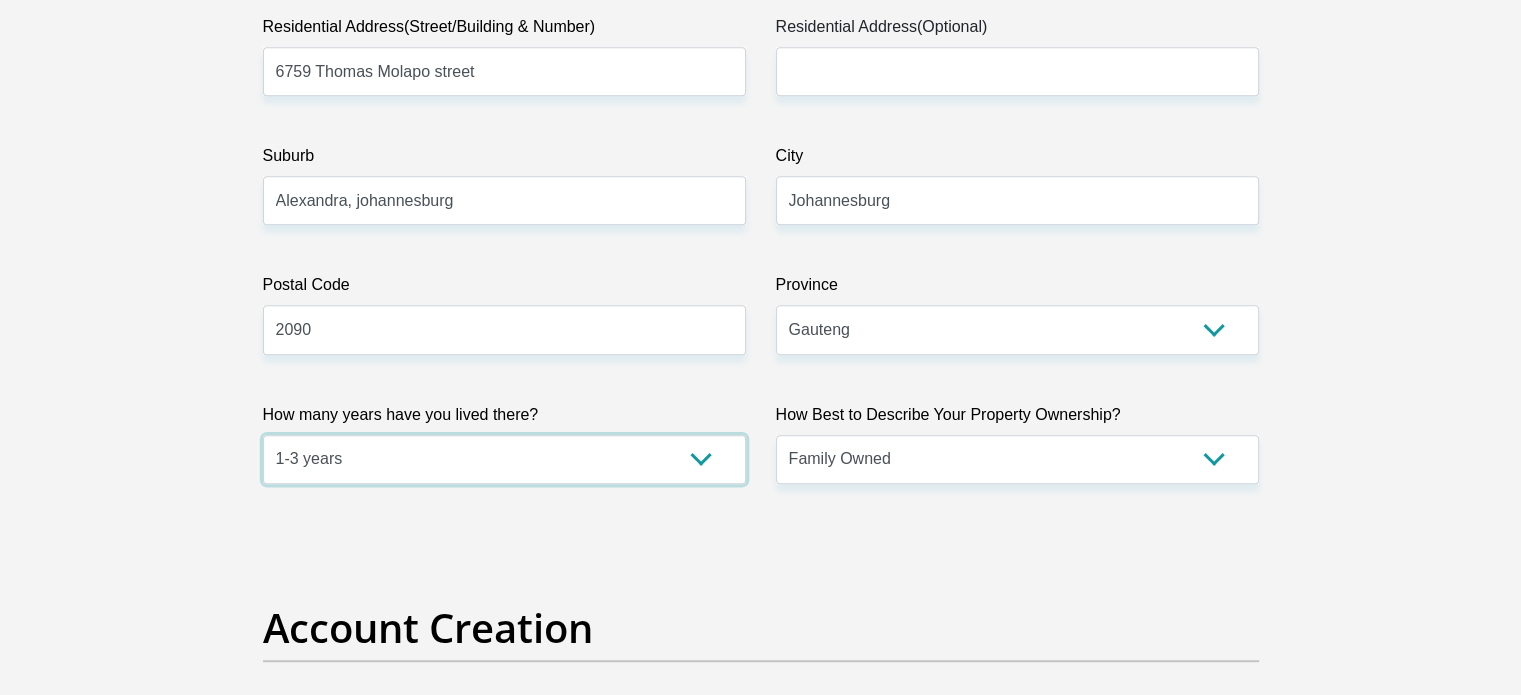 click on "less than 1 year
1-3 years
3-5 years
5+ years" at bounding box center (504, 459) 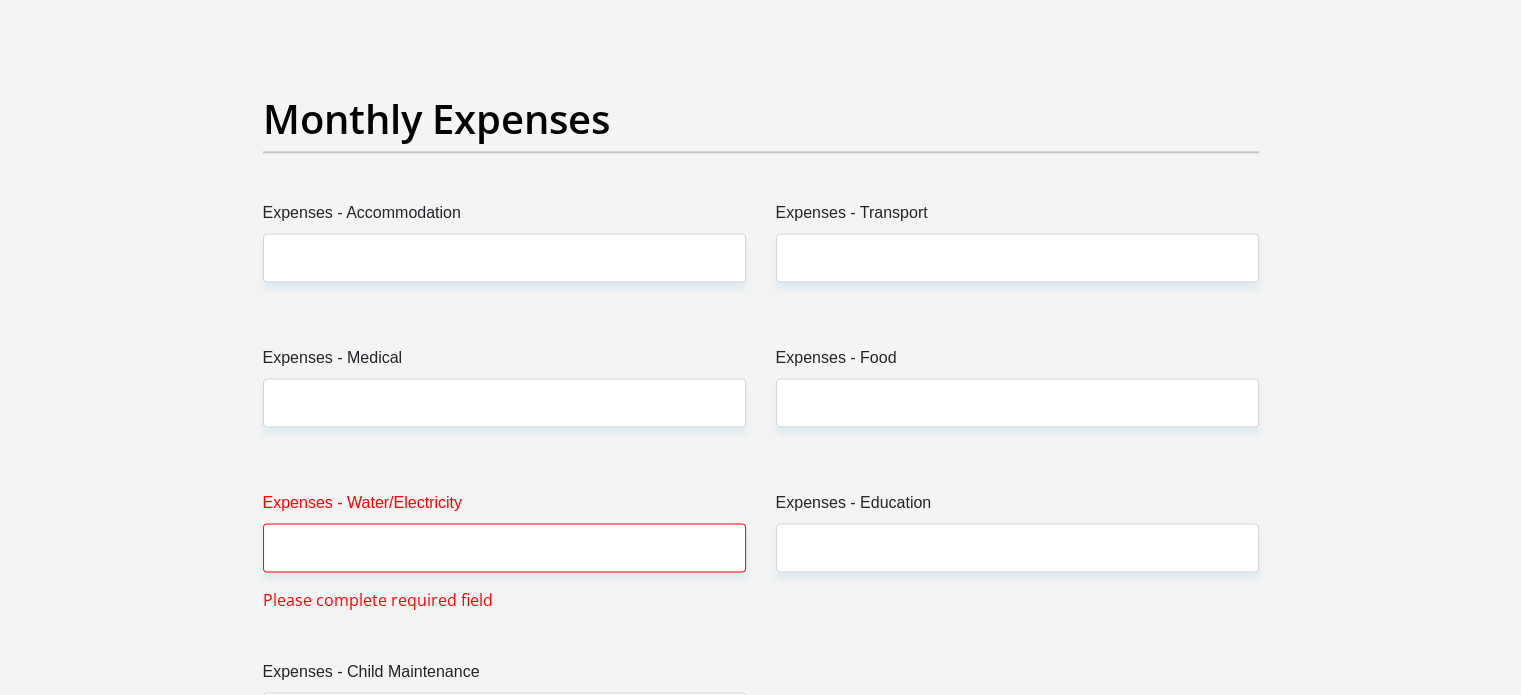 scroll, scrollTop: 2812, scrollLeft: 0, axis: vertical 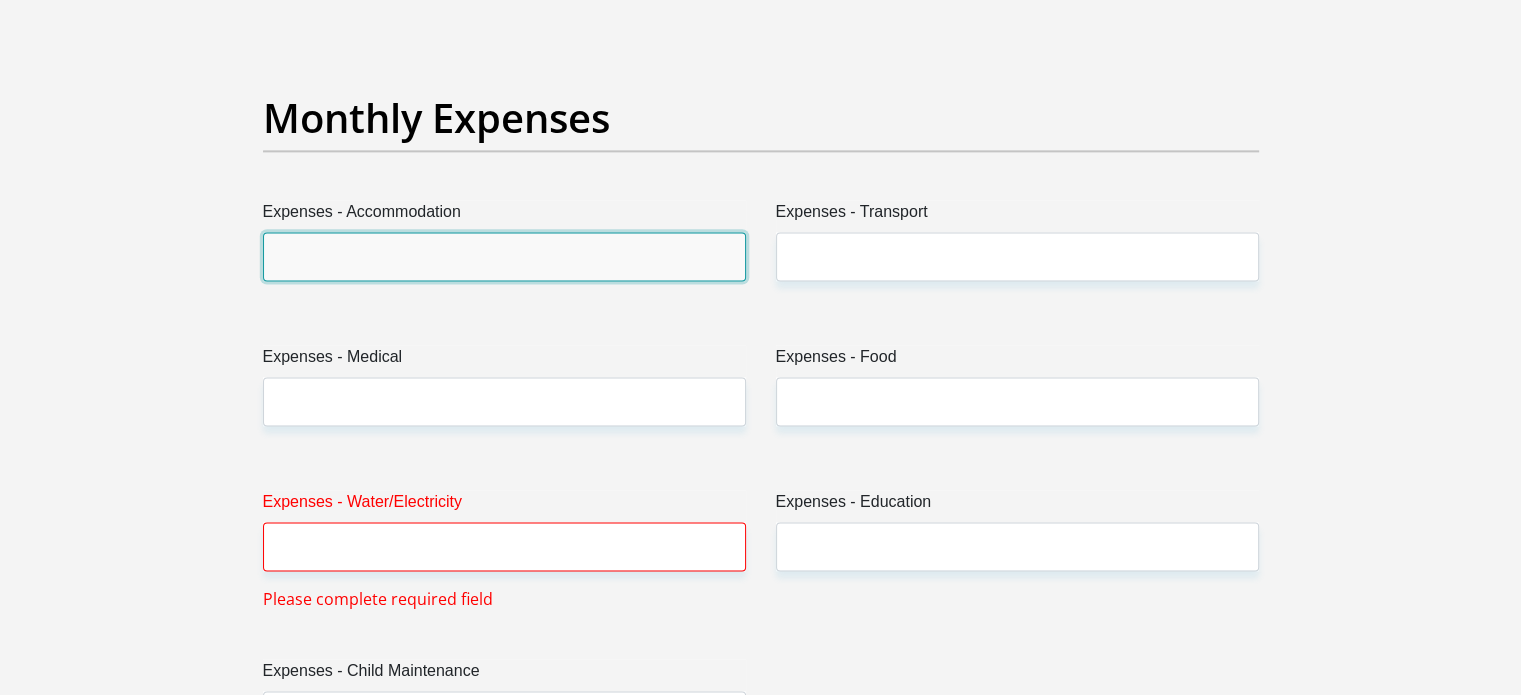 click on "Expenses - Accommodation" at bounding box center [504, 256] 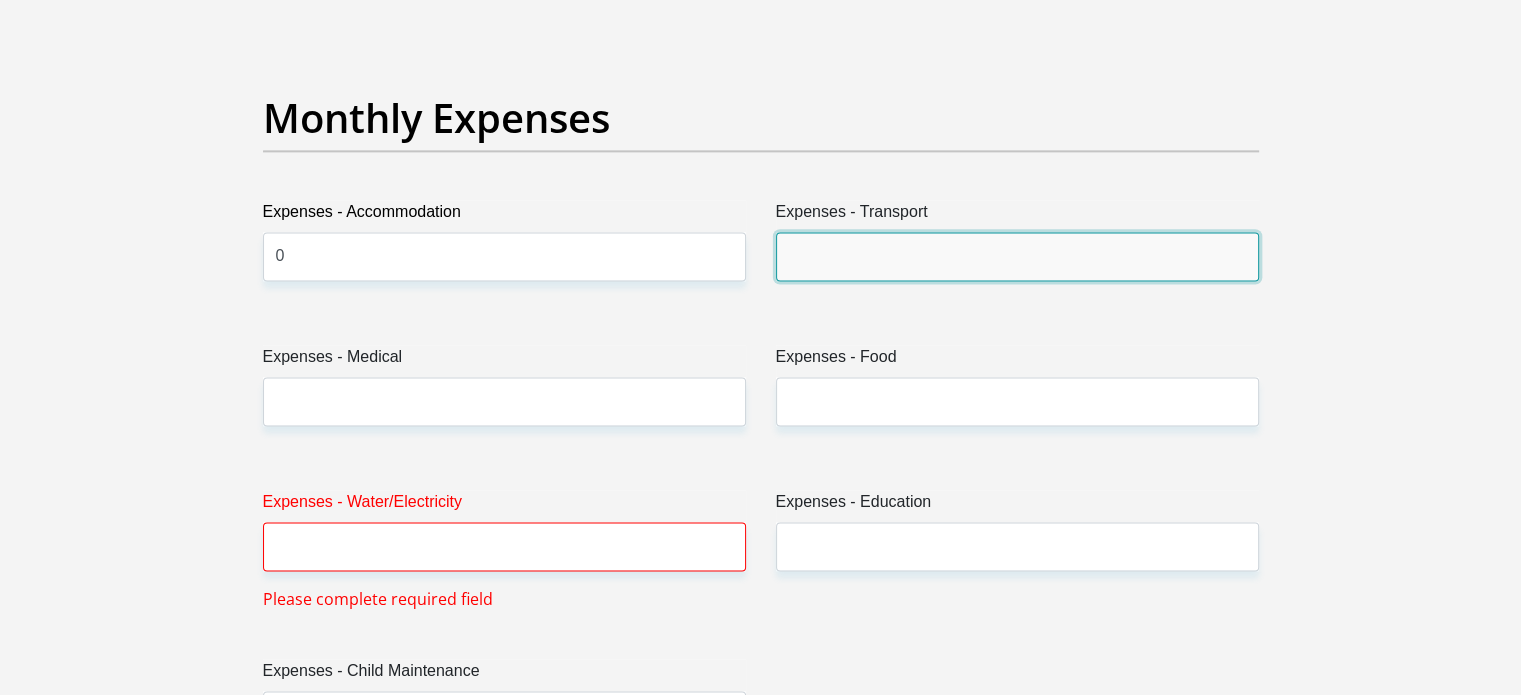 click on "Expenses - Transport" at bounding box center (1017, 256) 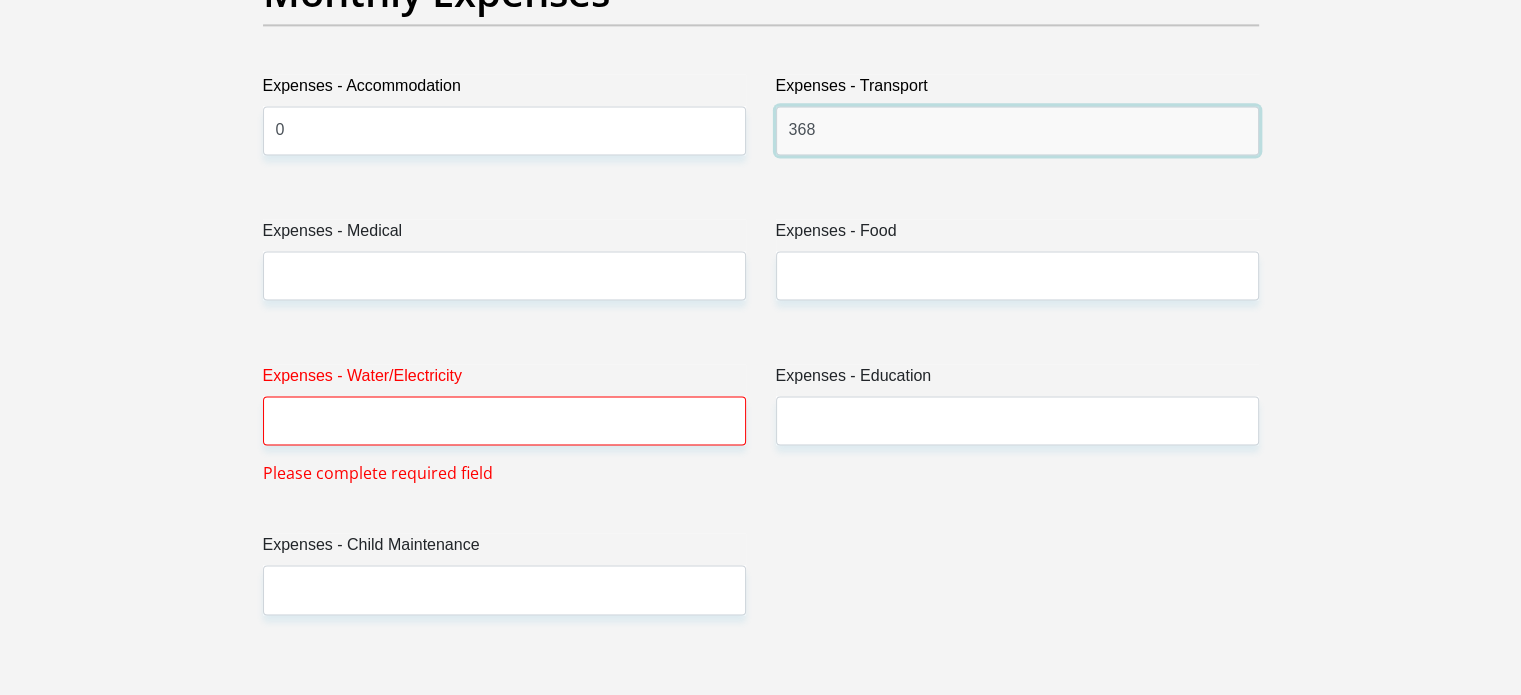 scroll, scrollTop: 2939, scrollLeft: 0, axis: vertical 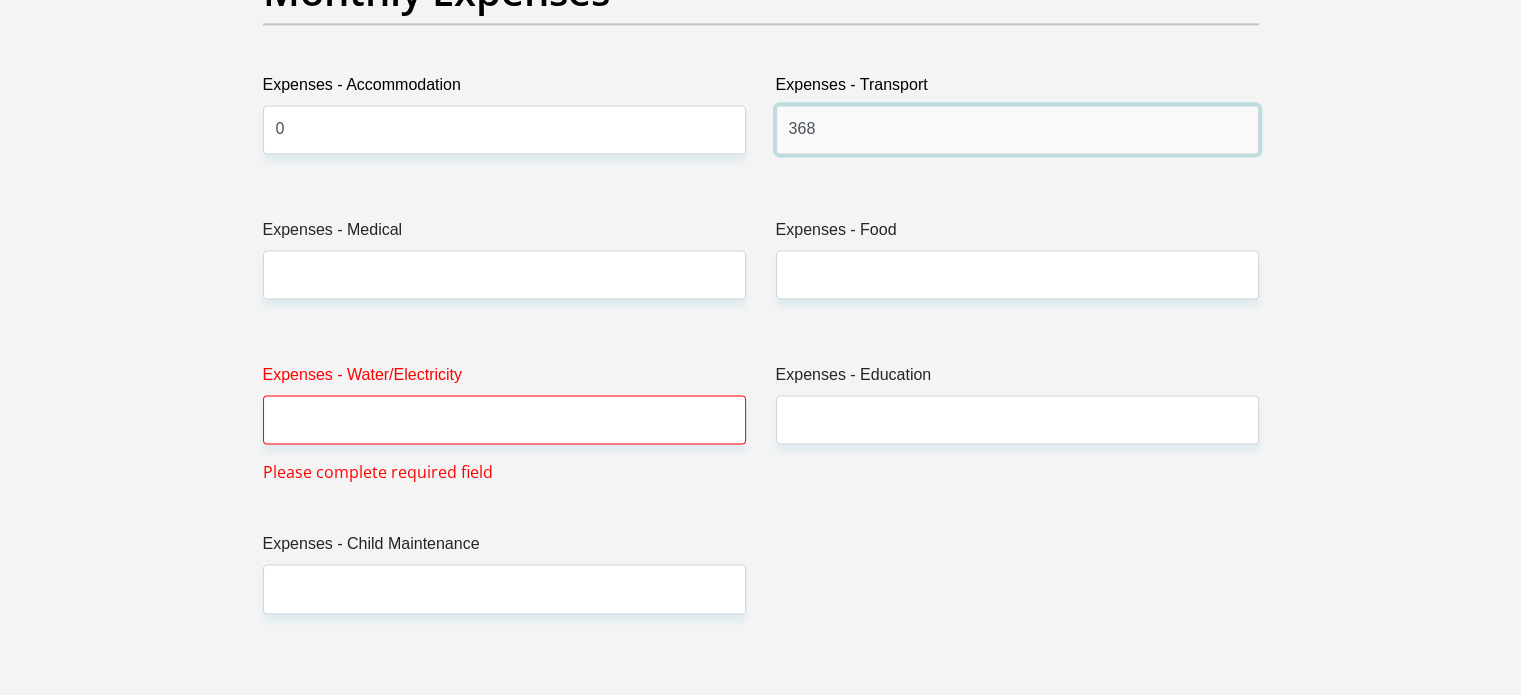 type on "368" 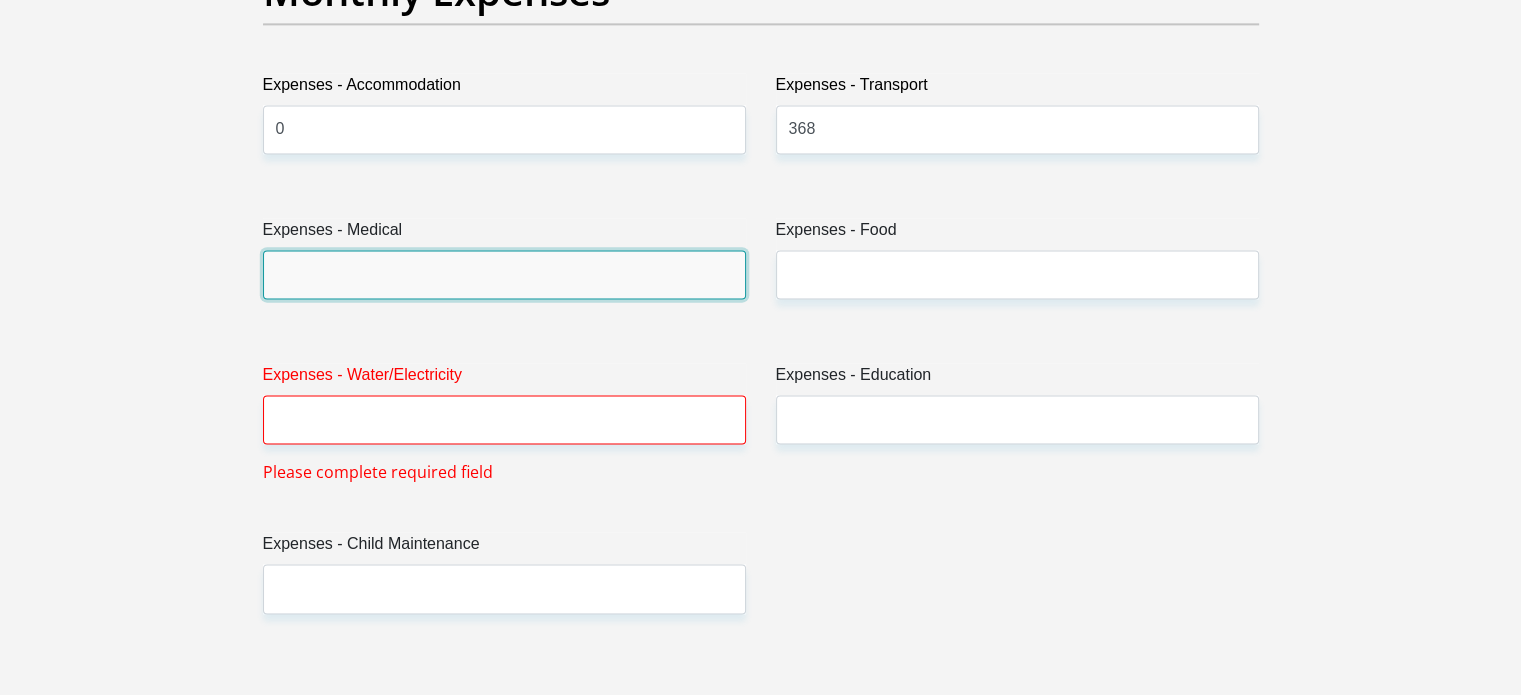 click on "Expenses - Medical" at bounding box center [504, 274] 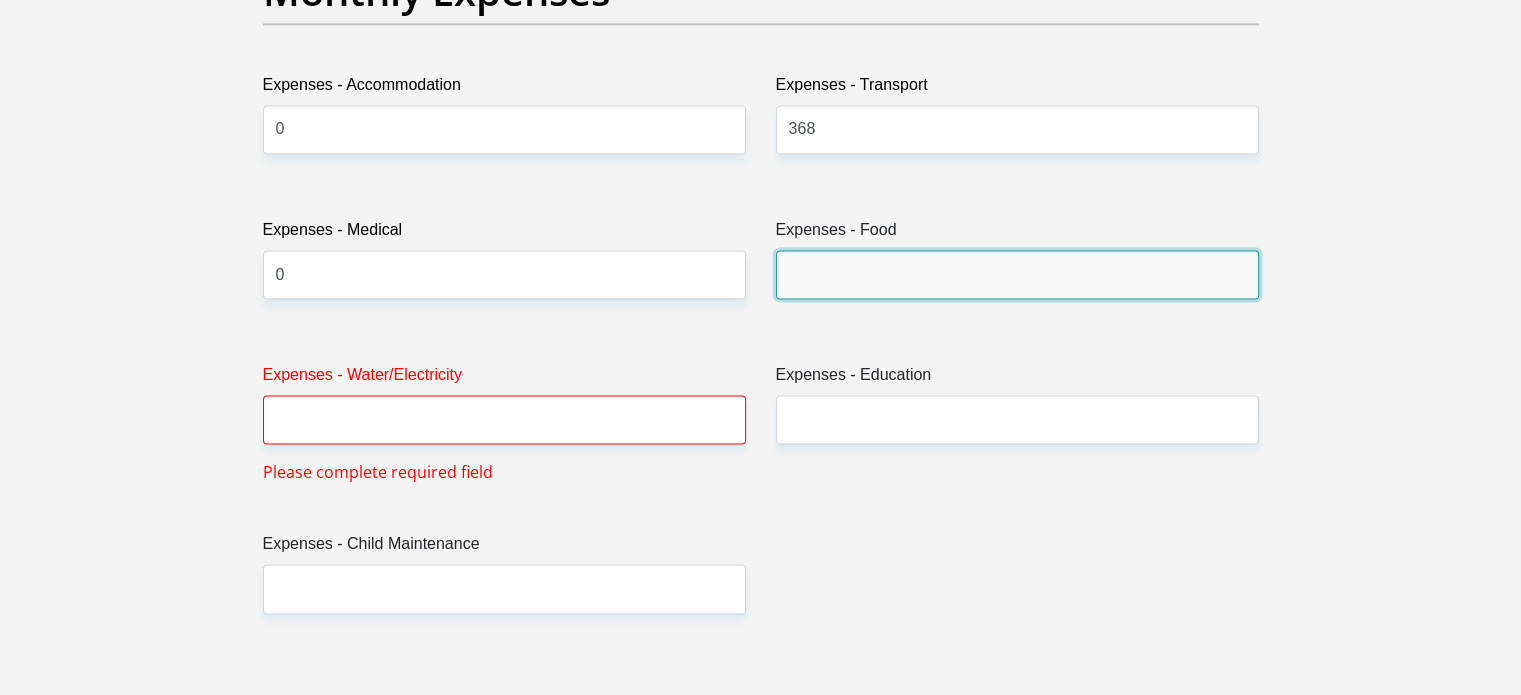 click on "Expenses - Food" at bounding box center [1017, 274] 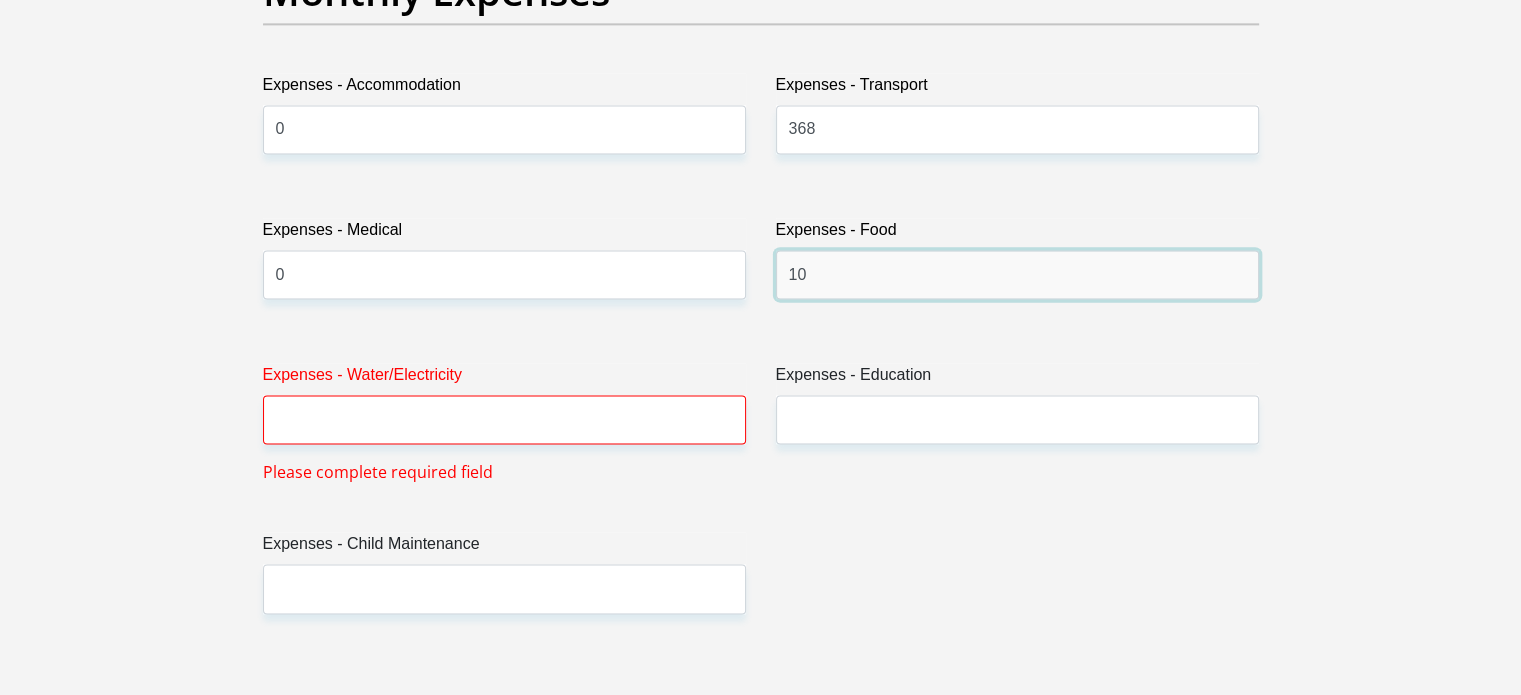 type on "1" 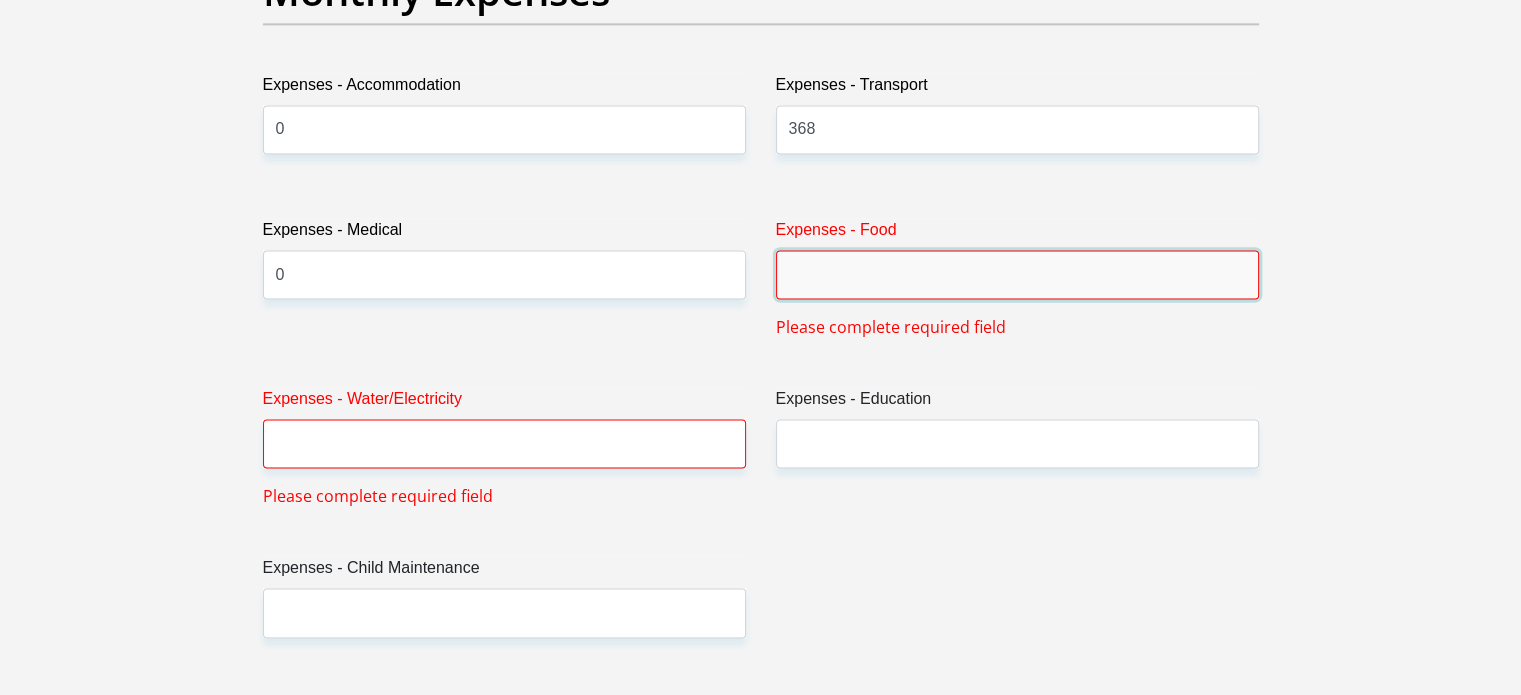 type on "8" 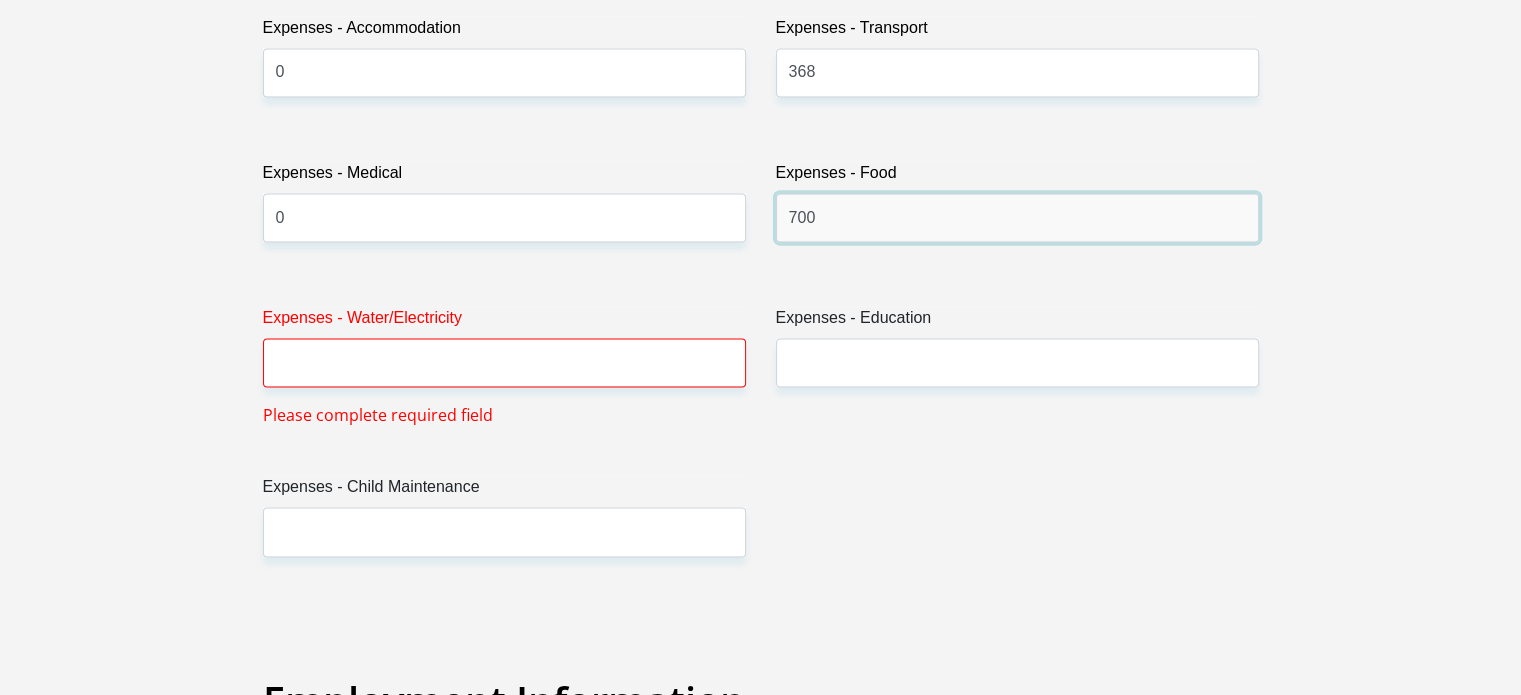 scroll, scrollTop: 2992, scrollLeft: 0, axis: vertical 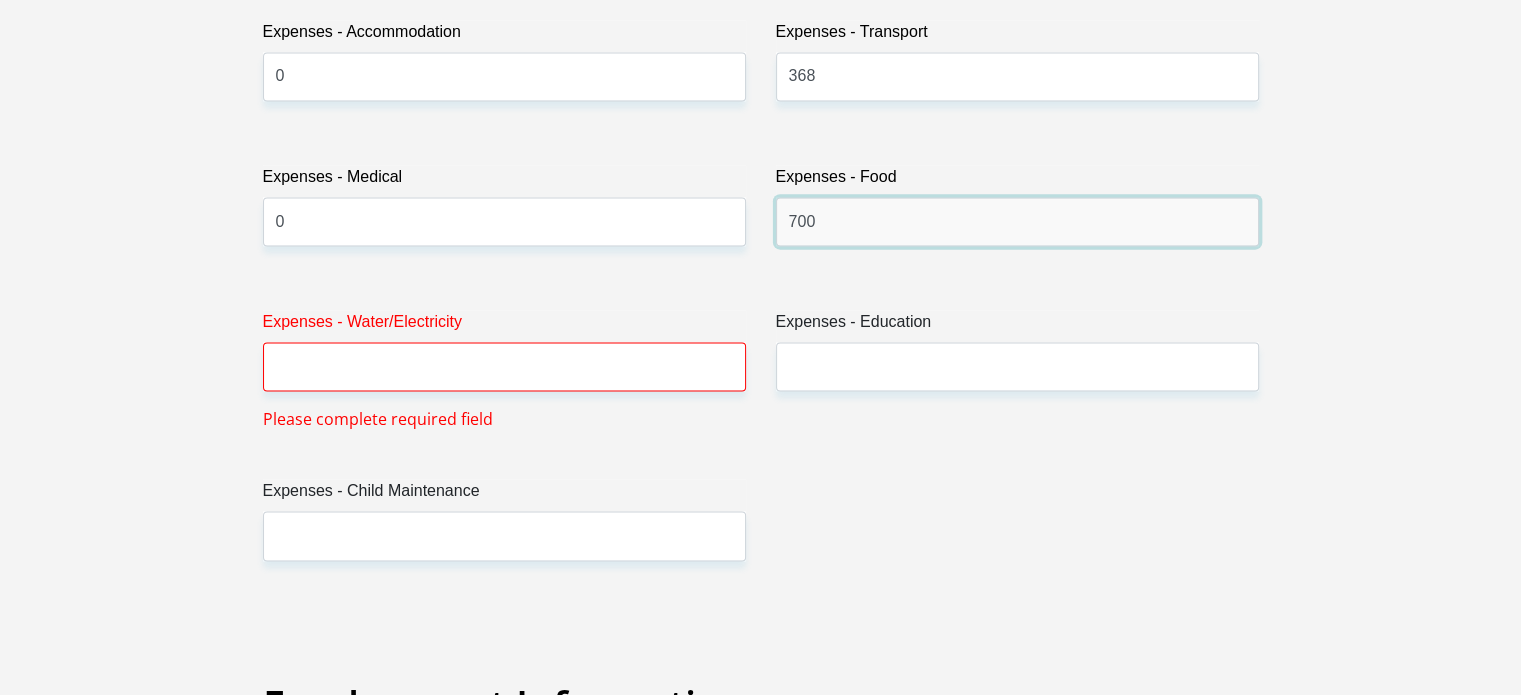 type on "700" 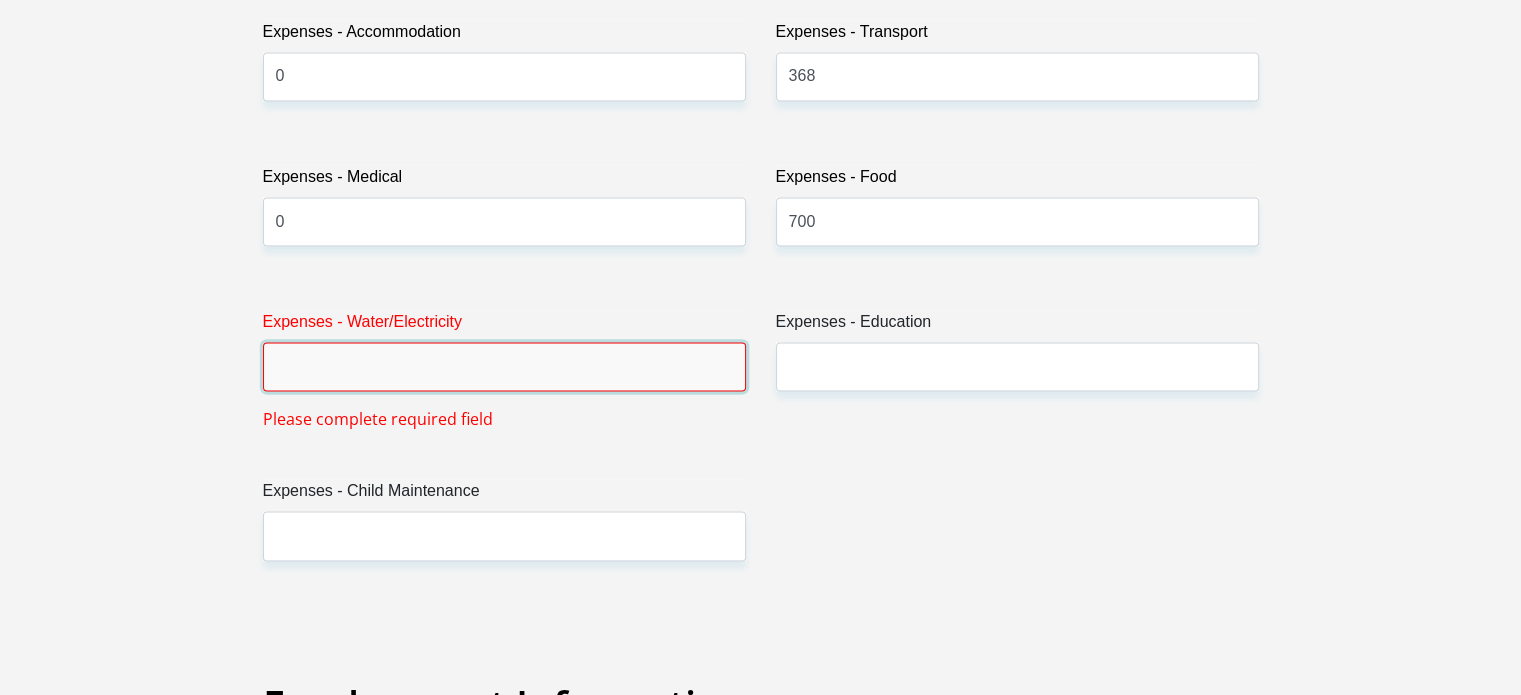 click on "Expenses - Water/Electricity" at bounding box center [504, 366] 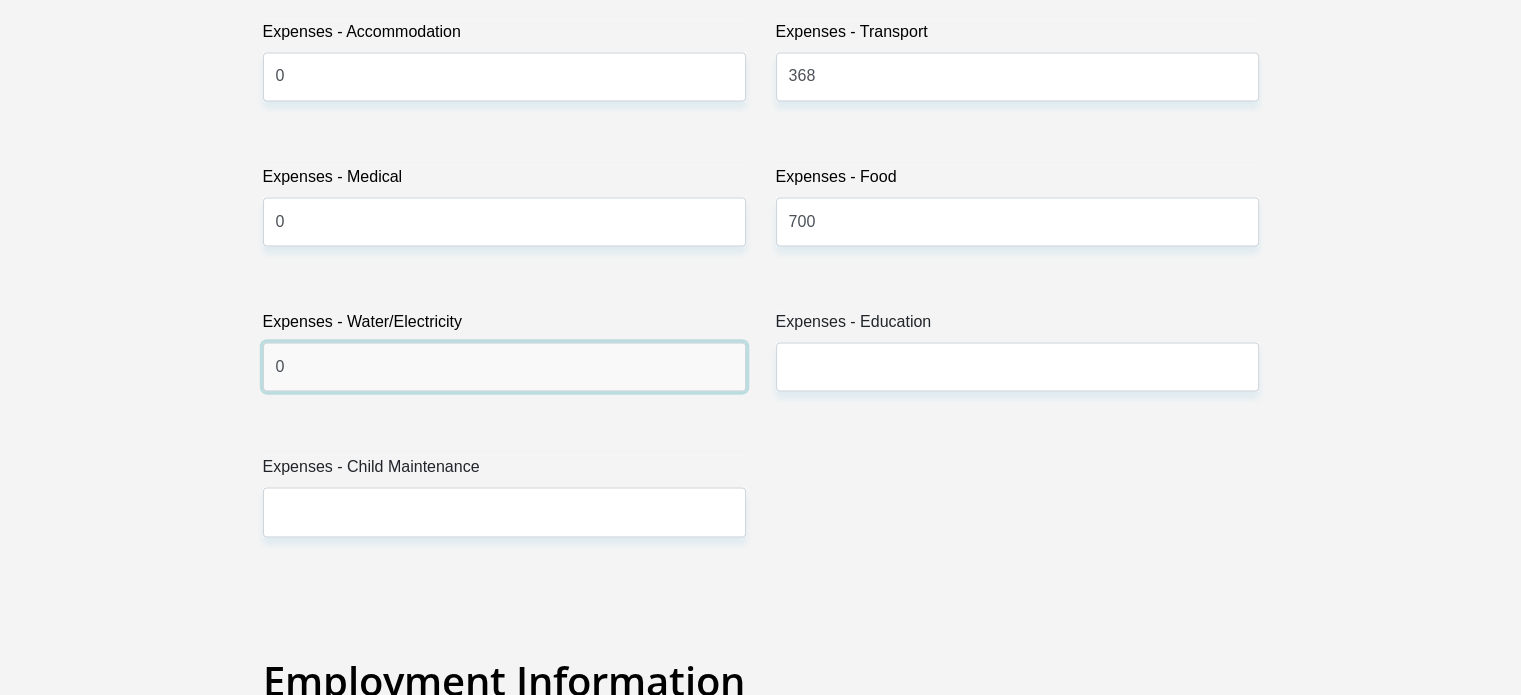 type on "0" 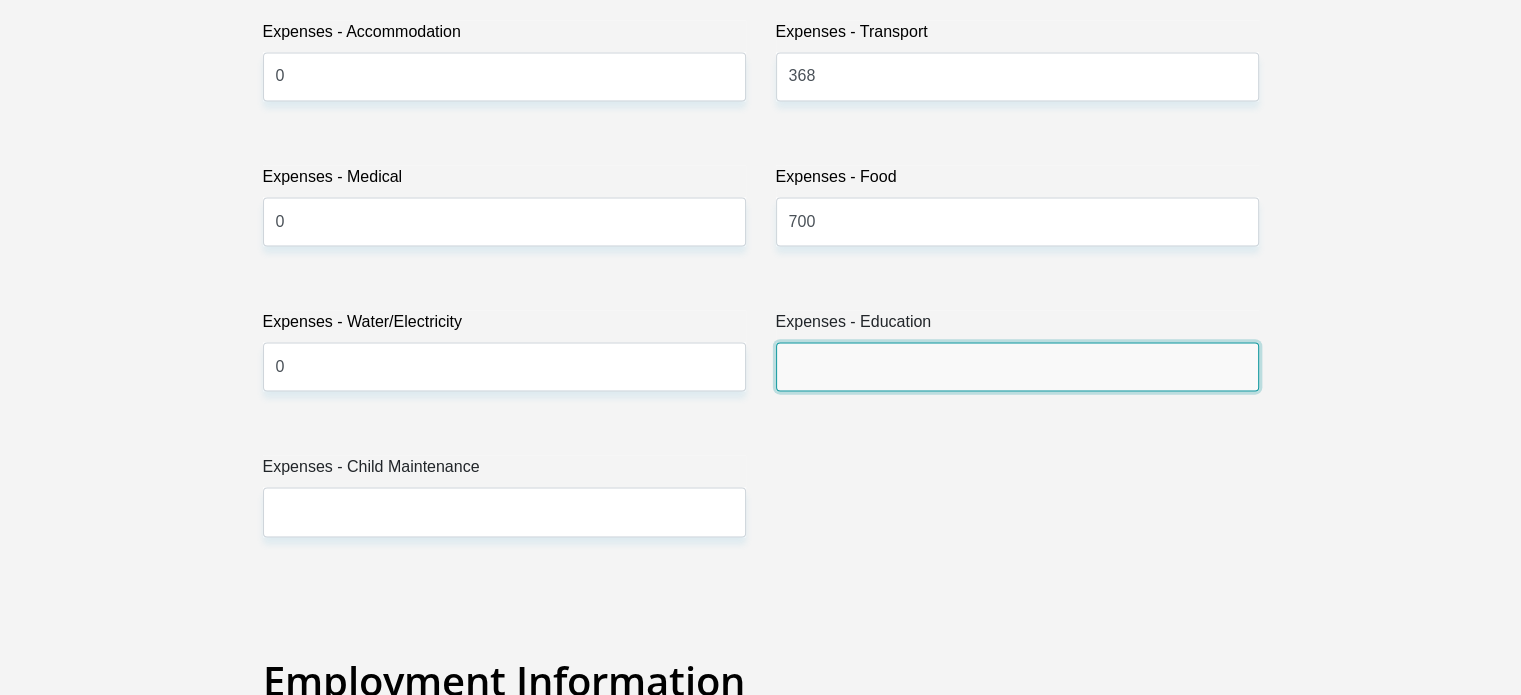 click on "Expenses - Education" at bounding box center (1017, 366) 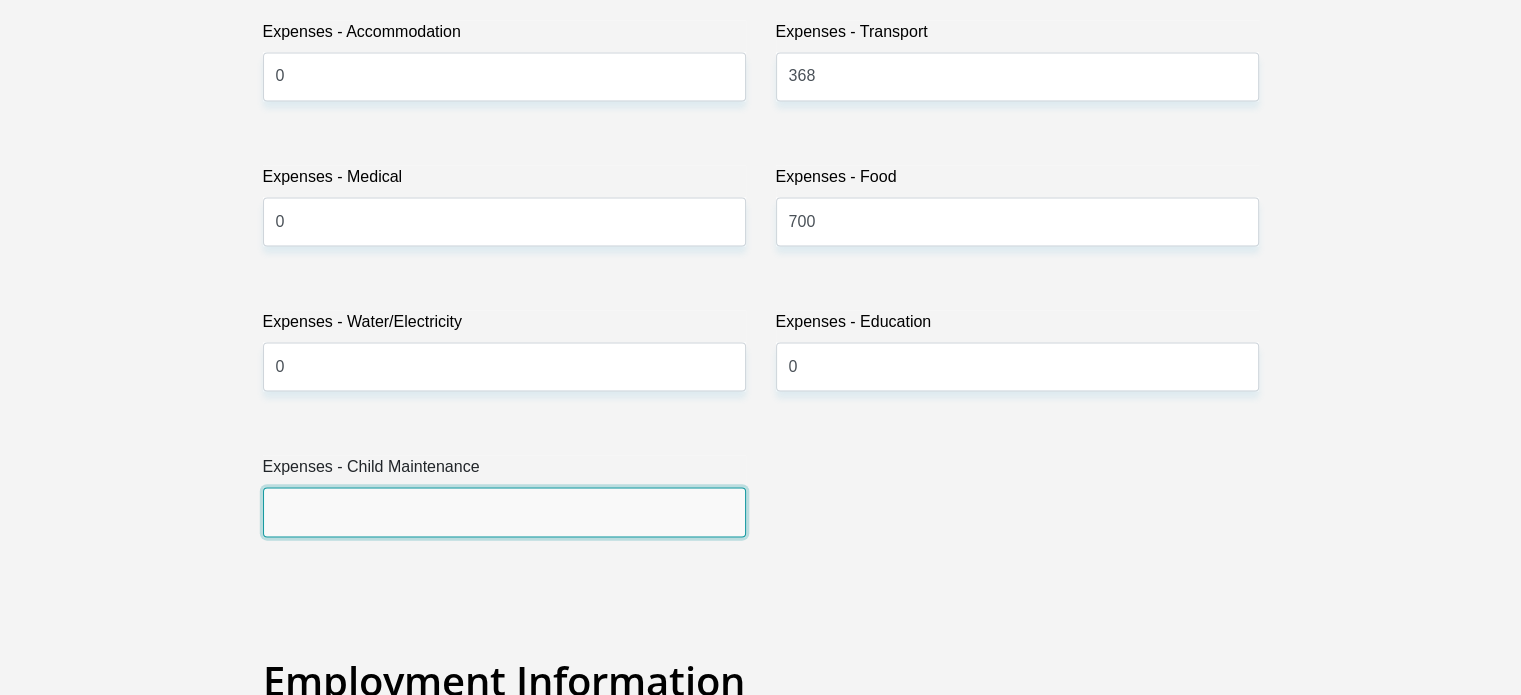 click on "Expenses - Child Maintenance" at bounding box center [504, 511] 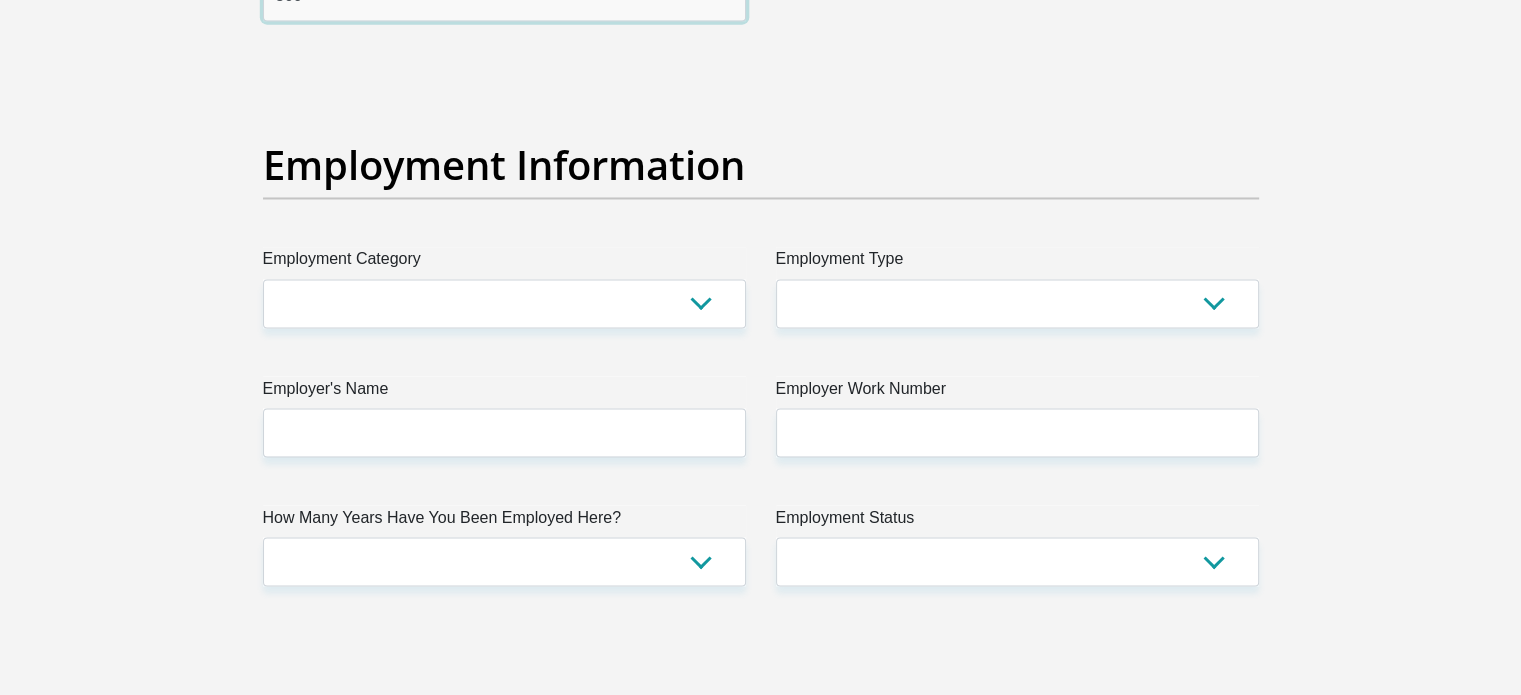 scroll, scrollTop: 3508, scrollLeft: 0, axis: vertical 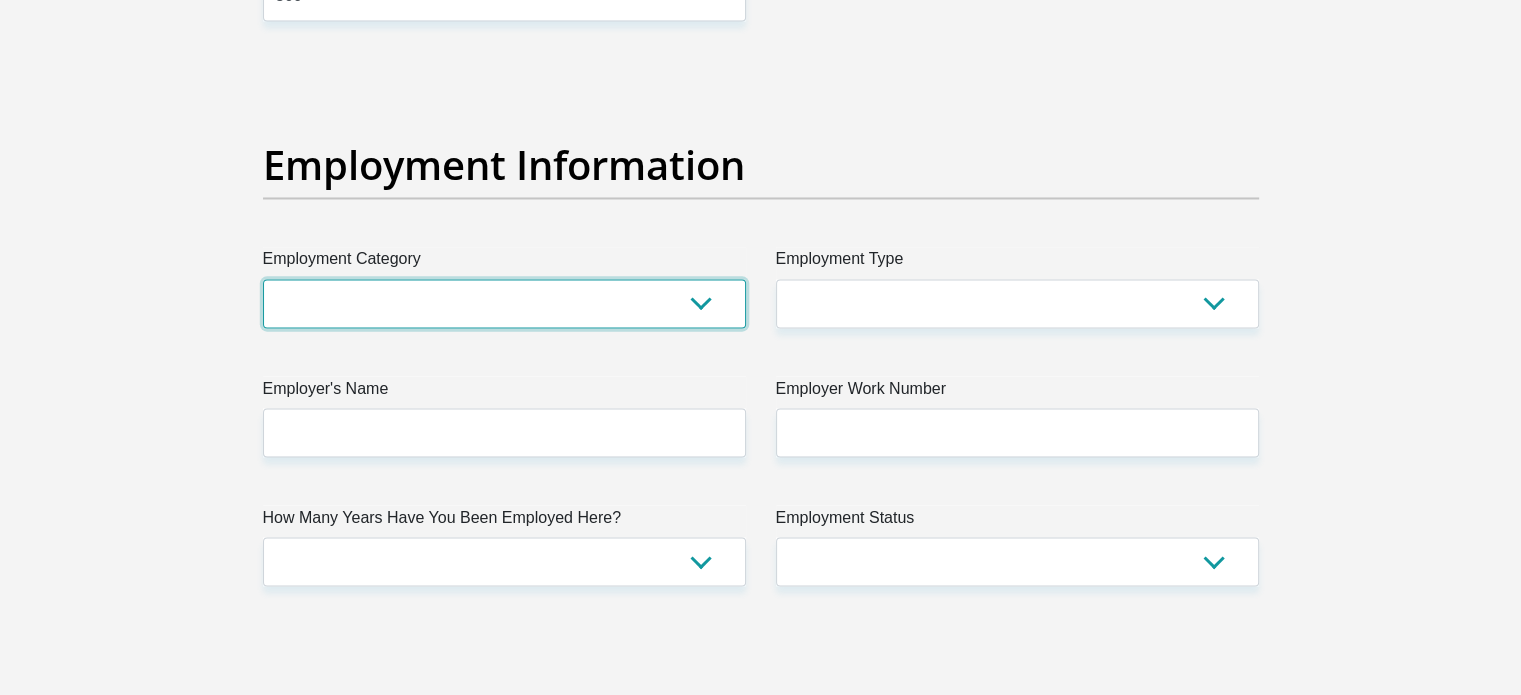 click on "AGRICULTURE
ALCOHOL & TOBACCO
CONSTRUCTION MATERIALS
METALLURGY
EQUIPMENT FOR RENEWABLE ENERGY
SPECIALIZED CONTRACTORS
CAR
GAMING (INCL. INTERNET
OTHER WHOLESALE
UNLICENSED PHARMACEUTICALS
CURRENCY EXCHANGE HOUSES
OTHER FINANCIAL INSTITUTIONS & INSURANCE
REAL ESTATE AGENTS
OIL & GAS
OTHER MATERIALS (E.G. IRON ORE)
PRECIOUS STONES & PRECIOUS METALS
POLITICAL ORGANIZATIONS
RELIGIOUS ORGANIZATIONS(NOT SECTS)
ACTI. HAVING BUSINESS DEAL WITH PUBLIC ADMINISTRATION
LAUNDROMATS" at bounding box center (504, 303) 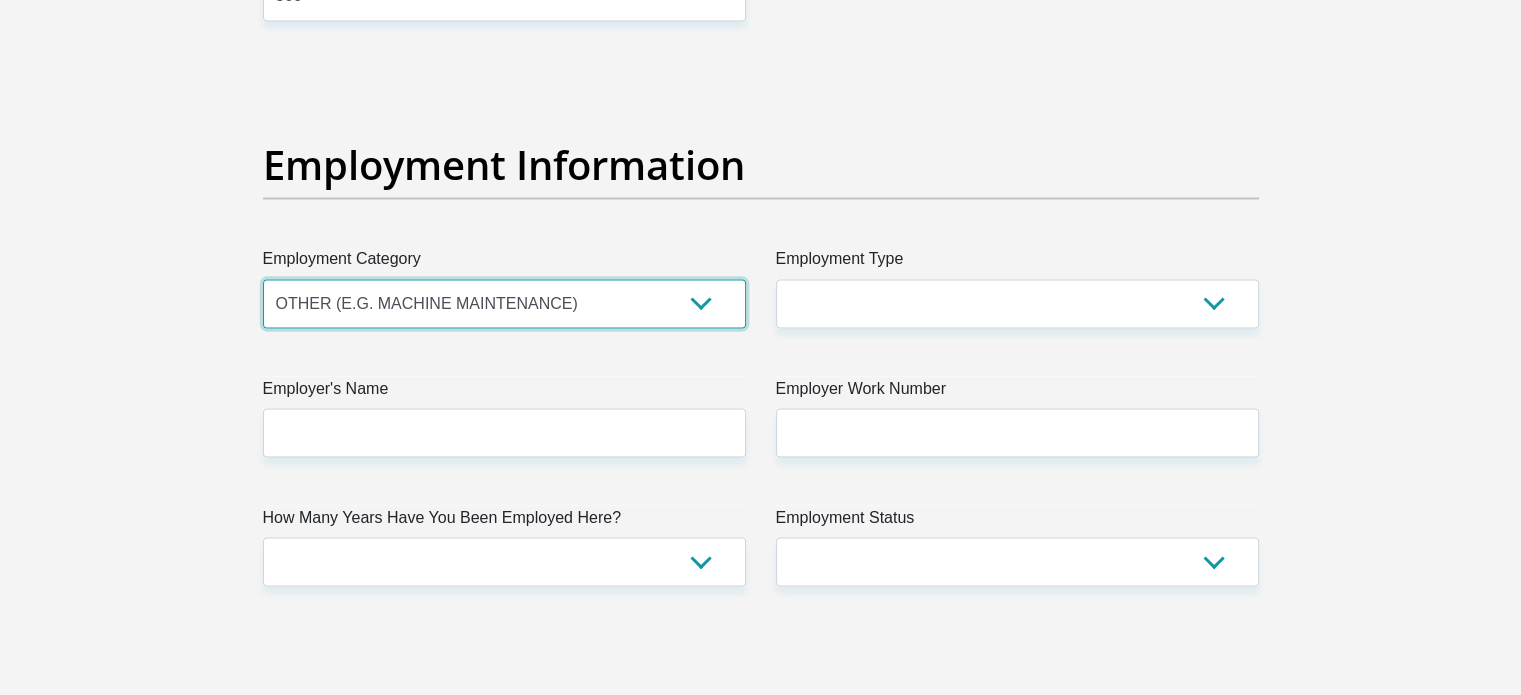 click on "AGRICULTURE
ALCOHOL & TOBACCO
CONSTRUCTION MATERIALS
METALLURGY
EQUIPMENT FOR RENEWABLE ENERGY
SPECIALIZED CONTRACTORS
CAR
GAMING (INCL. INTERNET
OTHER WHOLESALE
UNLICENSED PHARMACEUTICALS
CURRENCY EXCHANGE HOUSES
OTHER FINANCIAL INSTITUTIONS & INSURANCE
REAL ESTATE AGENTS
OIL & GAS
OTHER MATERIALS (E.G. IRON ORE)
PRECIOUS STONES & PRECIOUS METALS
POLITICAL ORGANIZATIONS
RELIGIOUS ORGANIZATIONS(NOT SECTS)
ACTI. HAVING BUSINESS DEAL WITH PUBLIC ADMINISTRATION
LAUNDROMATS" at bounding box center [504, 303] 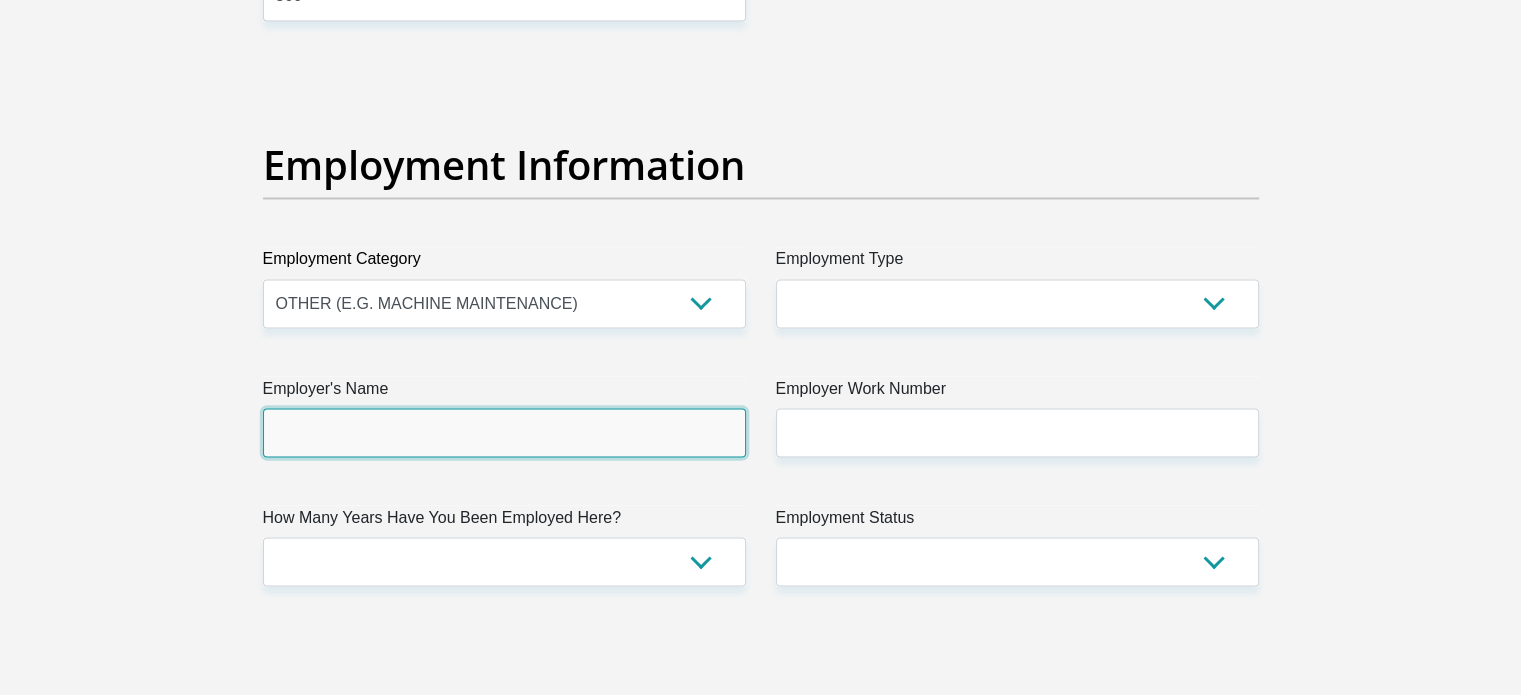 click on "Employer's Name" at bounding box center [504, 432] 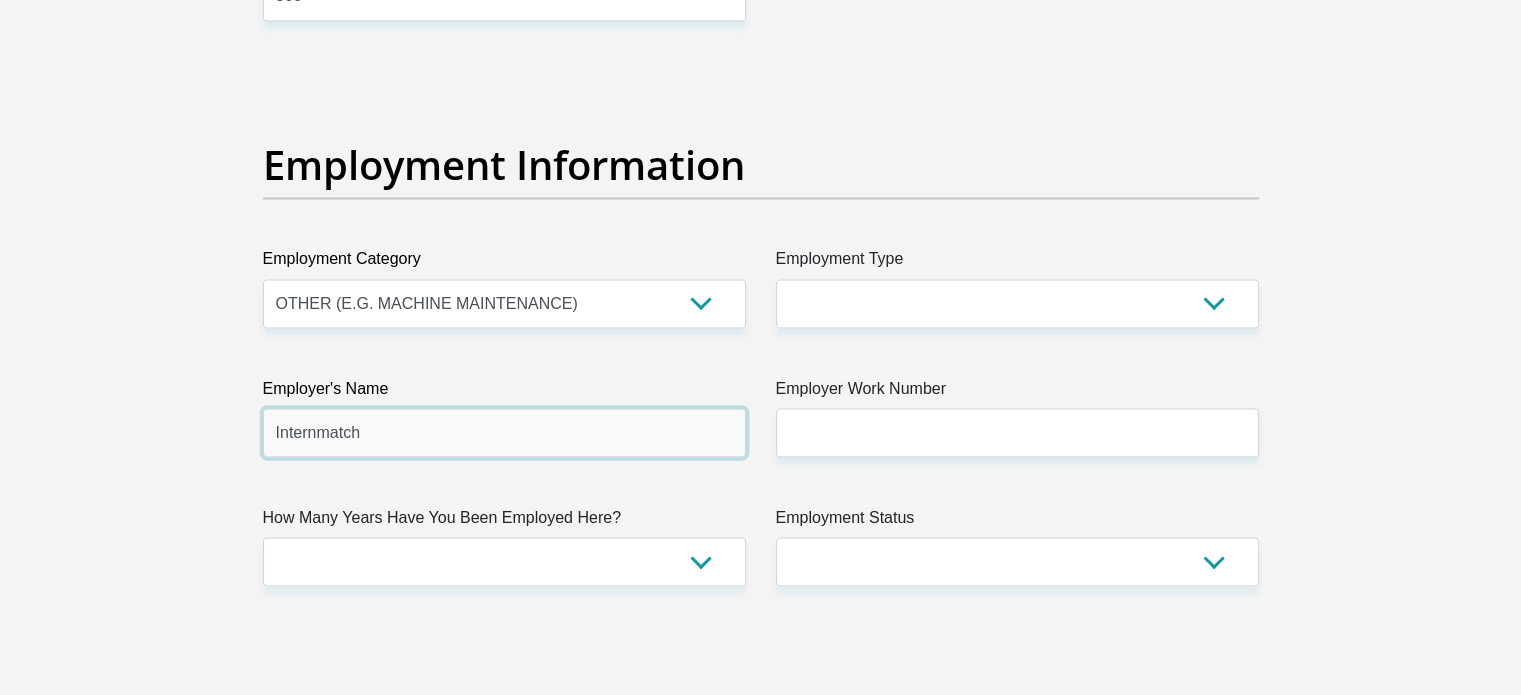 type on "Internmatch" 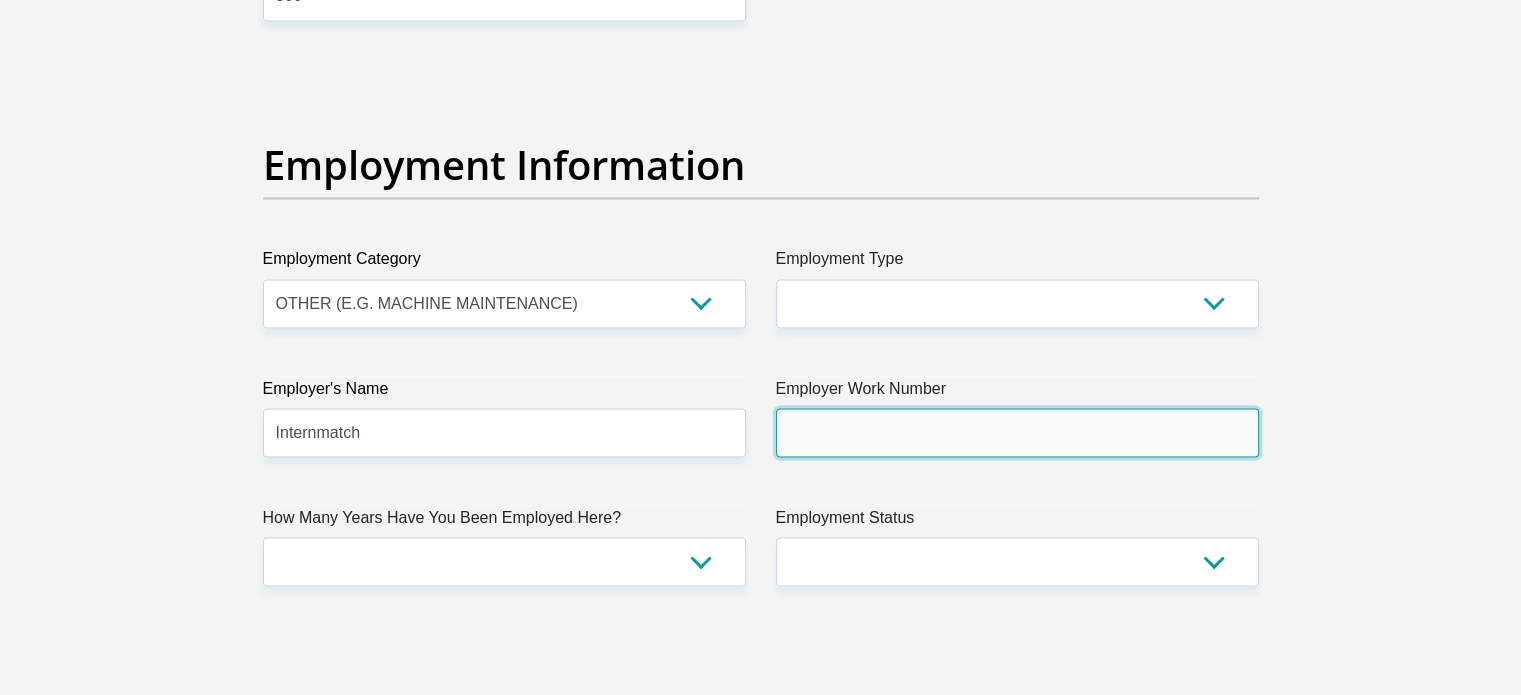 click on "Employer Work Number" at bounding box center [1017, 432] 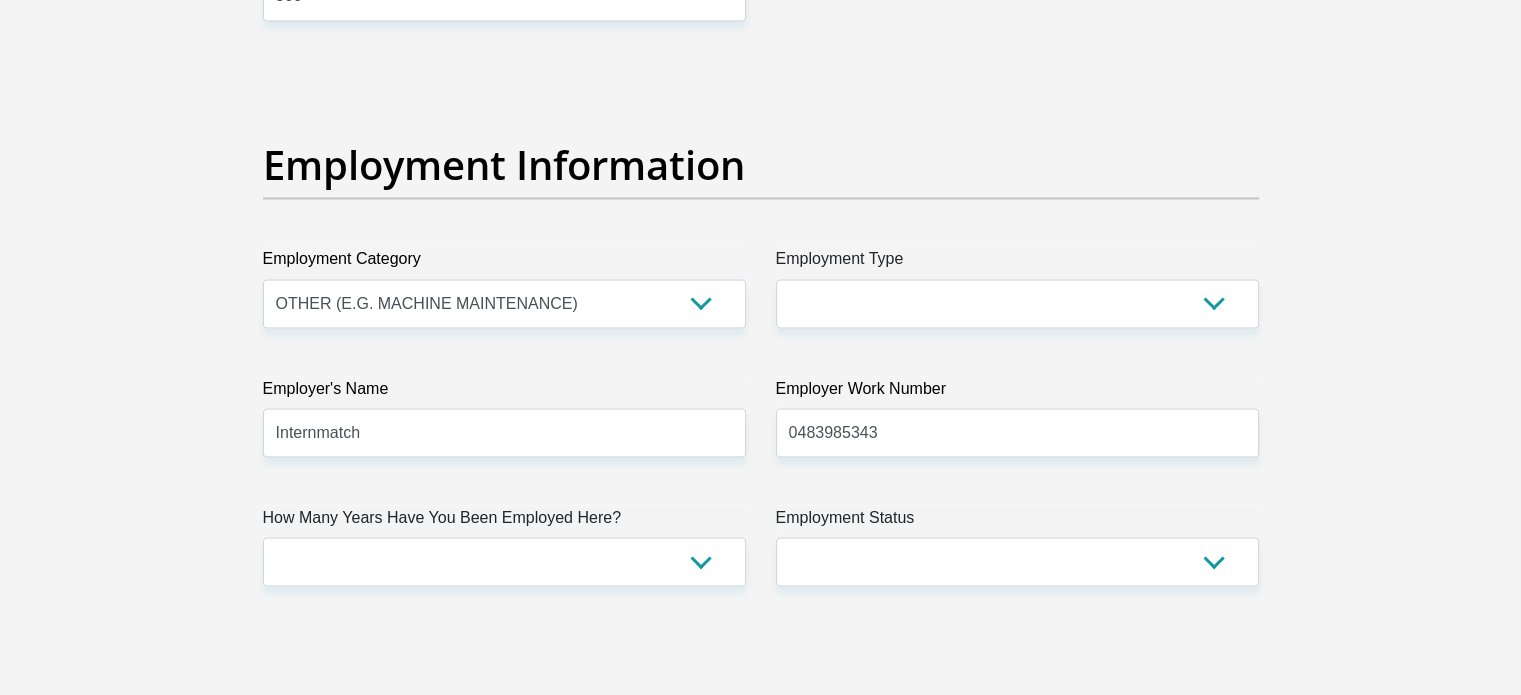 click on "Personal Details
Title
Mr
Ms
Mrs
Dr
Other
First Name
samson
Surname
Mazibuko
ID Number
0109106418089
Please input valid ID number
Race
Black
Coloured
Indian
White
Other
Contact Number
0722482057
Please input valid contact number
Nationality
South Africa
Afghanistan
Aland Islands  Albania  Algeria" at bounding box center (761, 59) 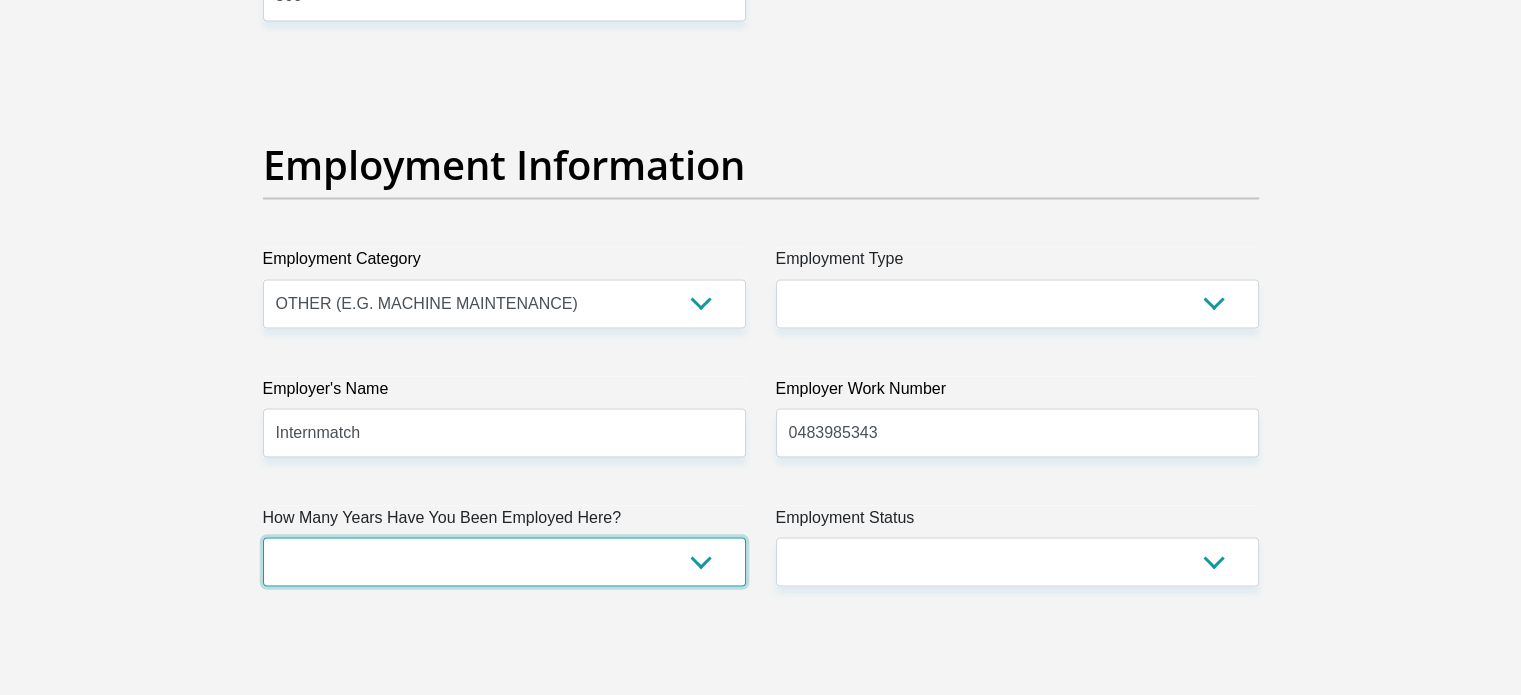 click on "less than 1 year
1-3 years
3-5 years
5+ years" at bounding box center (504, 561) 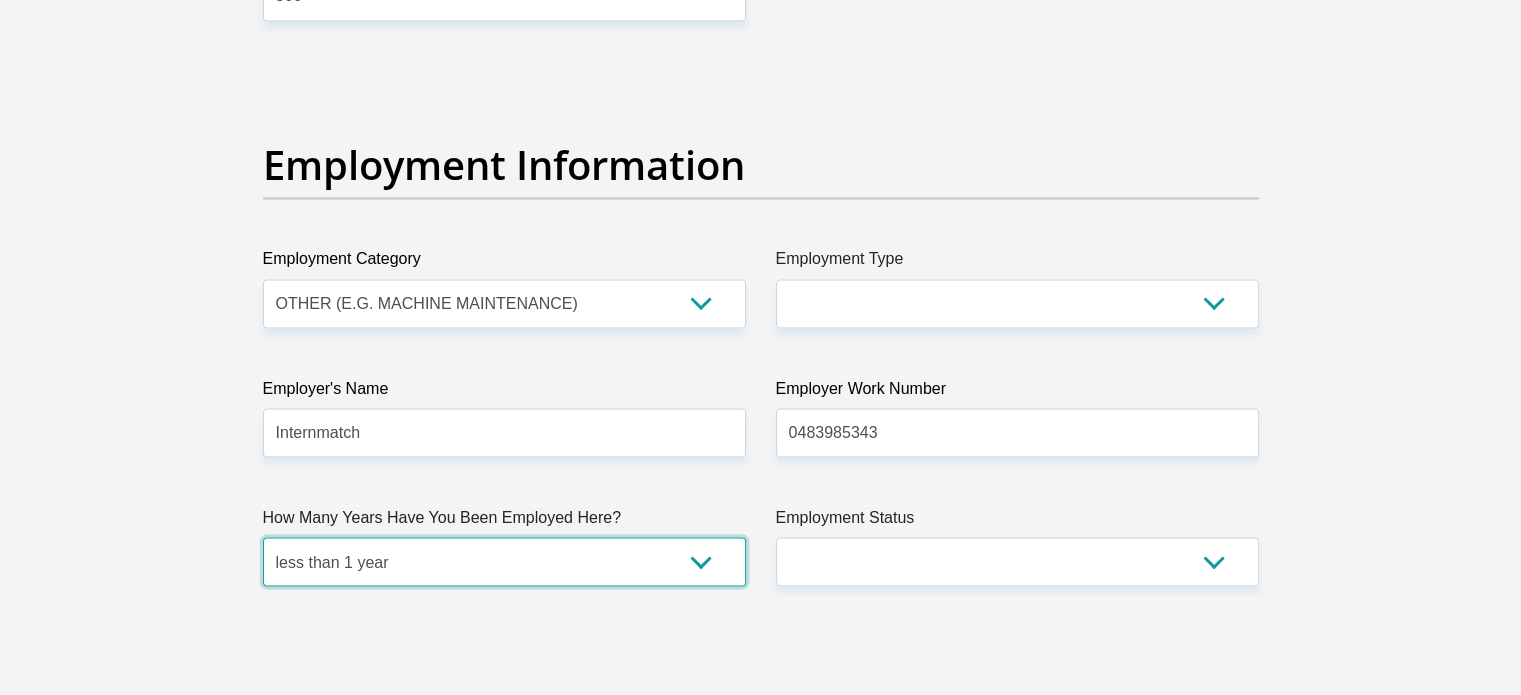 click on "less than 1 year
1-3 years
3-5 years
5+ years" at bounding box center [504, 561] 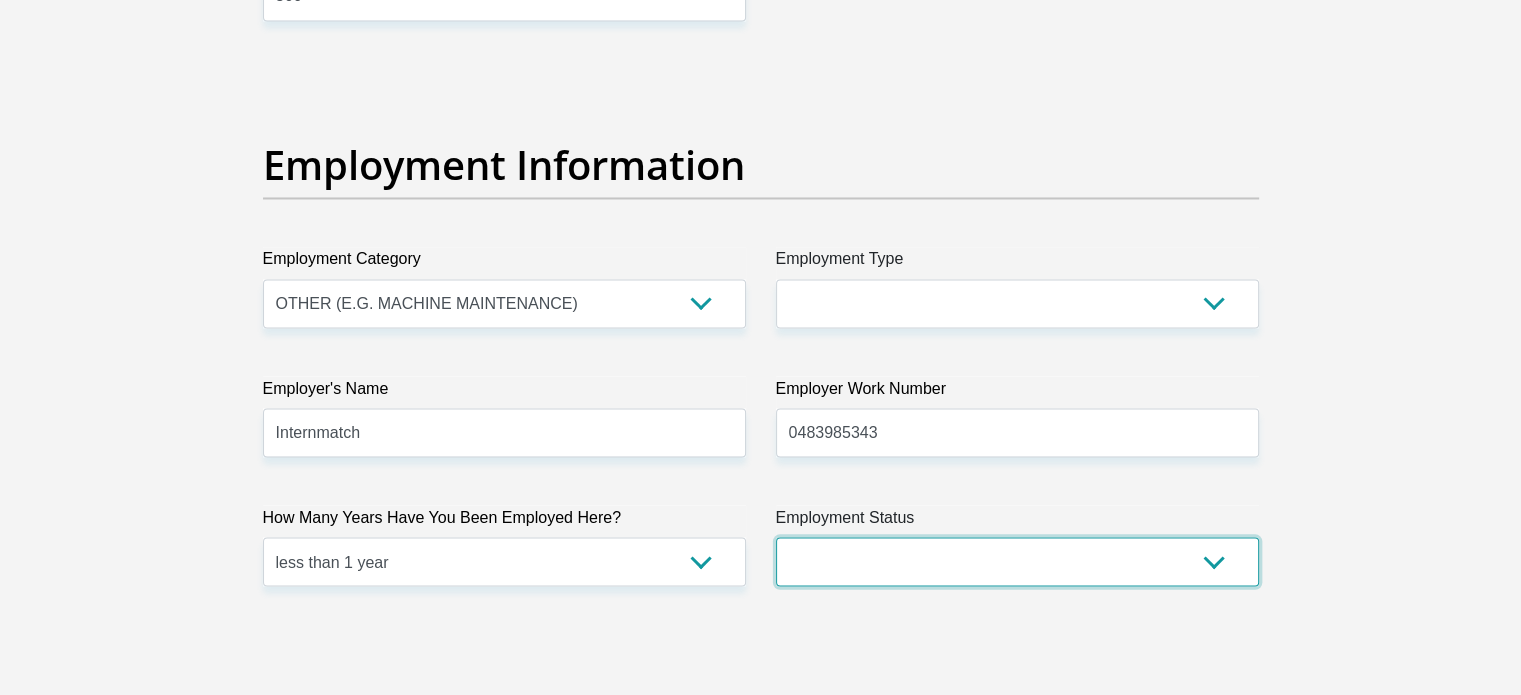 click on "Permanent/Full-time
Part-time/Casual
Contract Worker
Self-Employed
Housewife
Retired
Student
Medically Boarded
Disability
Unemployed" at bounding box center (1017, 561) 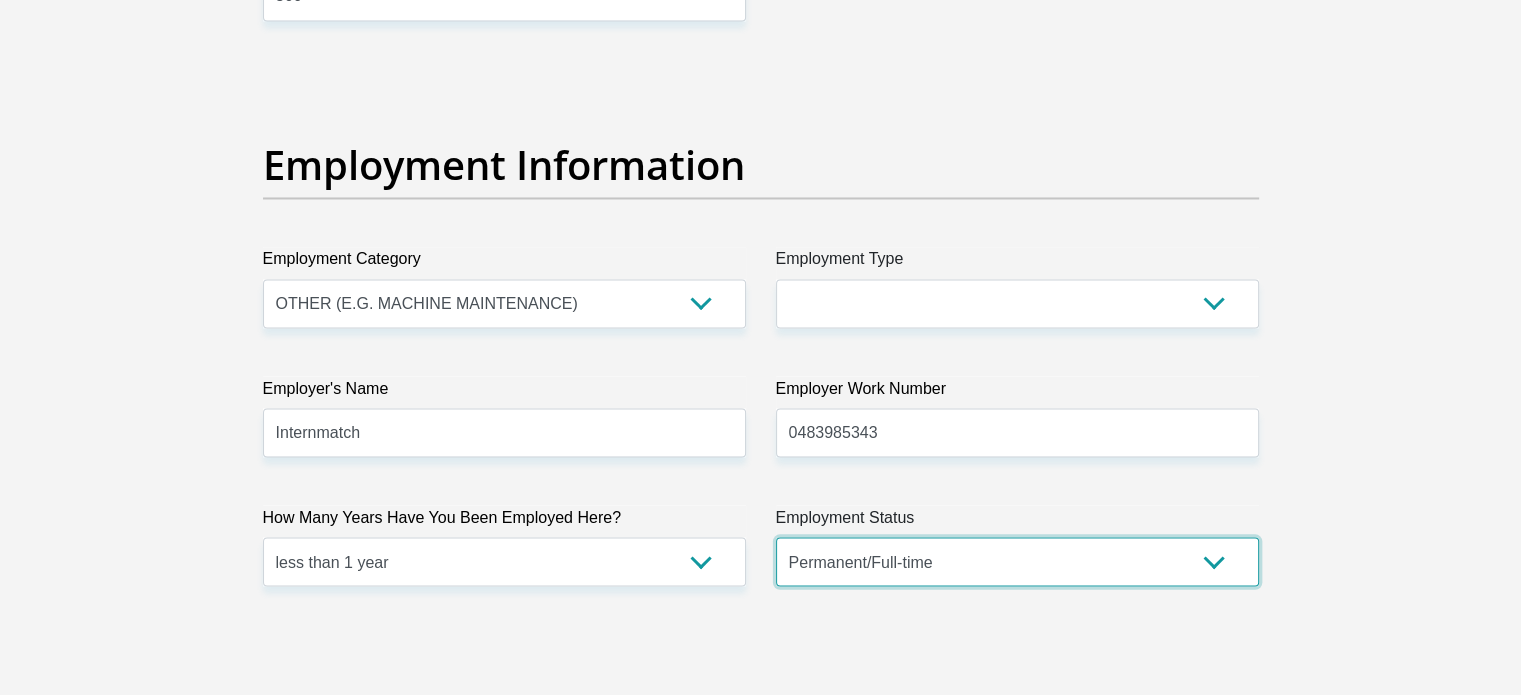 click on "Permanent/Full-time
Part-time/Casual
Contract Worker
Self-Employed
Housewife
Retired
Student
Medically Boarded
Disability
Unemployed" at bounding box center [1017, 561] 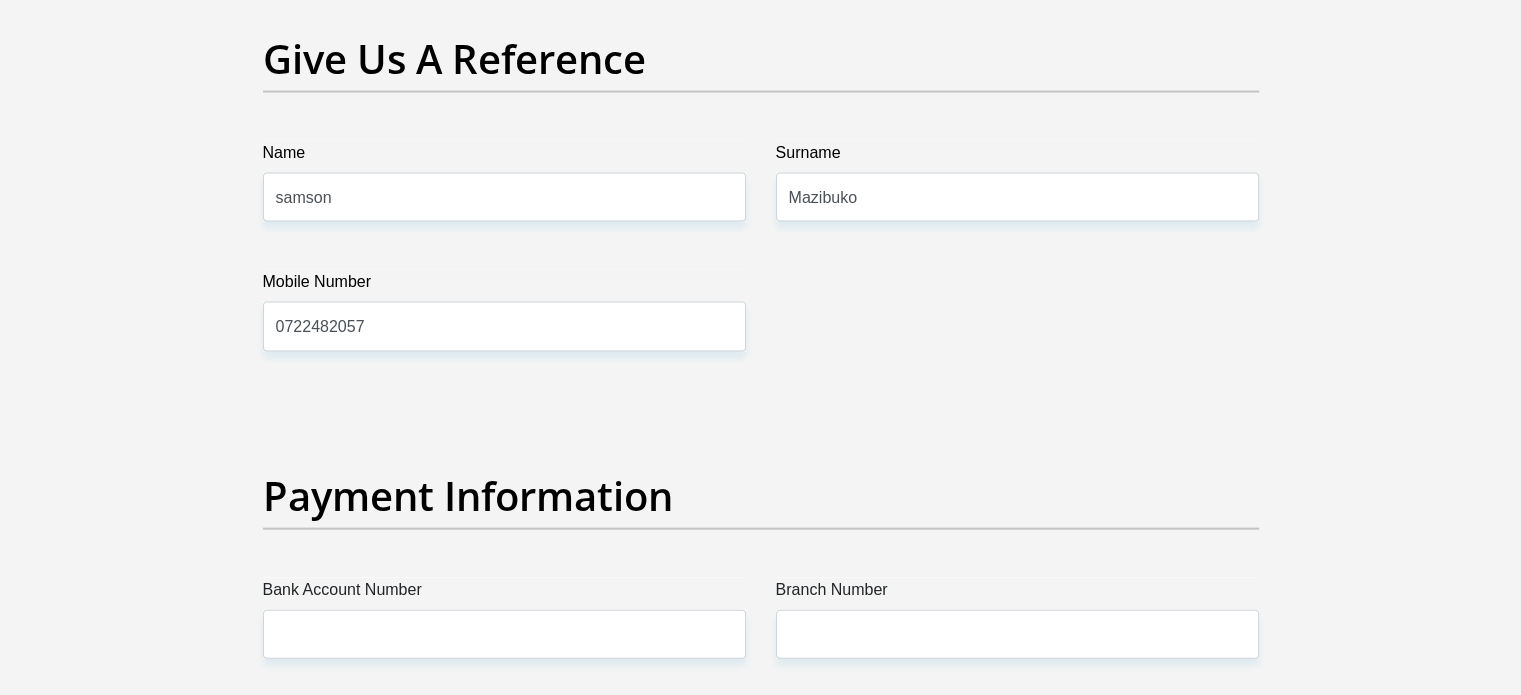 scroll, scrollTop: 4122, scrollLeft: 0, axis: vertical 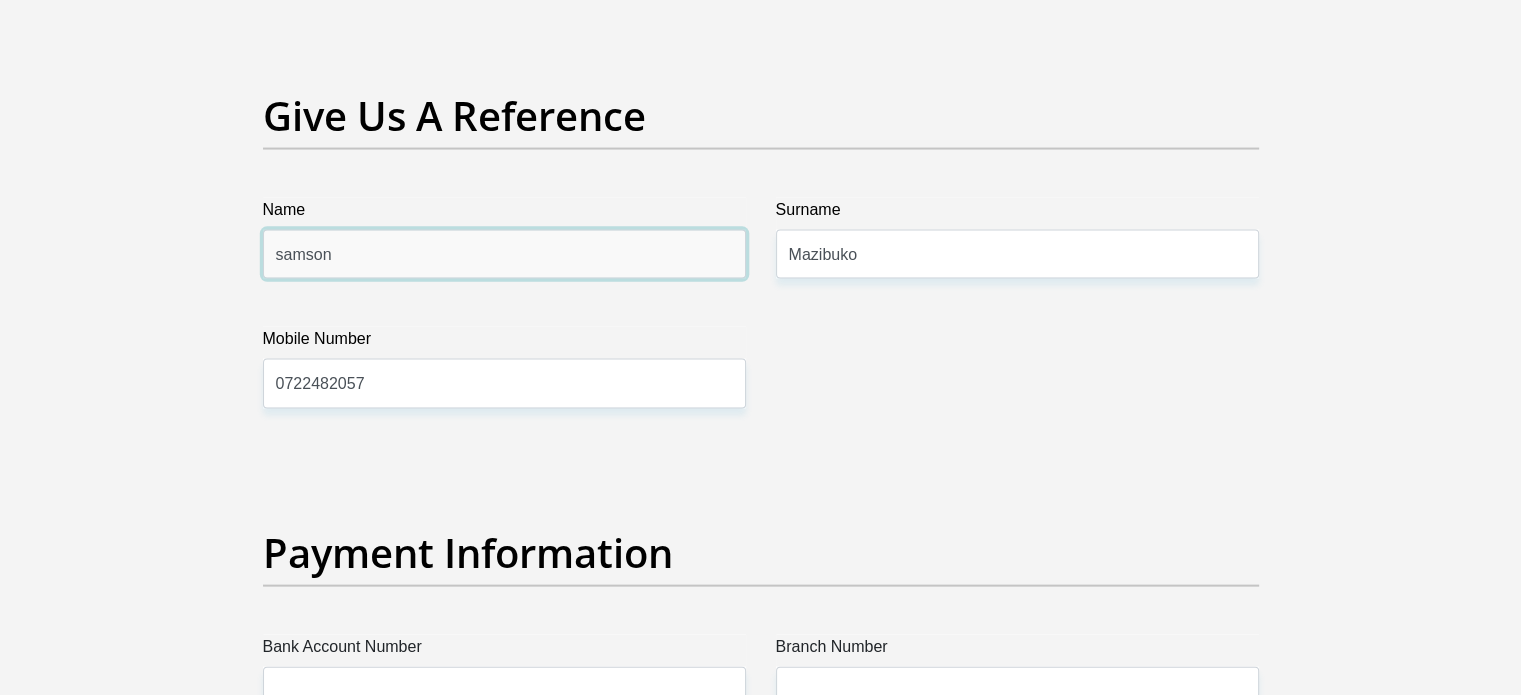 click on "samson" at bounding box center (504, 254) 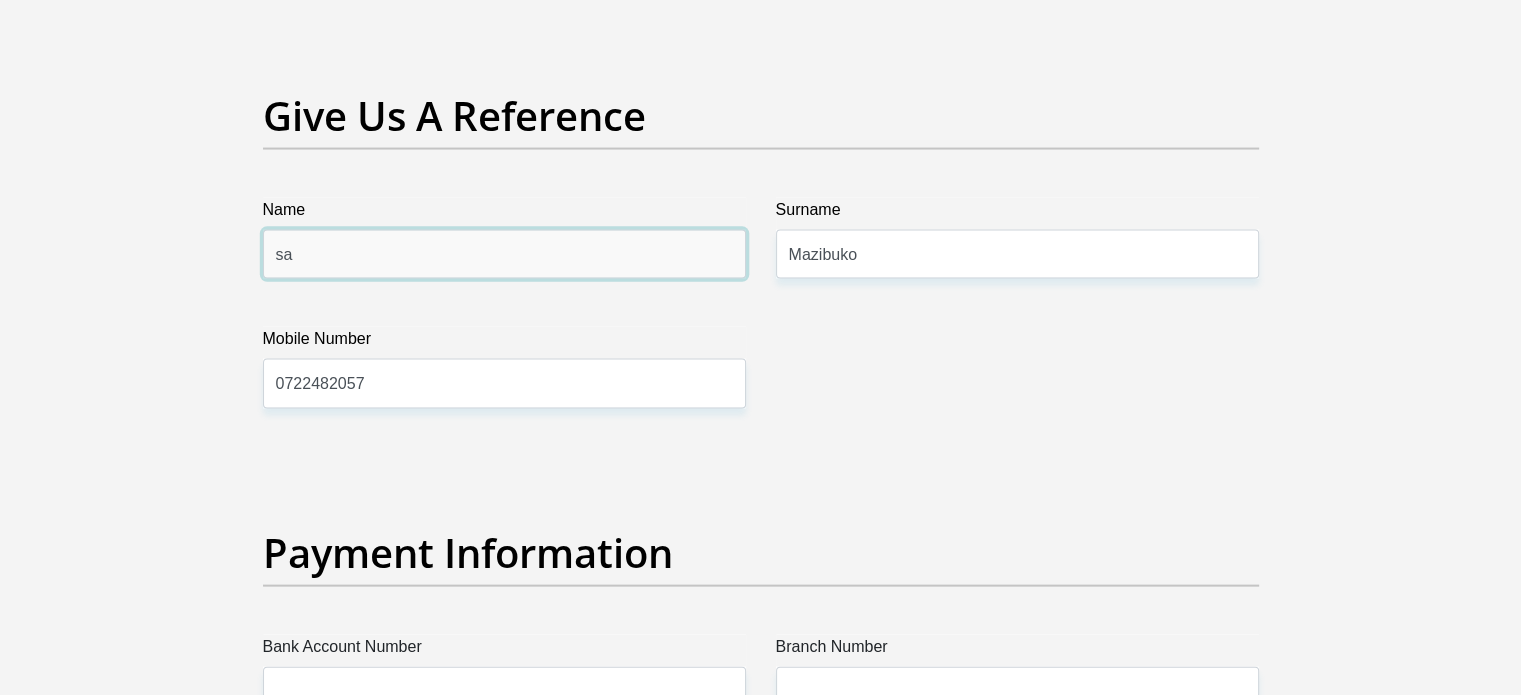 type on "s" 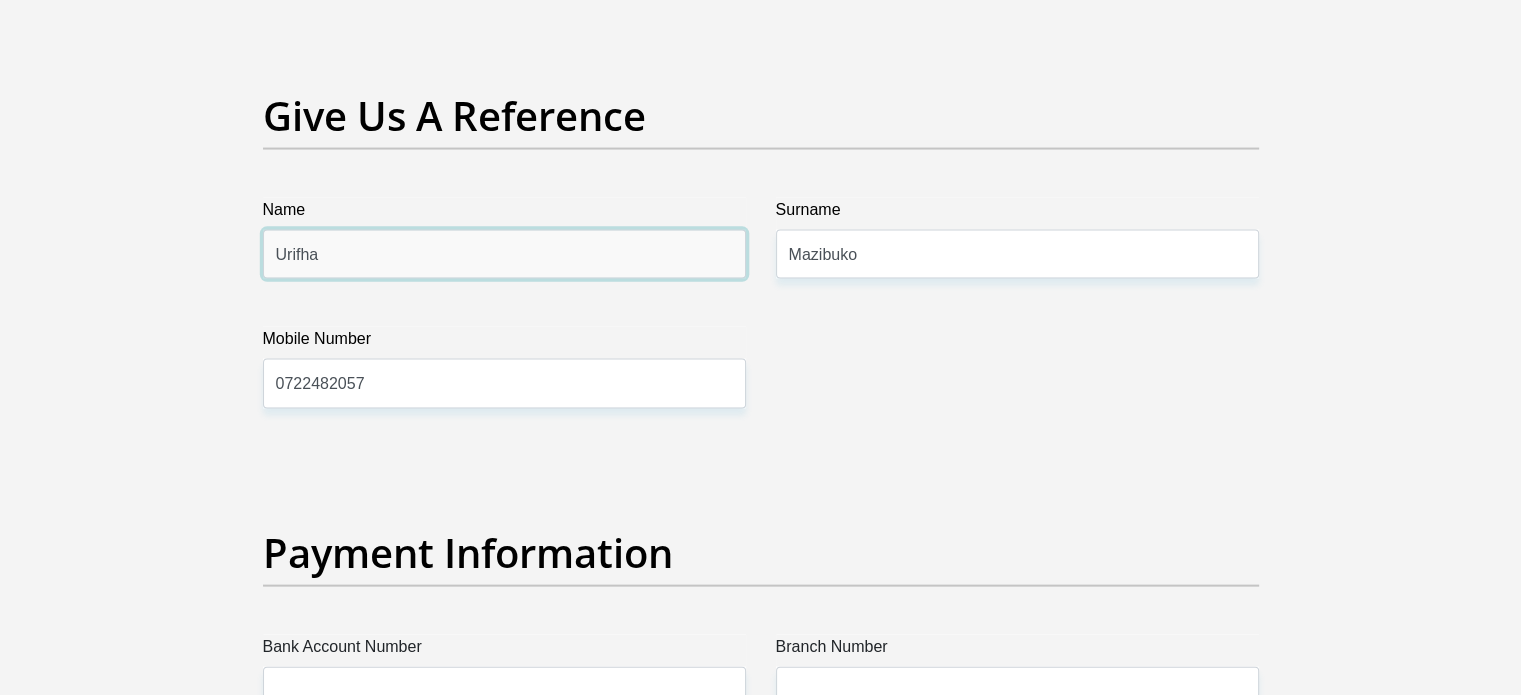 type on "Urifha" 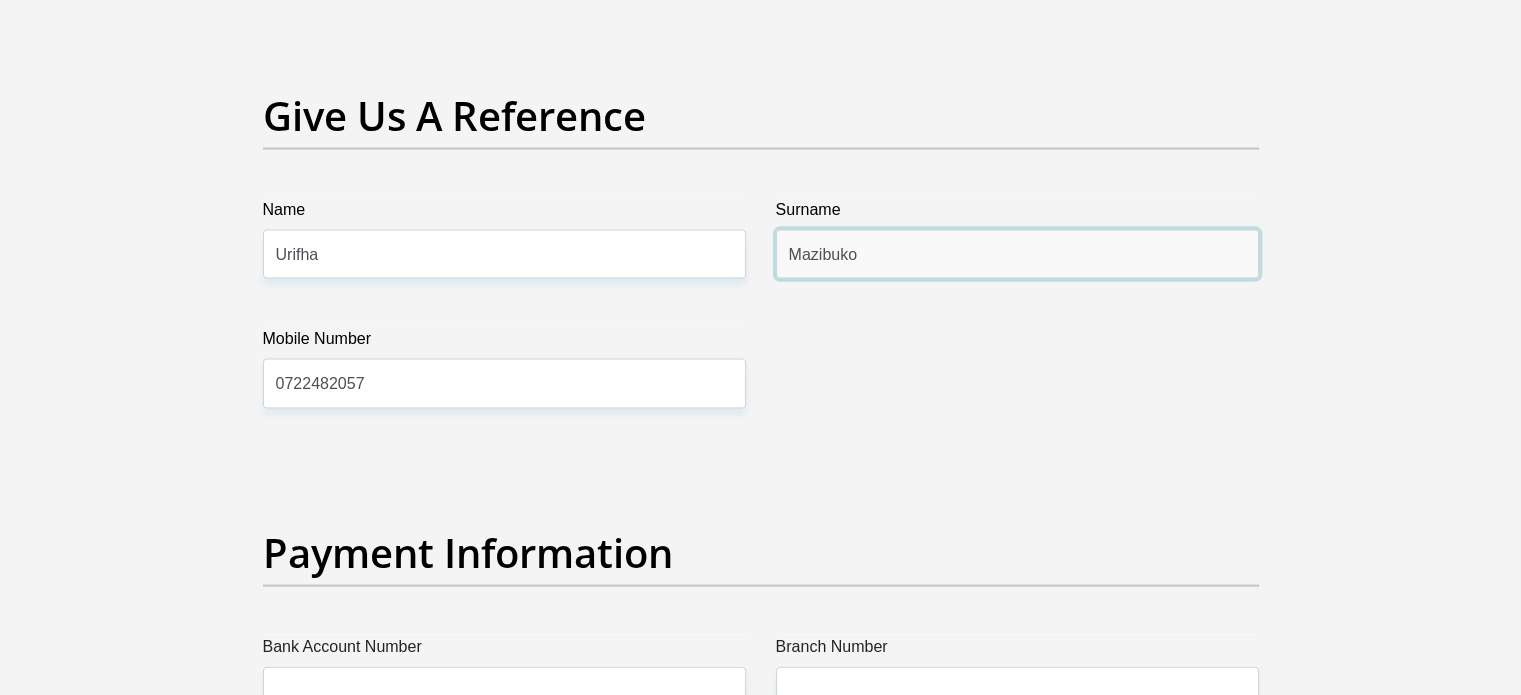 click on "Mazibuko" at bounding box center (1017, 254) 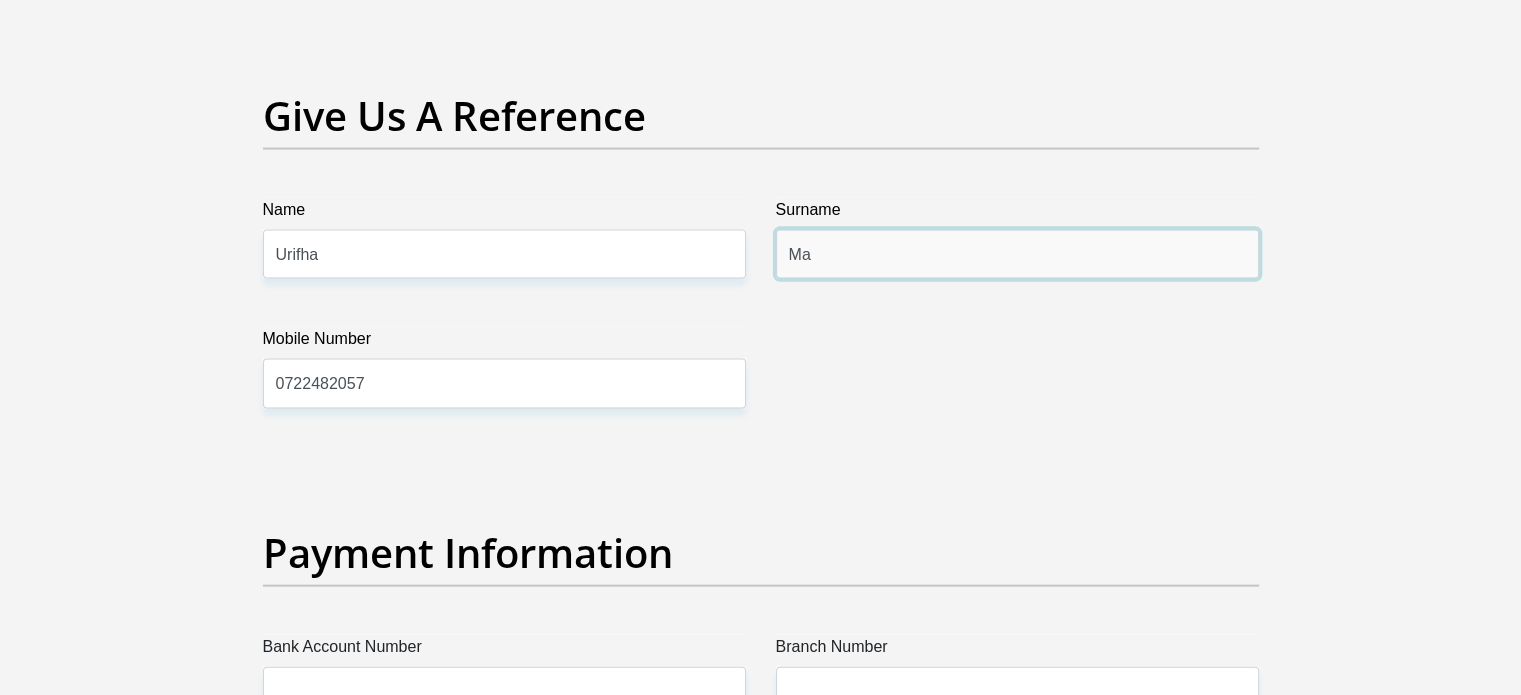 type on "M" 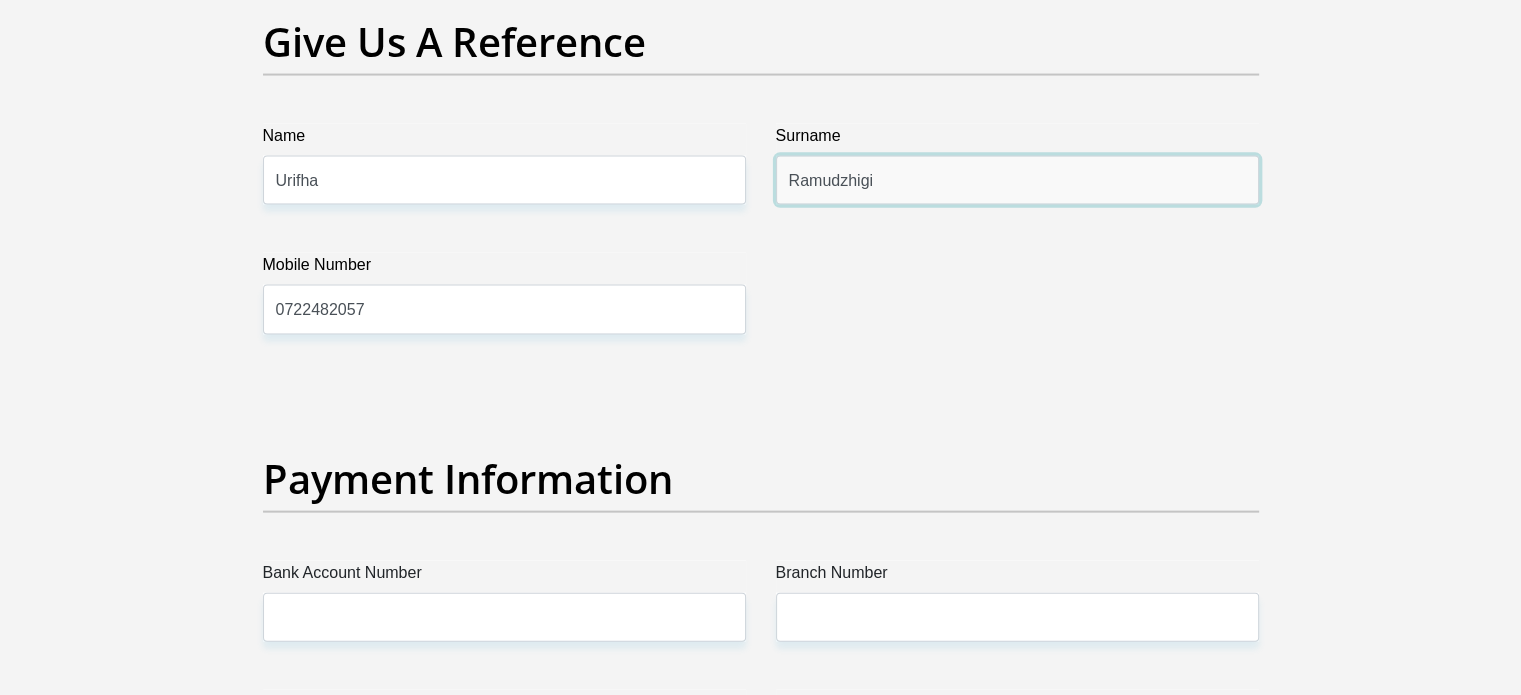 scroll, scrollTop: 4226, scrollLeft: 0, axis: vertical 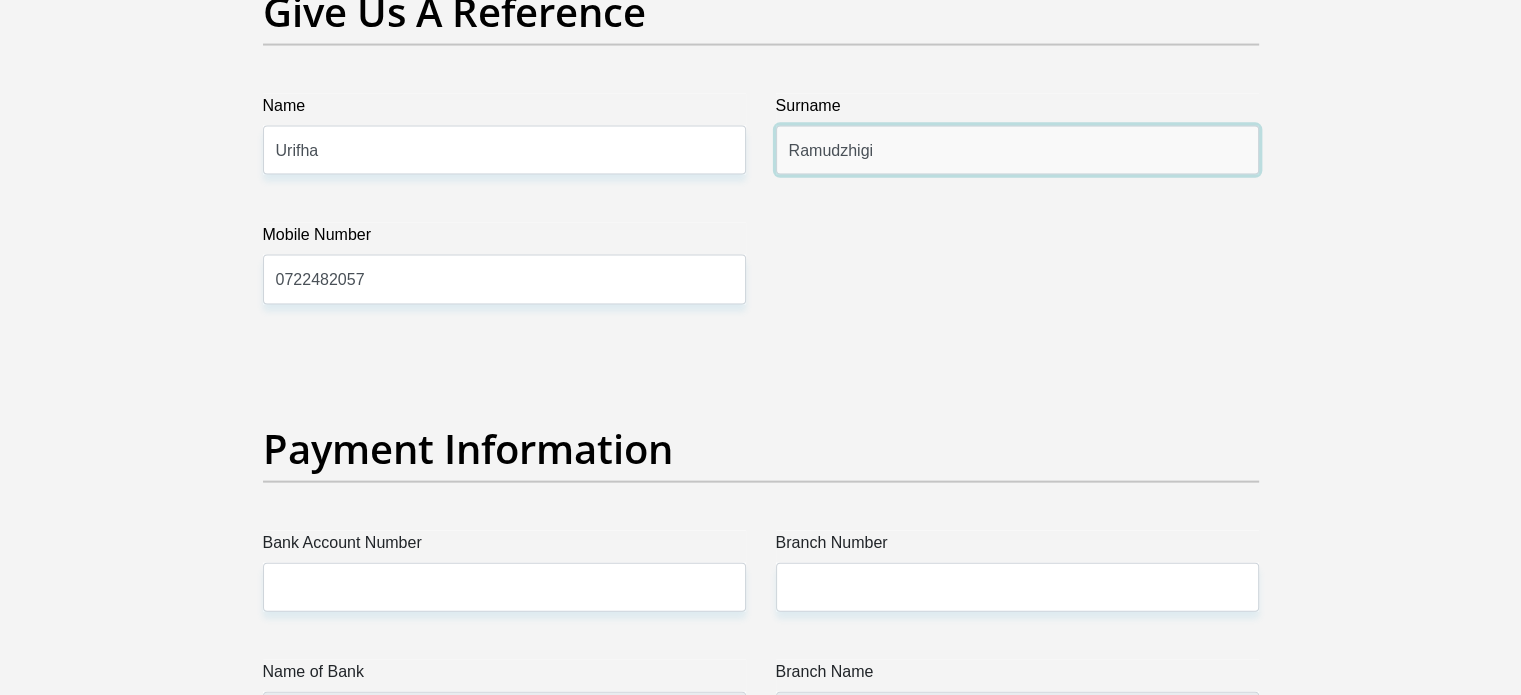 type on "Ramudzhigi" 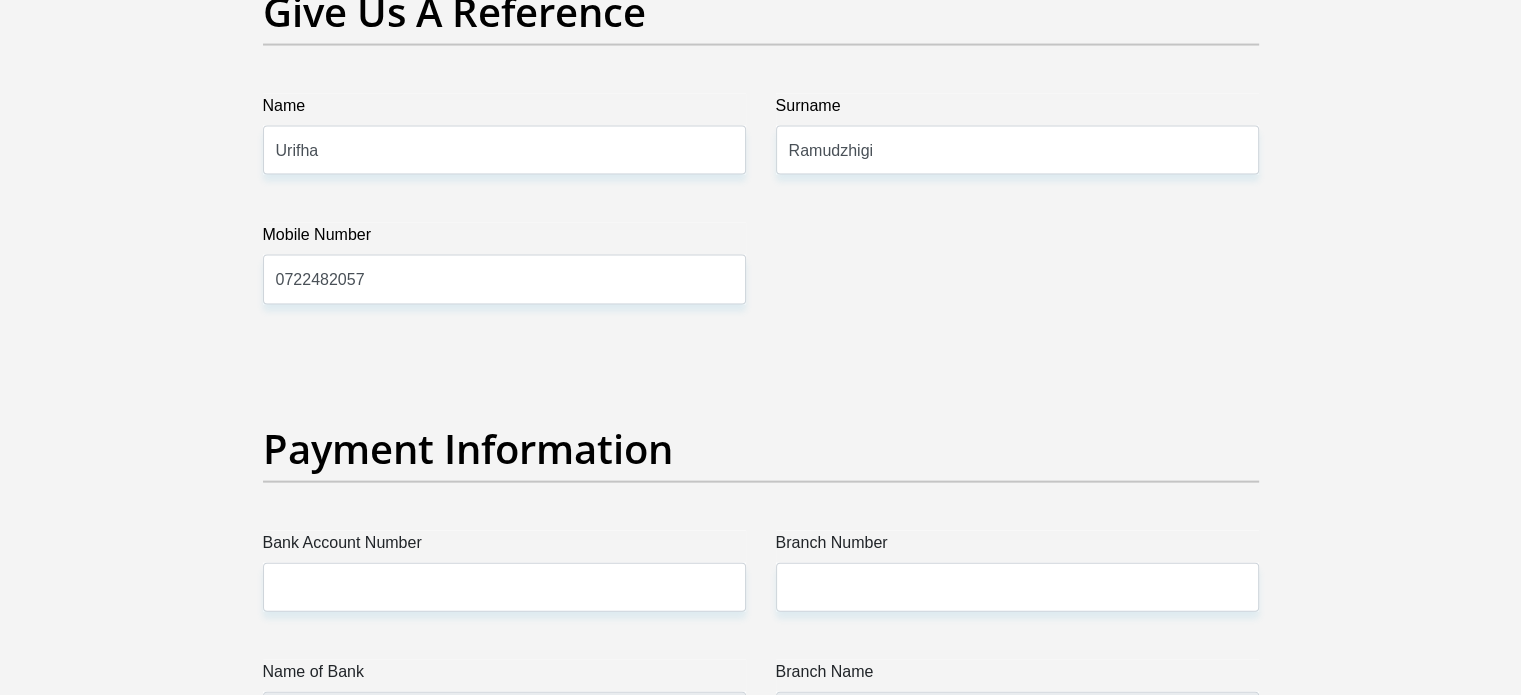 click on "Personal Details
Title
Mr
Ms
Mrs
Dr
Other
First Name
samson
Surname
Mazibuko
ID Number
0109106418089
Please input valid ID number
Race
Black
Coloured
Indian
White
Other
Contact Number
0722482057
Please input valid contact number
Nationality
South Africa
Afghanistan
Aland Islands  Albania  Algeria" at bounding box center [761, -659] 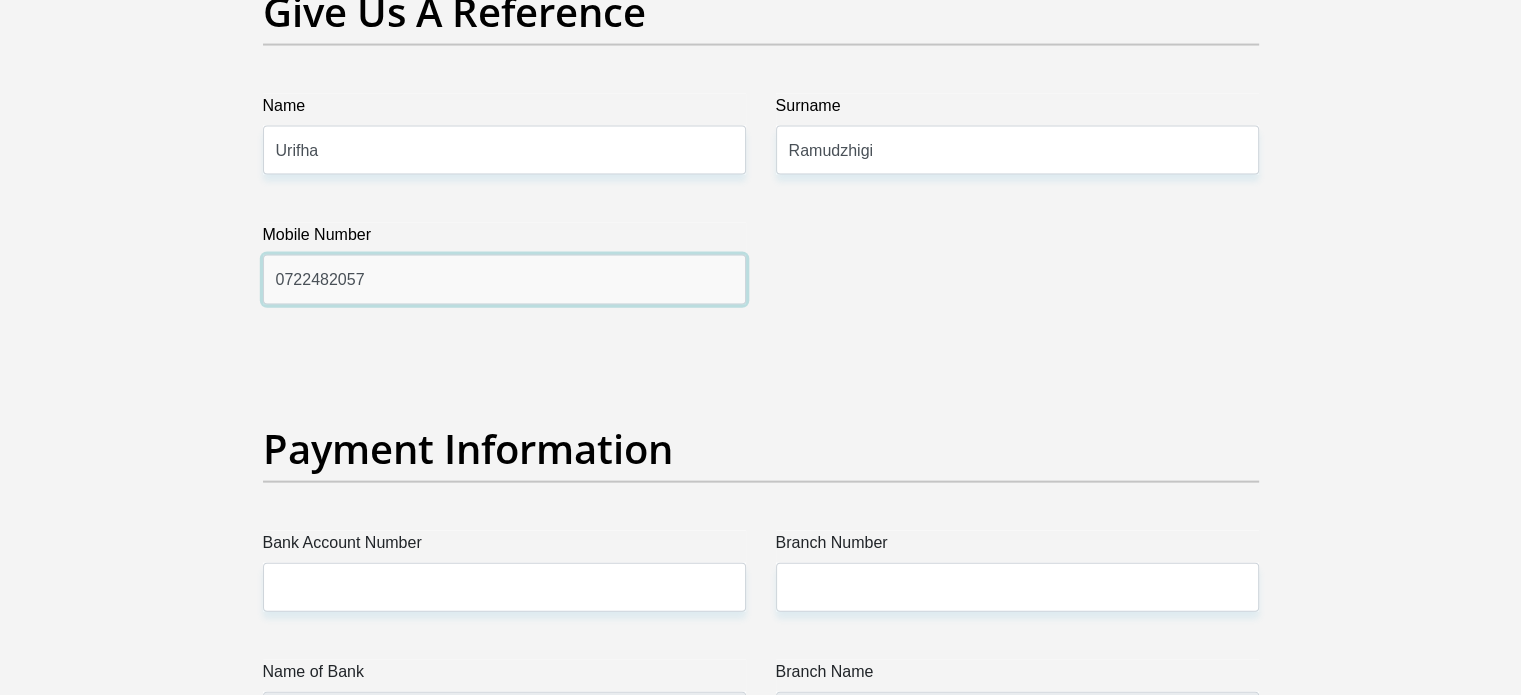 click on "0722482057" at bounding box center (504, 279) 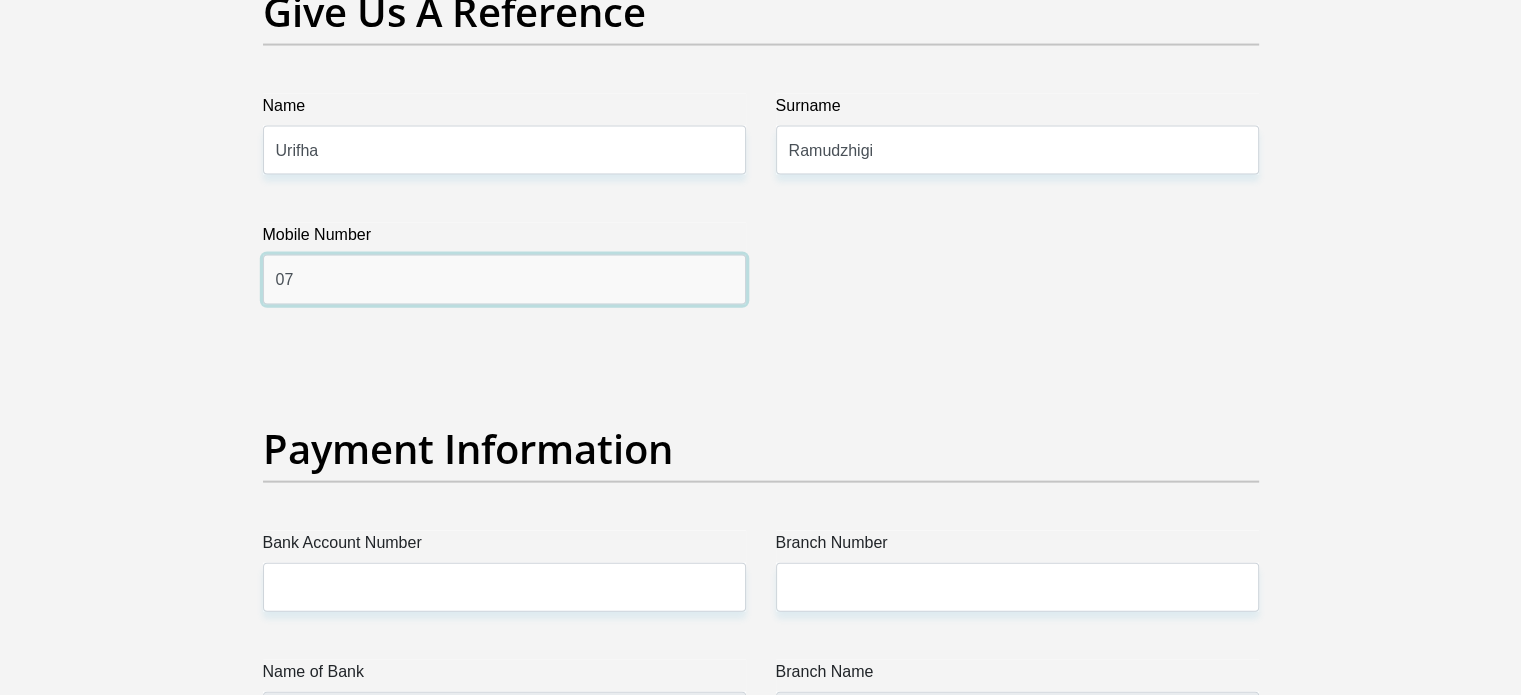 type on "0" 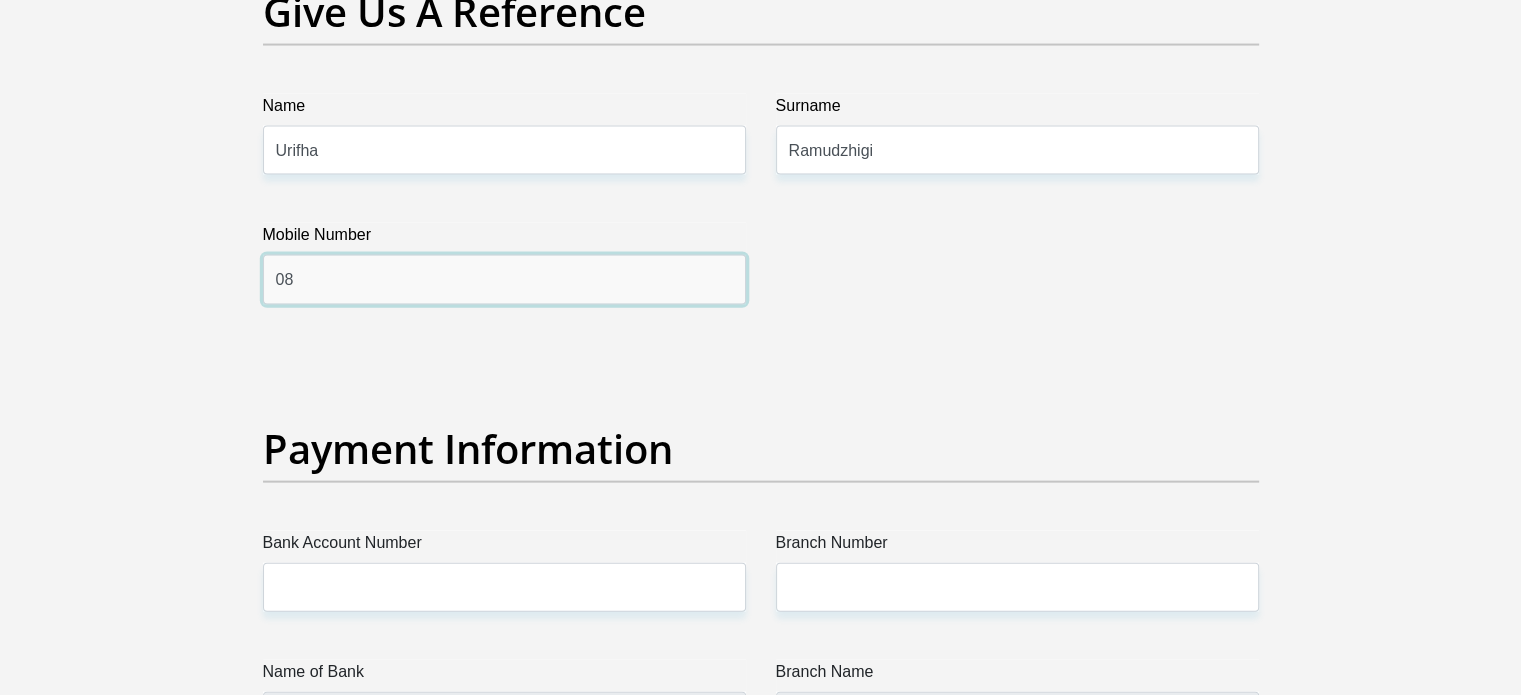 type on "0" 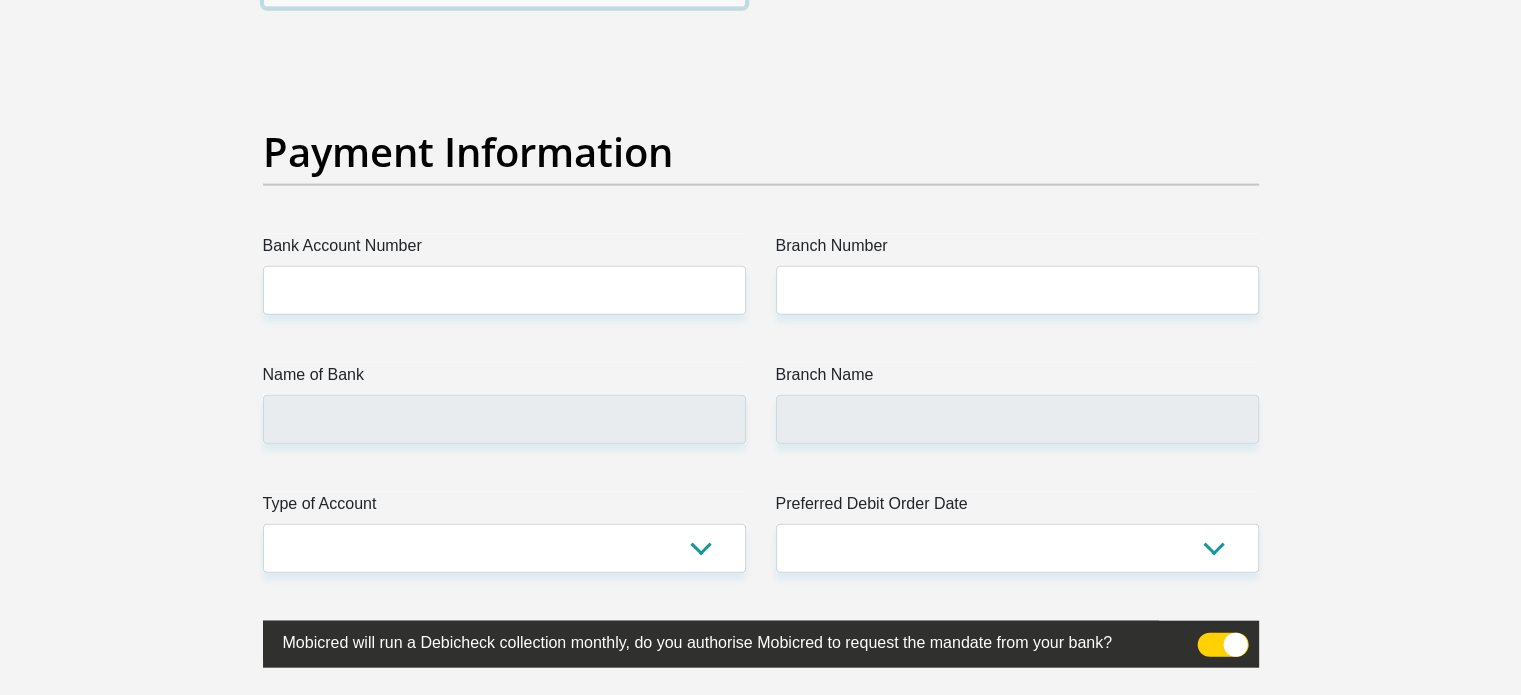 scroll, scrollTop: 4524, scrollLeft: 0, axis: vertical 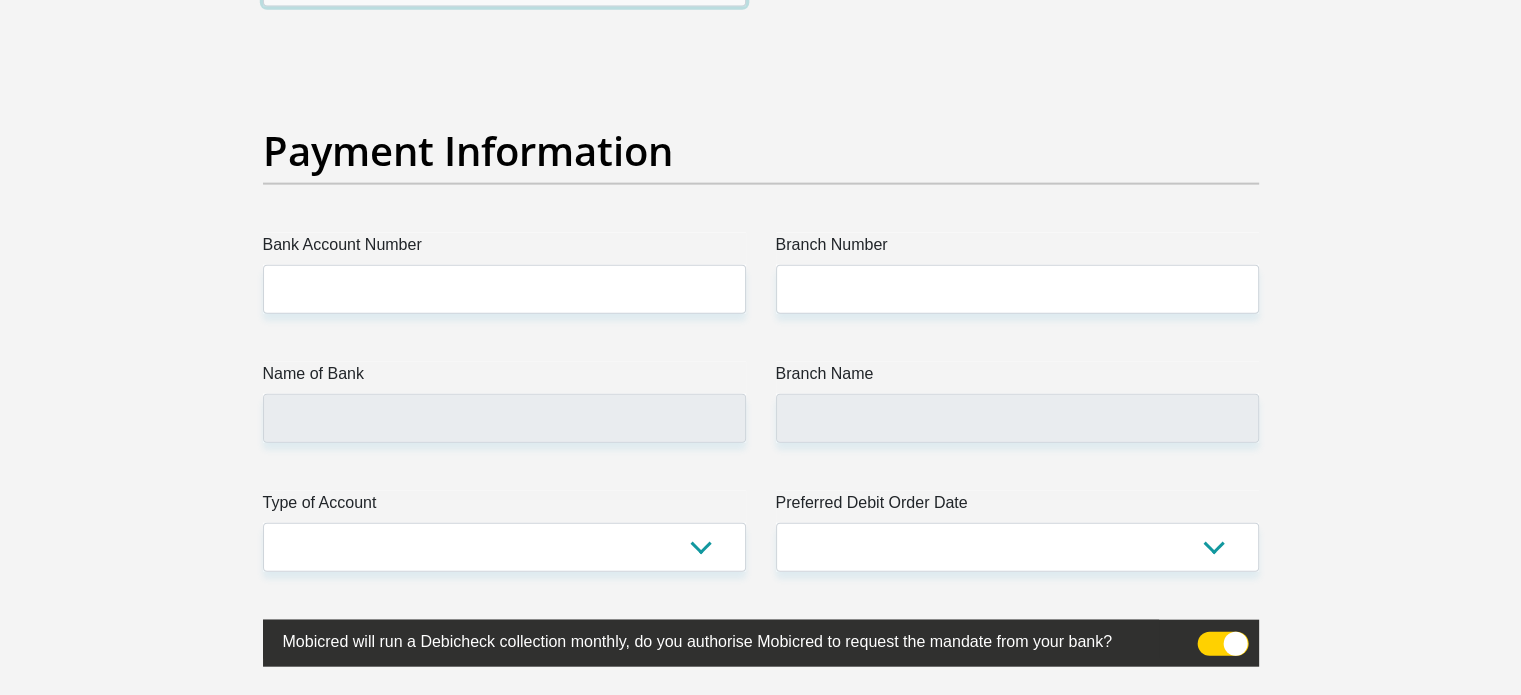 type on "0823343266" 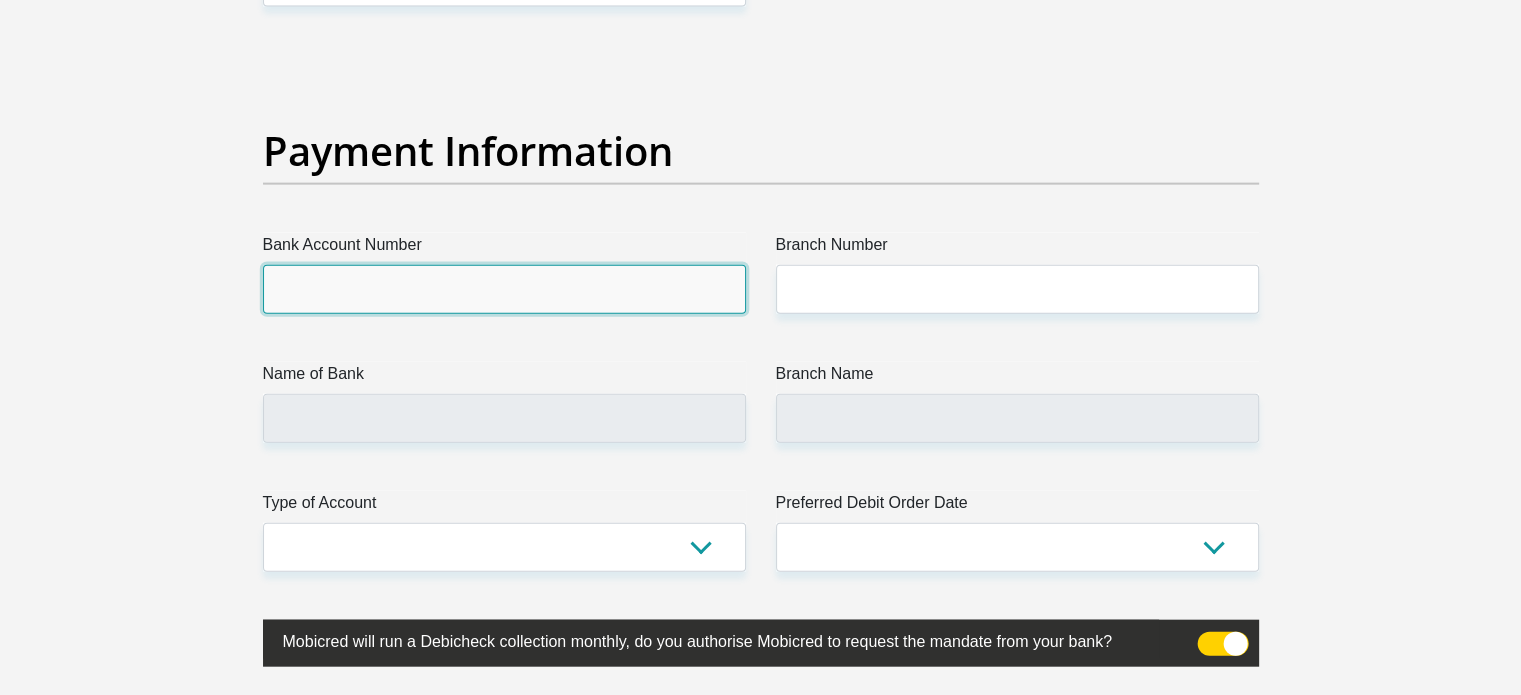 click on "Bank Account Number" at bounding box center [504, 289] 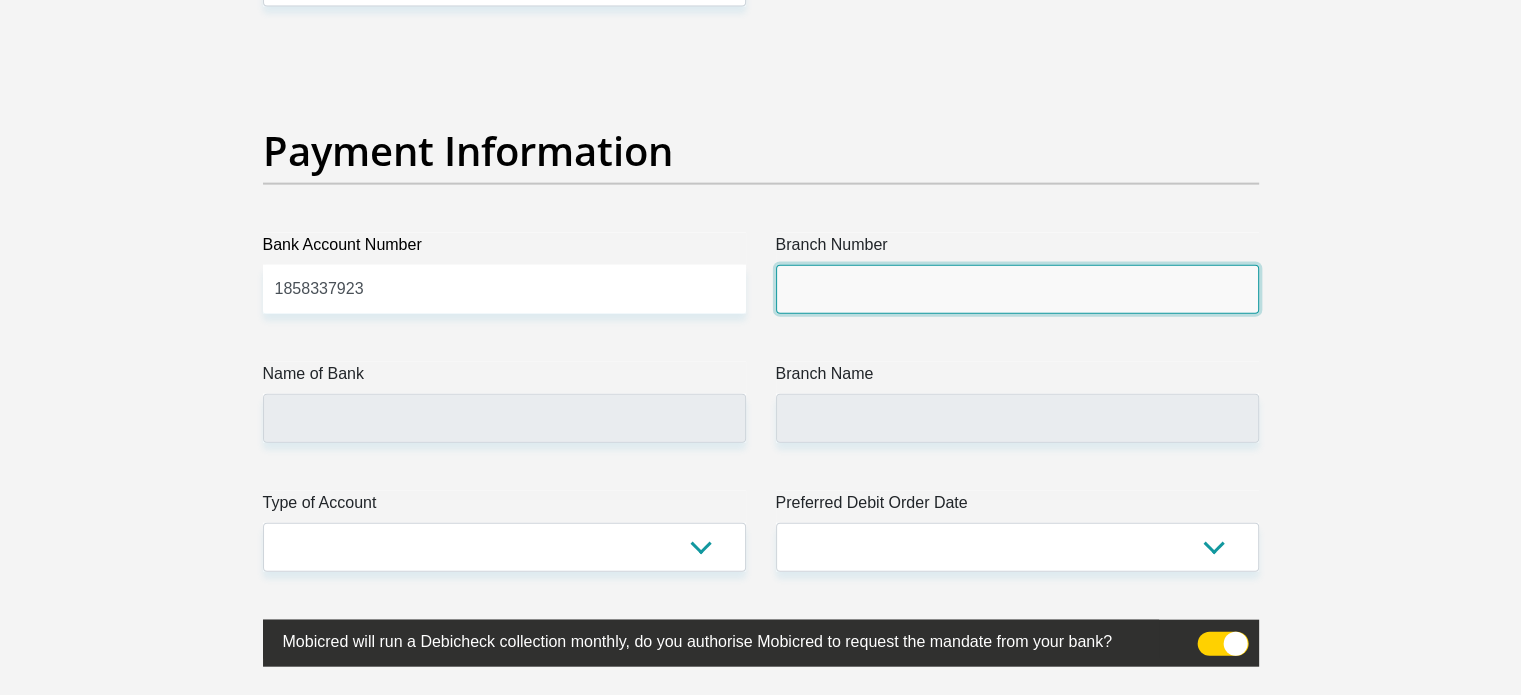 click on "Branch Number" at bounding box center (1017, 289) 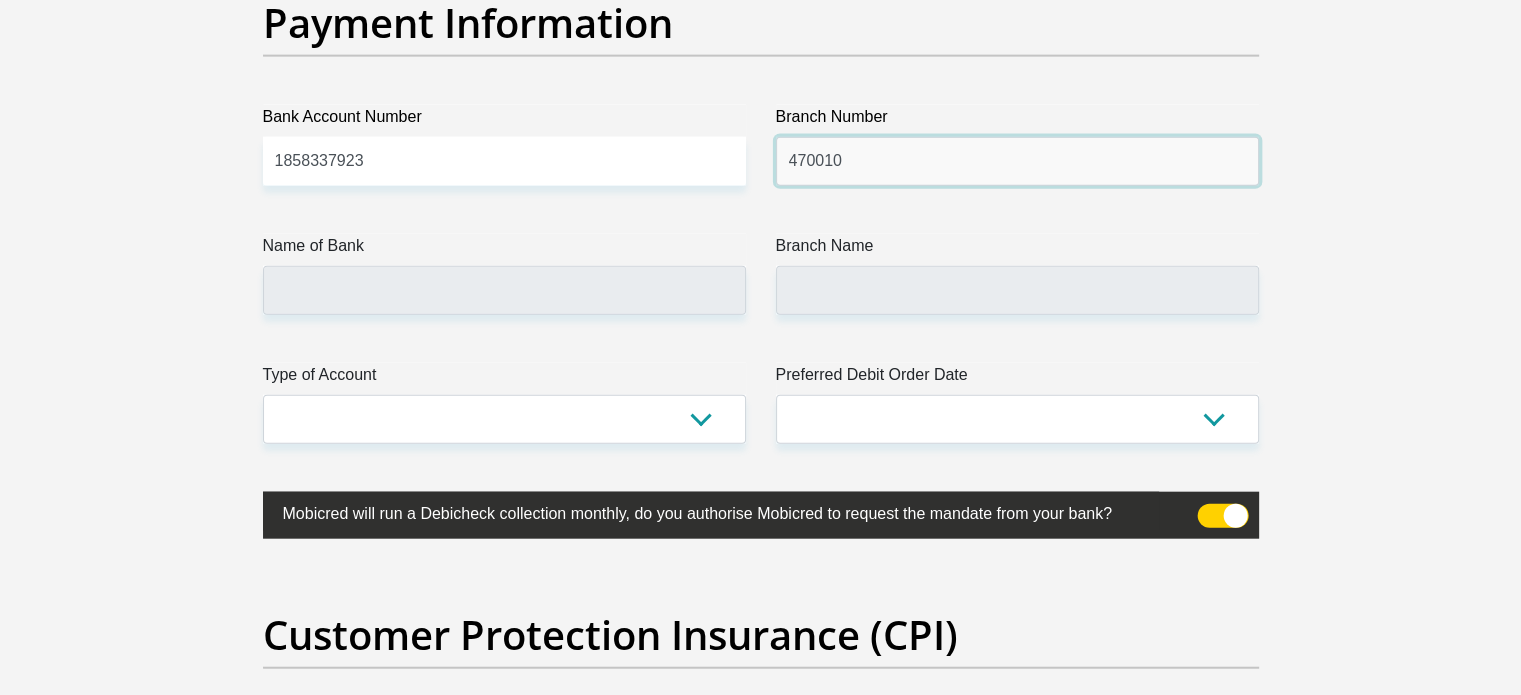 scroll, scrollTop: 4654, scrollLeft: 0, axis: vertical 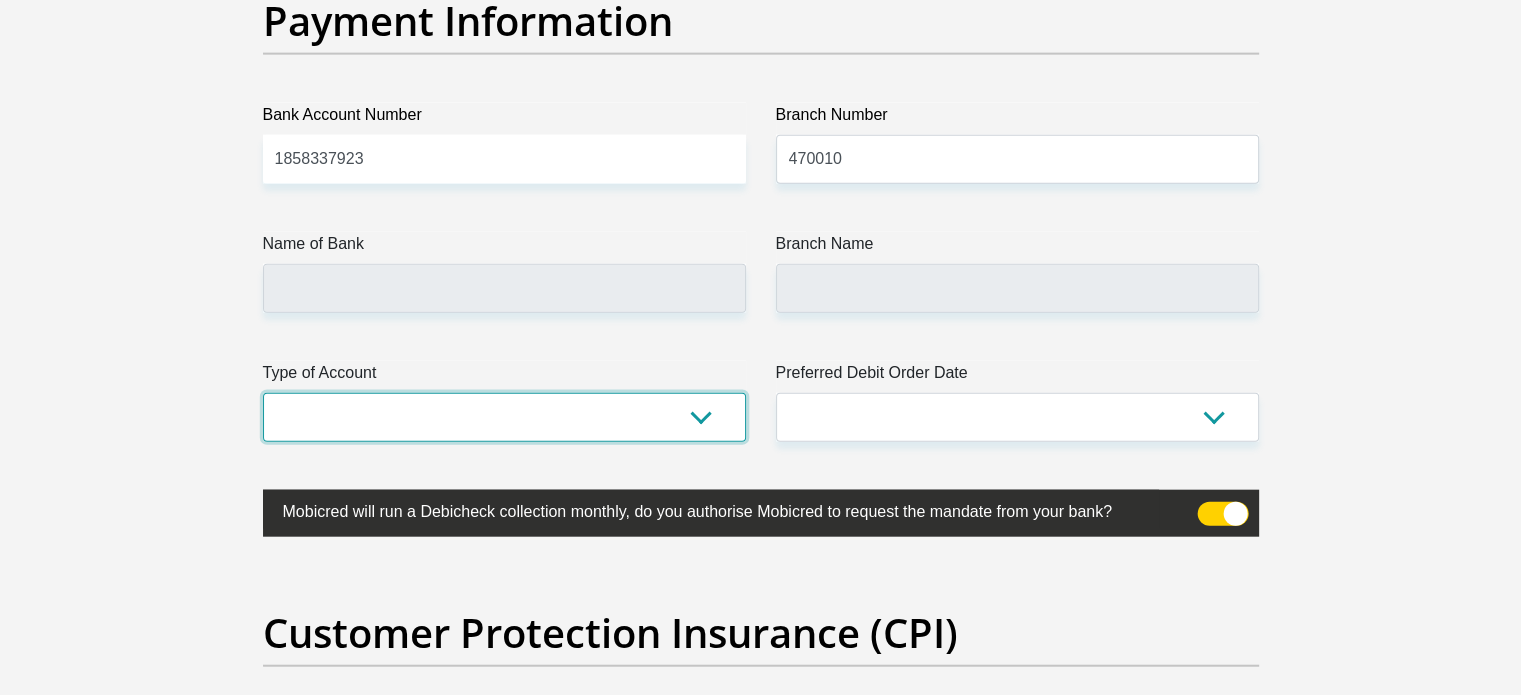 click on "Cheque
Savings" at bounding box center [504, 417] 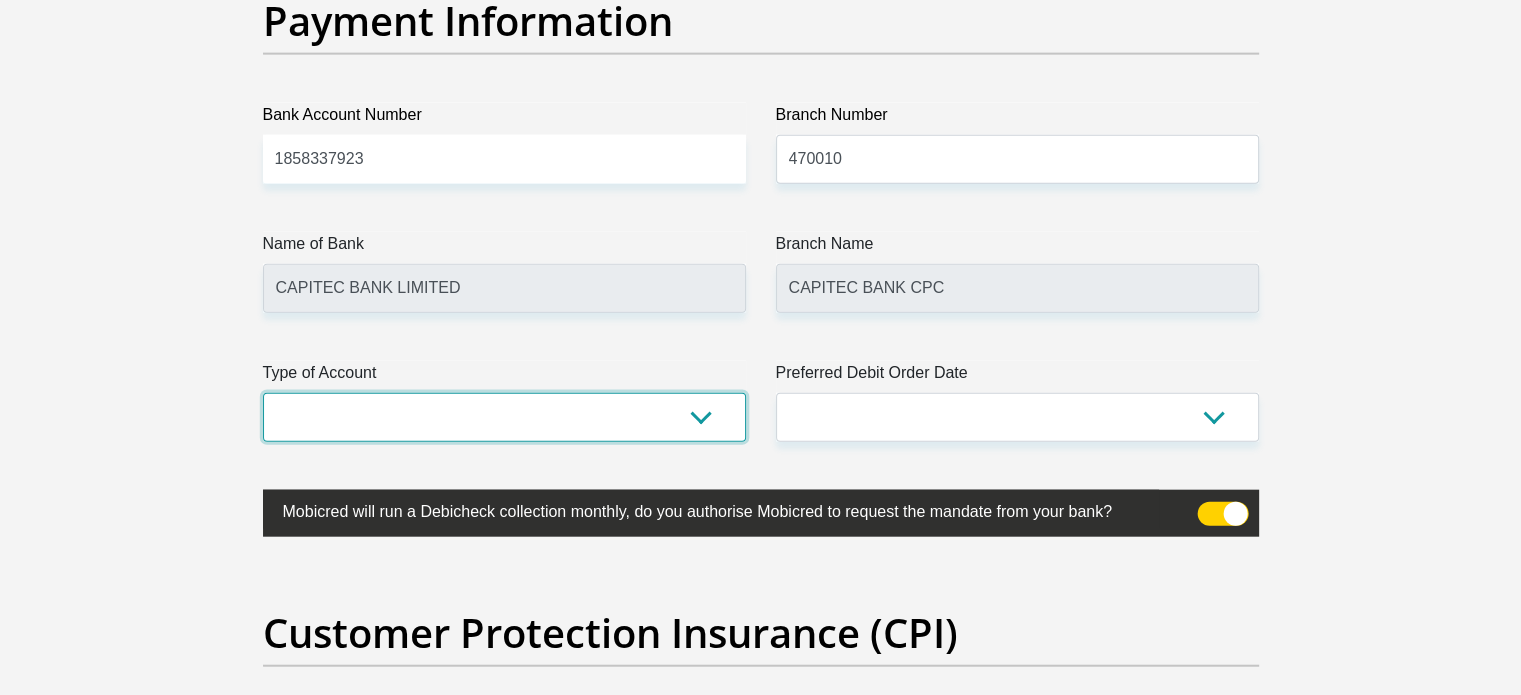select on "SAV" 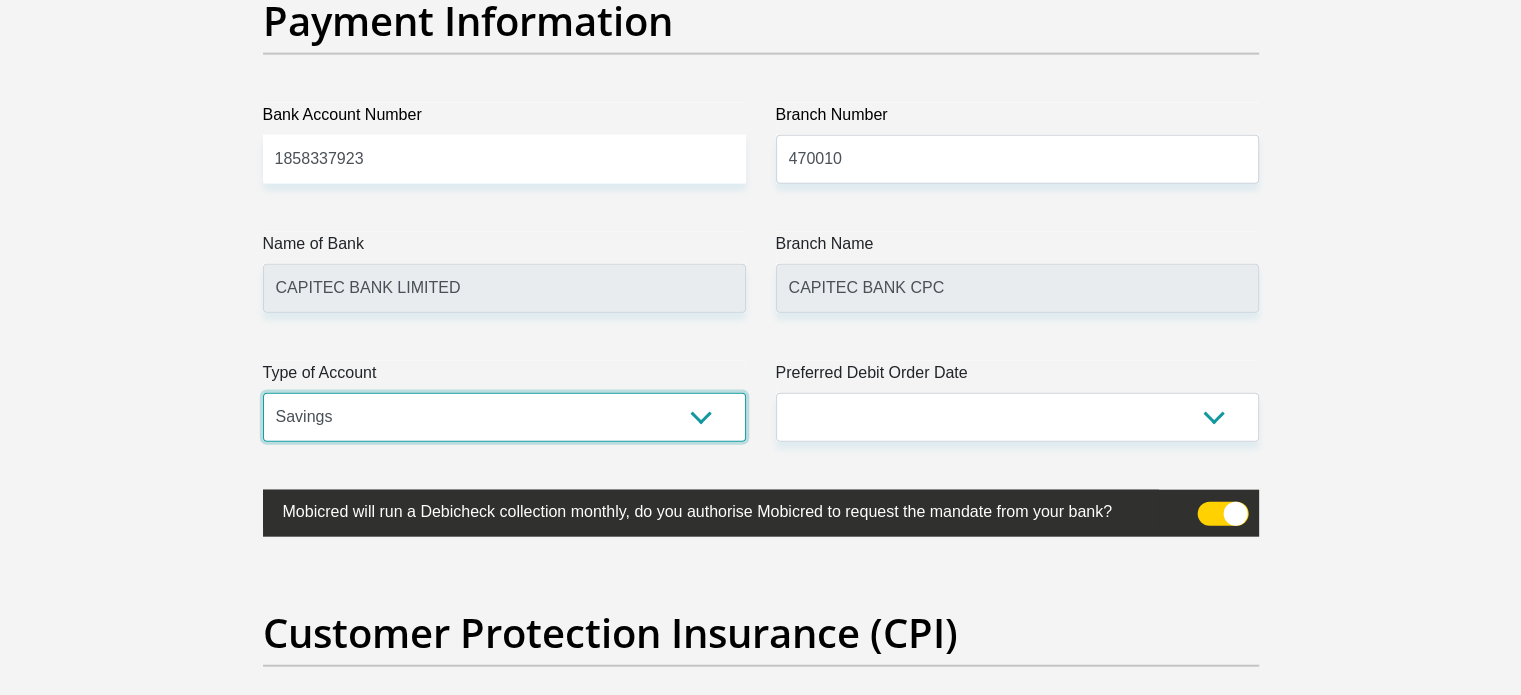click on "Cheque
Savings" at bounding box center (504, 417) 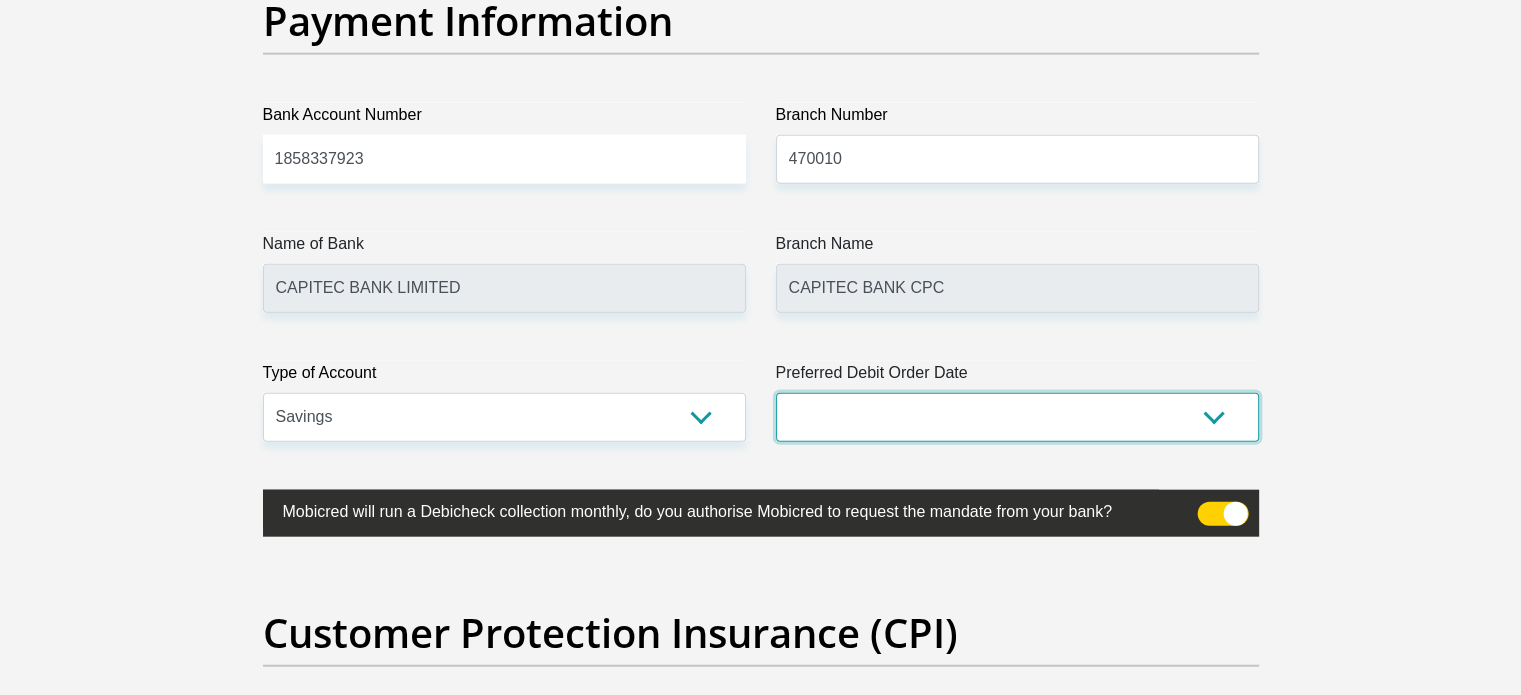 click on "1st
2nd
3rd
4th
5th
7th
18th
19th
20th
21st
22nd
23rd
24th
25th
26th
27th
28th
29th
30th" at bounding box center (1017, 417) 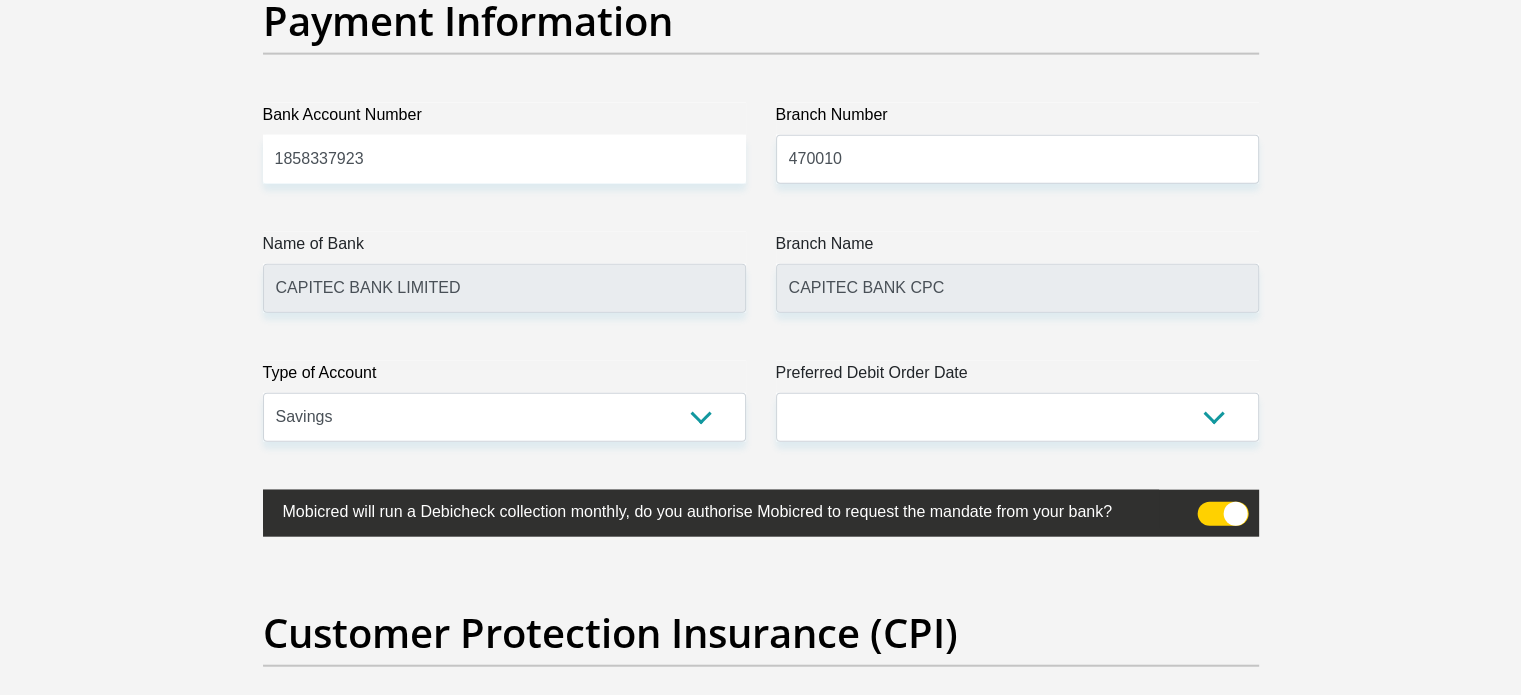 click on "Personal Details
Title
Mr
Ms
Mrs
Dr
Other
First Name
samson
Surname
Mazibuko
ID Number
0109106418089
Please input valid ID number
Race
Black
Coloured
Indian
White
Other
Contact Number
0722482057
Please input valid contact number
Nationality" at bounding box center [761, -1081] 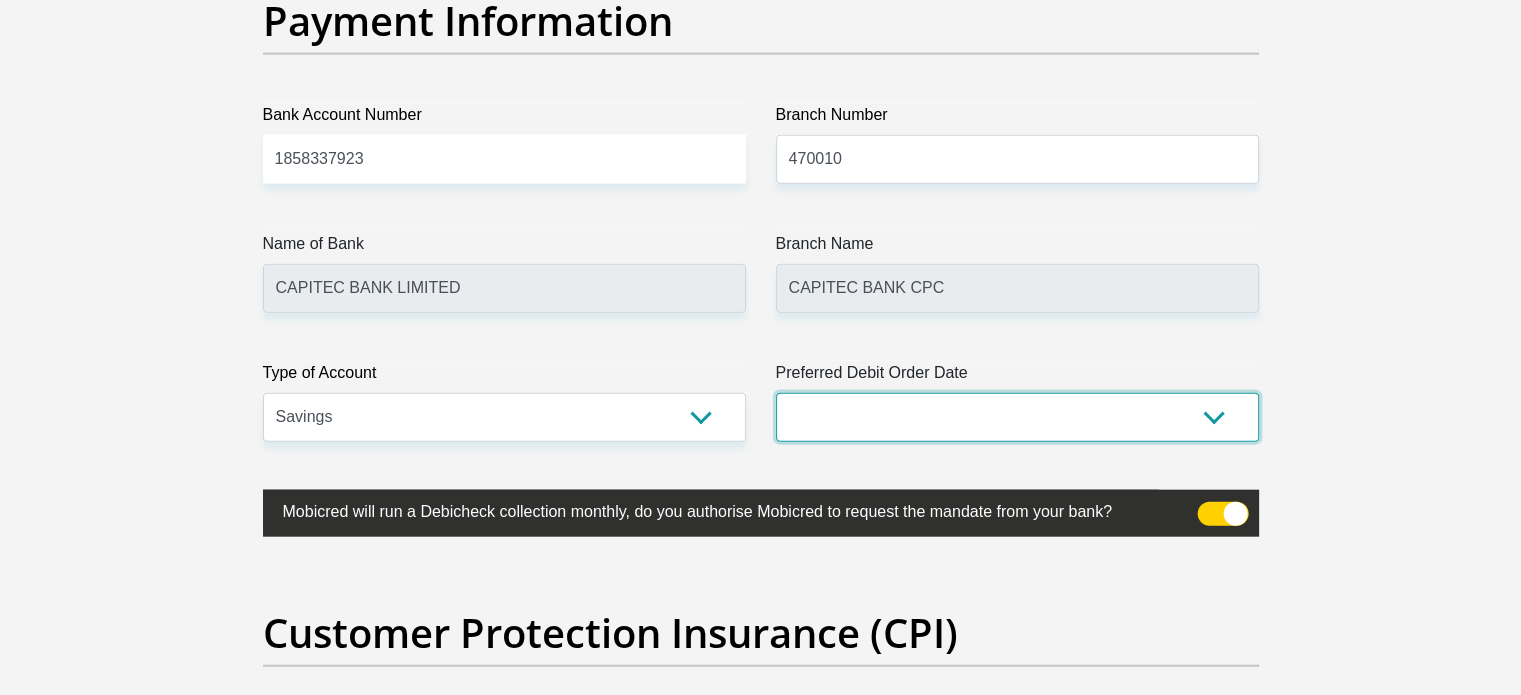 click on "1st
2nd
3rd
4th
5th
7th
18th
19th
20th
21st
22nd
23rd
24th
25th
26th
27th
28th
29th
30th" at bounding box center (1017, 417) 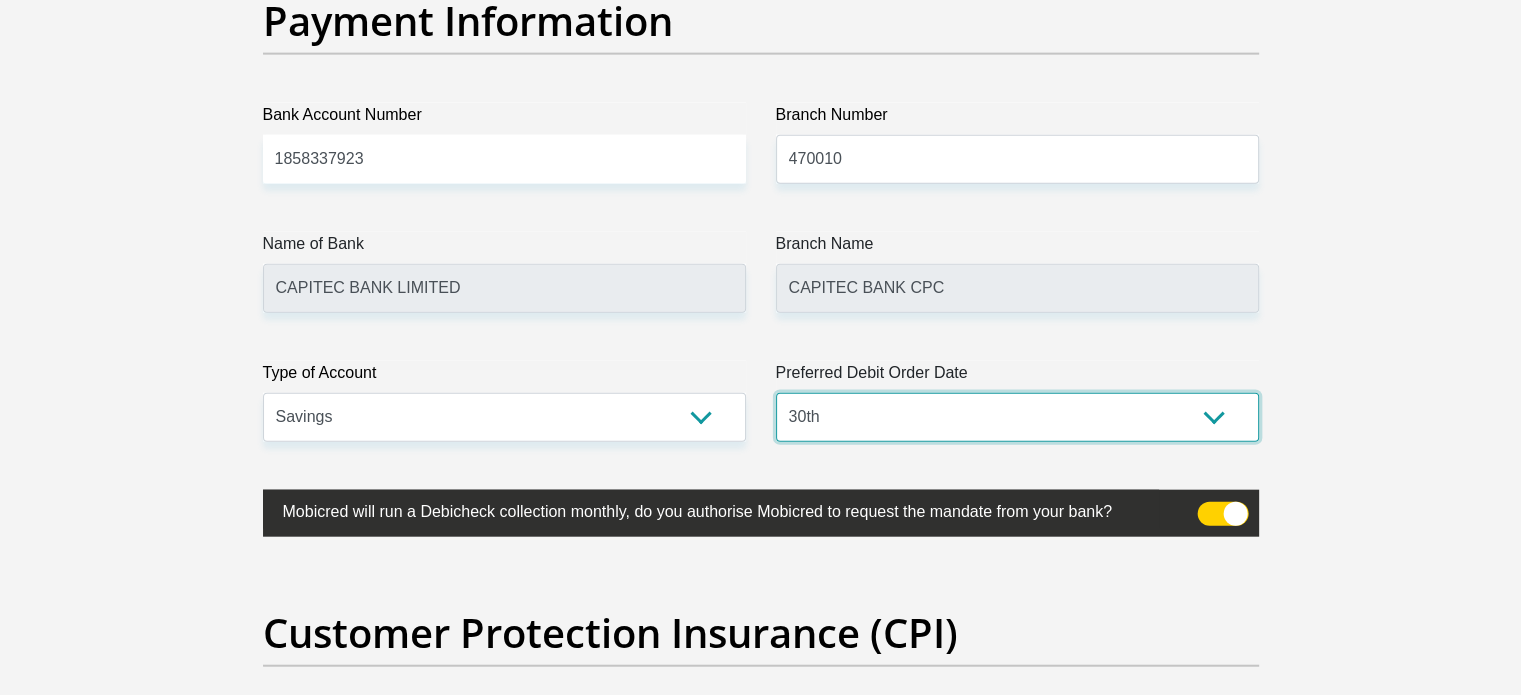 click on "1st
2nd
3rd
4th
5th
7th
18th
19th
20th
21st
22nd
23rd
24th
25th
26th
27th
28th
29th
30th" at bounding box center [1017, 417] 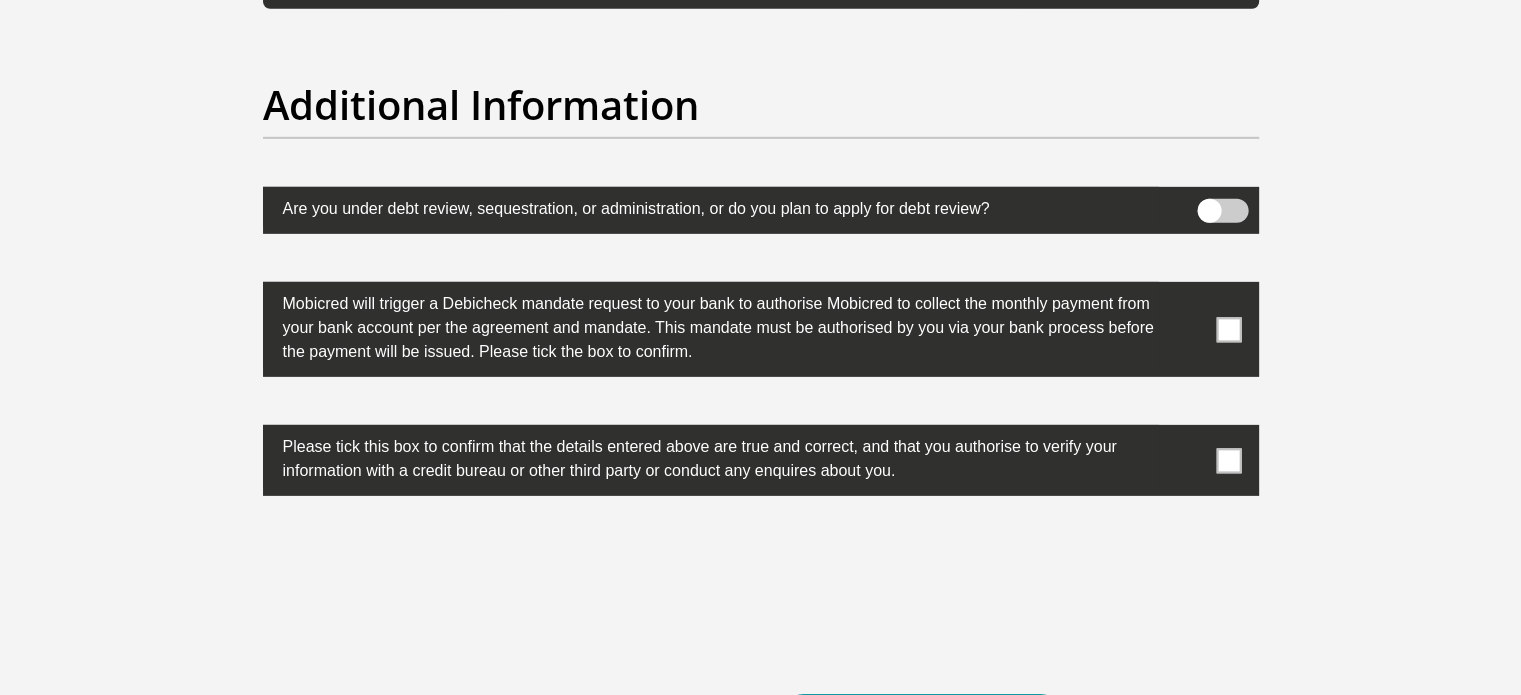 scroll, scrollTop: 6200, scrollLeft: 0, axis: vertical 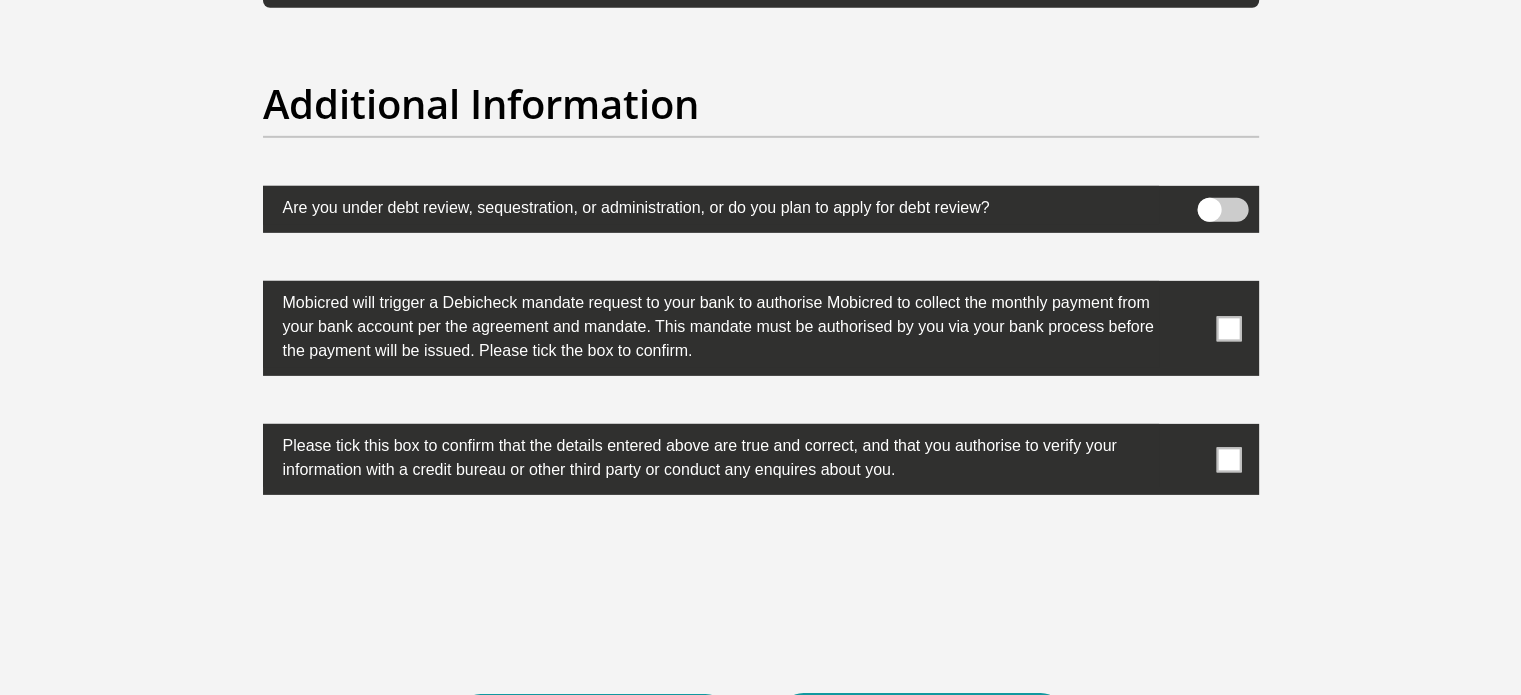 click at bounding box center (1228, 328) 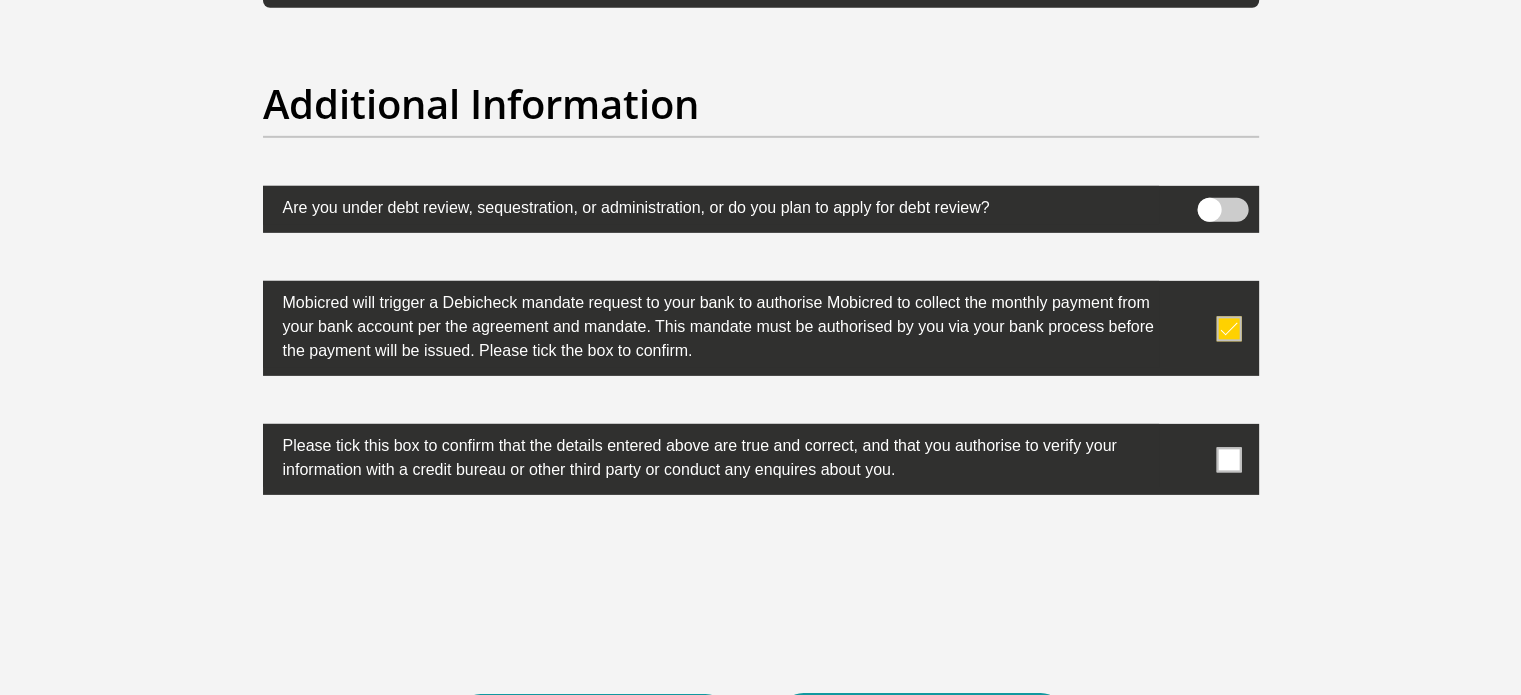 click at bounding box center [1228, 328] 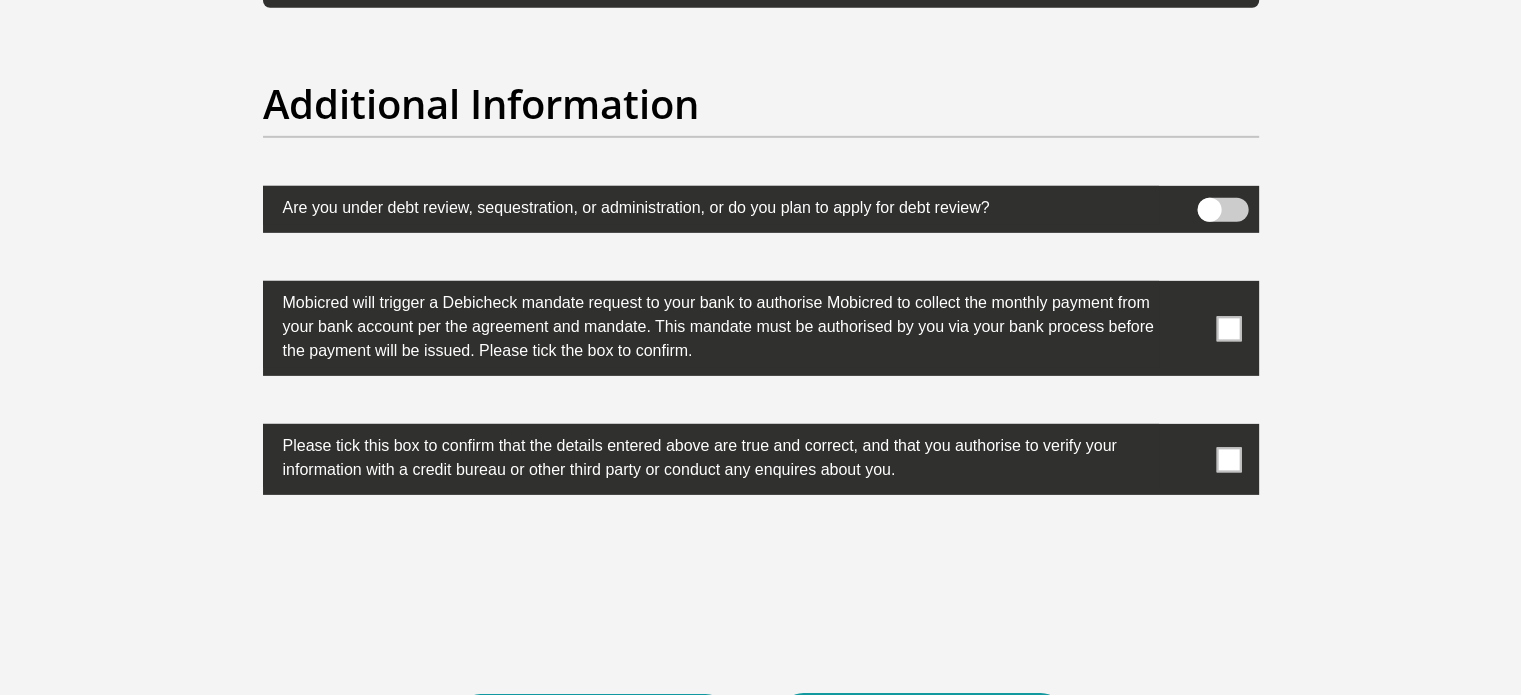 click at bounding box center [1228, 328] 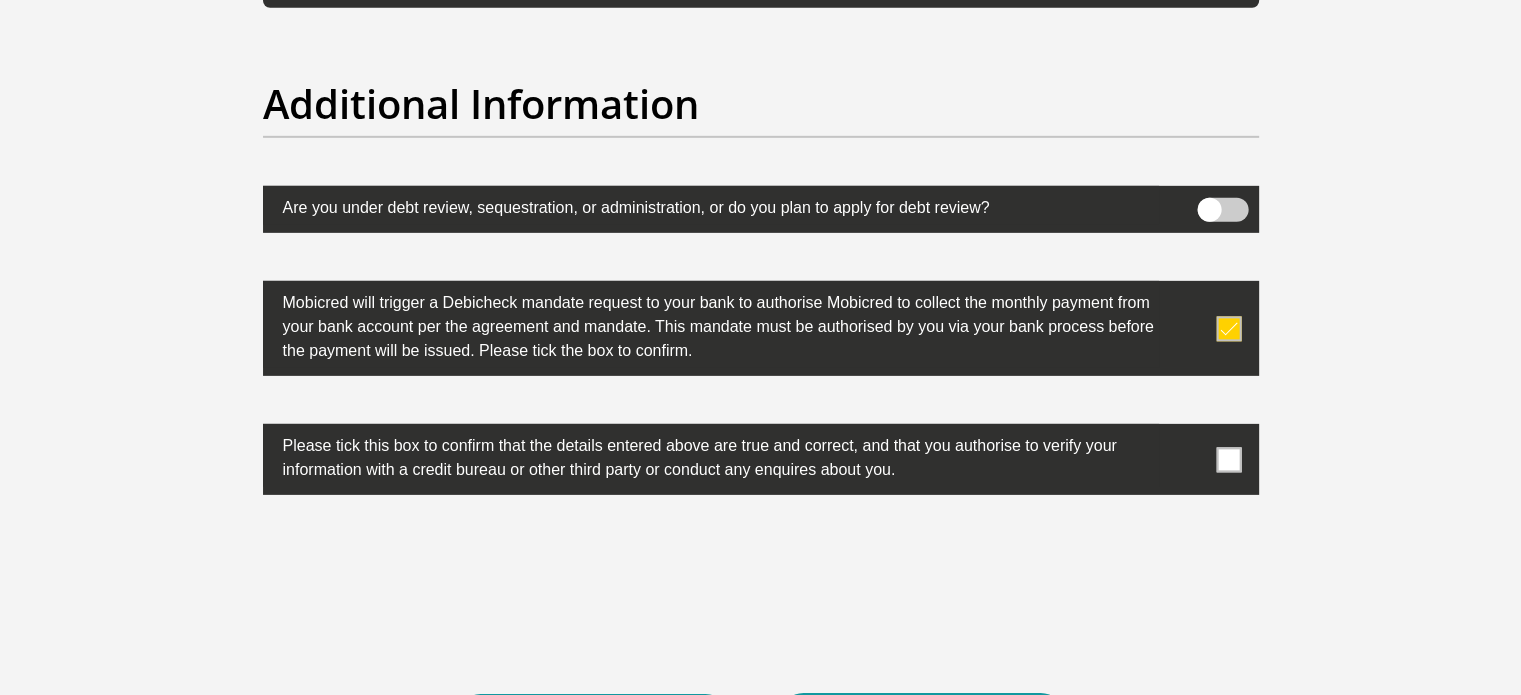 click at bounding box center [1228, 459] 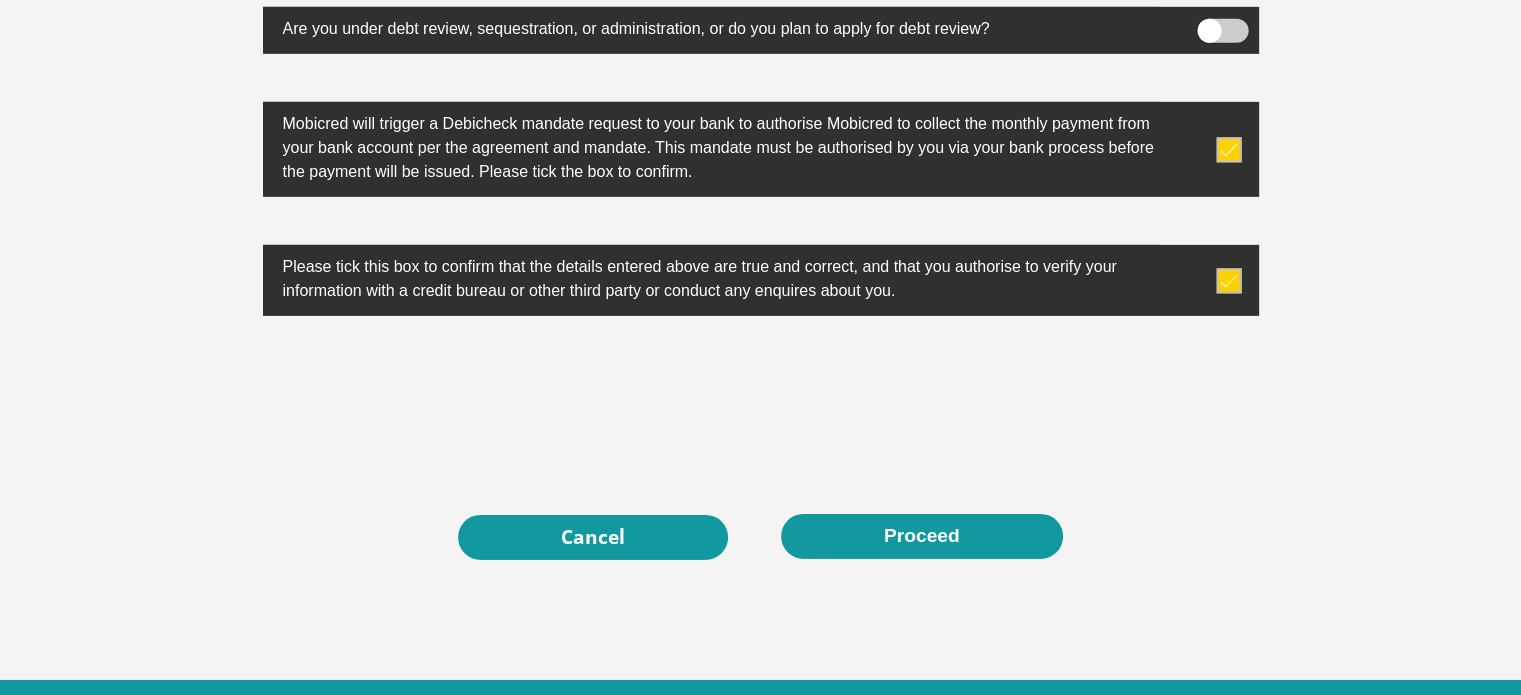 scroll, scrollTop: 6380, scrollLeft: 0, axis: vertical 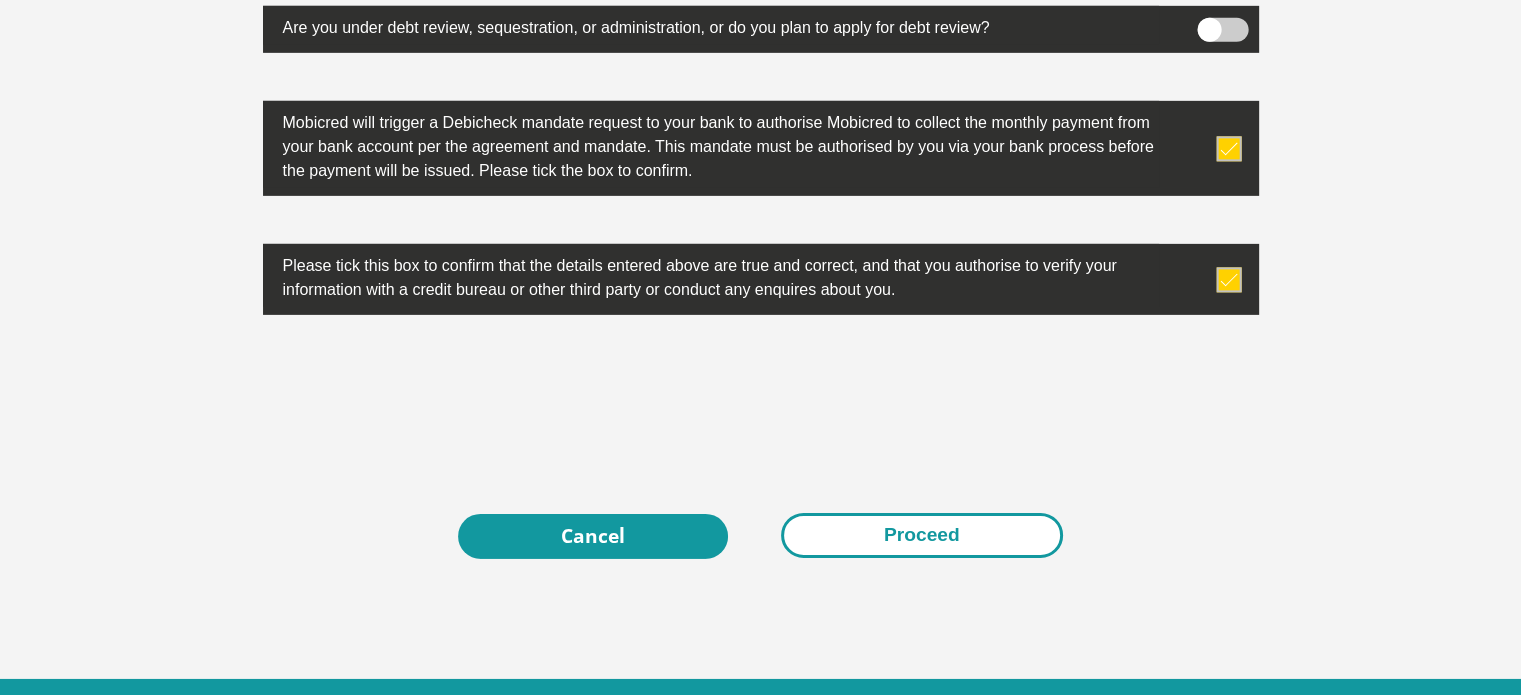click on "Proceed" at bounding box center (922, 535) 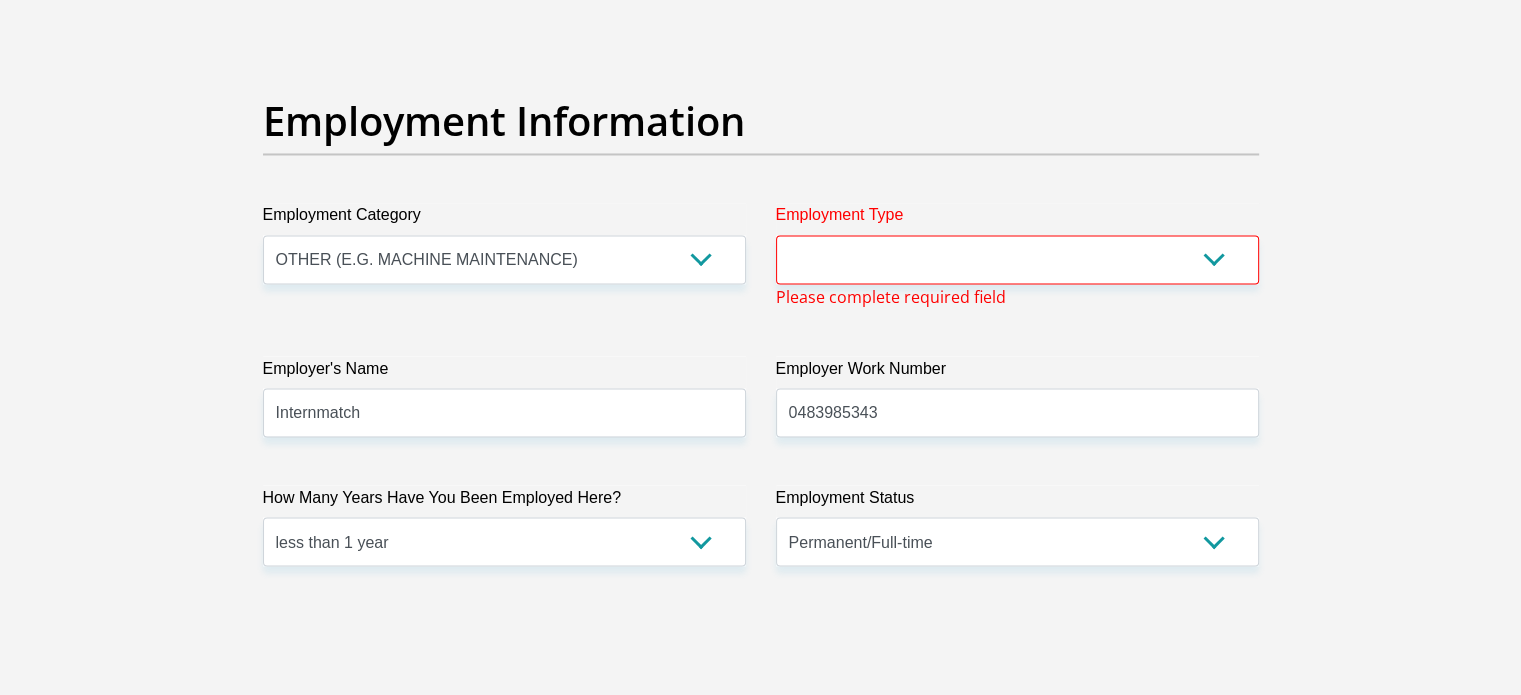 scroll, scrollTop: 3533, scrollLeft: 0, axis: vertical 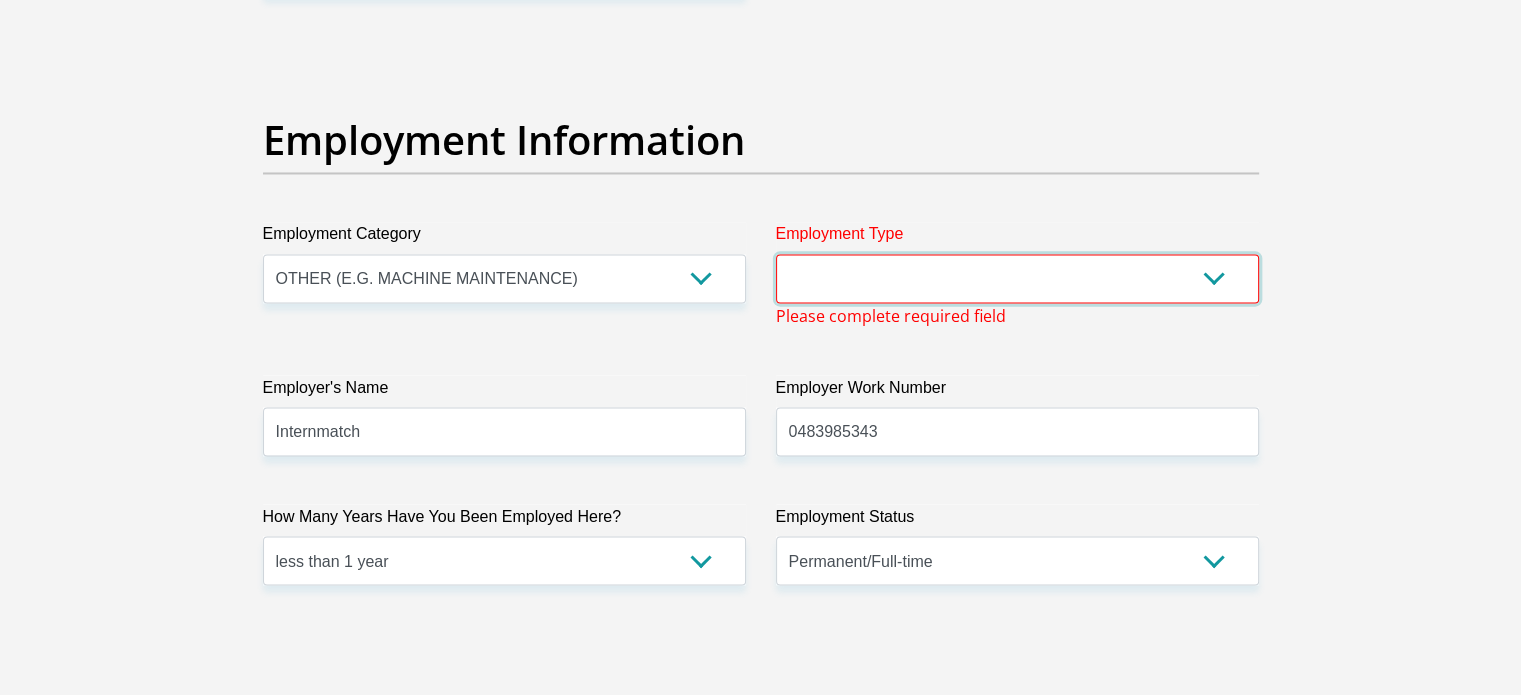 click on "College/Lecturer
Craft Seller
Creative
Driver
Executive
Farmer
Forces - Non Commissioned
Forces - Officer
Hawker
Housewife
Labourer
Licenced Professional
Manager
Miner
Non Licenced Professional
Office Staff/Clerk
Outside Worker
Pensioner
Permanent Teacher
Production/Manufacturing
Sales
Self-Employed
Semi-Professional Worker
Service Industry  Social Worker  Student" at bounding box center [1017, 278] 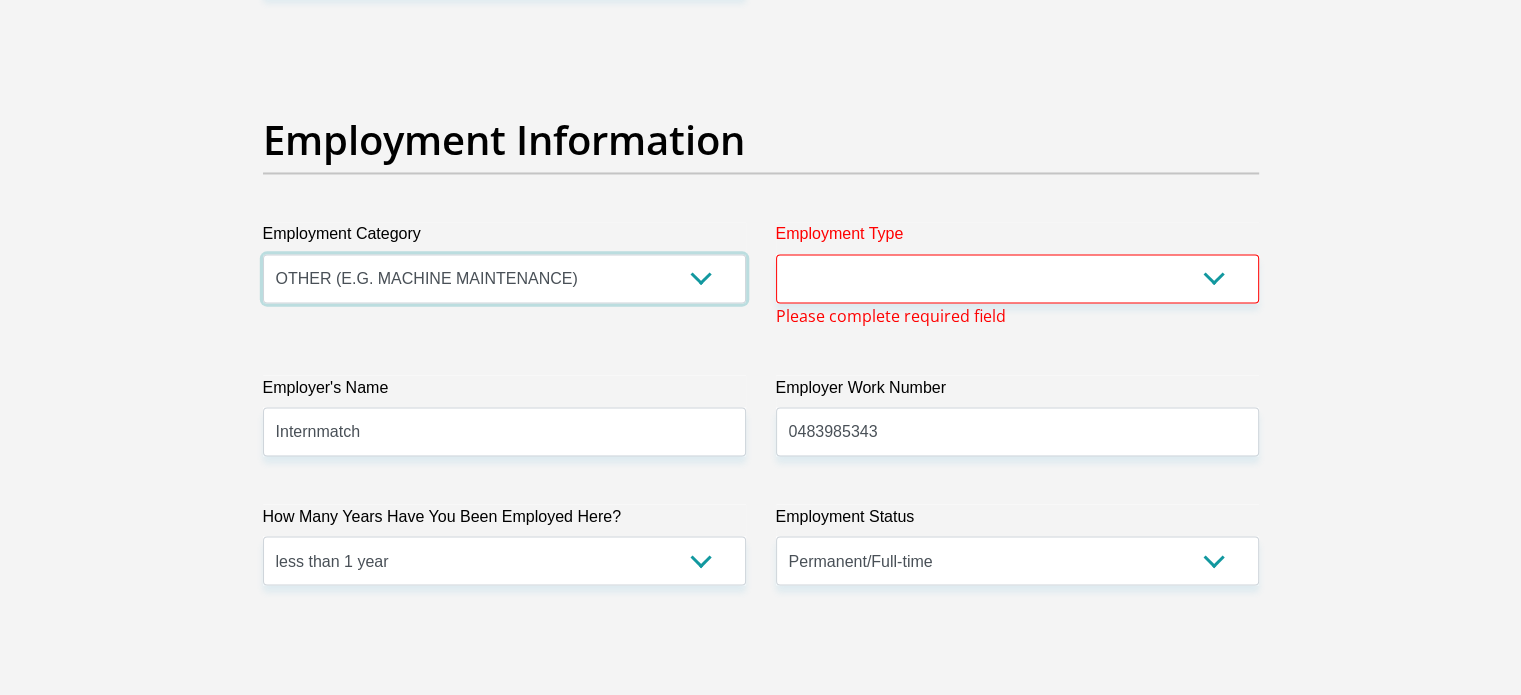 click on "AGRICULTURE
ALCOHOL & TOBACCO
CONSTRUCTION MATERIALS
METALLURGY
EQUIPMENT FOR RENEWABLE ENERGY
SPECIALIZED CONTRACTORS
CAR
GAMING (INCL. INTERNET
OTHER WHOLESALE
UNLICENSED PHARMACEUTICALS
CURRENCY EXCHANGE HOUSES
OTHER FINANCIAL INSTITUTIONS & INSURANCE
REAL ESTATE AGENTS
OIL & GAS
OTHER MATERIALS (E.G. IRON ORE)
PRECIOUS STONES & PRECIOUS METALS
POLITICAL ORGANIZATIONS
RELIGIOUS ORGANIZATIONS(NOT SECTS)
ACTI. HAVING BUSINESS DEAL WITH PUBLIC ADMINISTRATION
LAUNDROMATS" at bounding box center [504, 278] 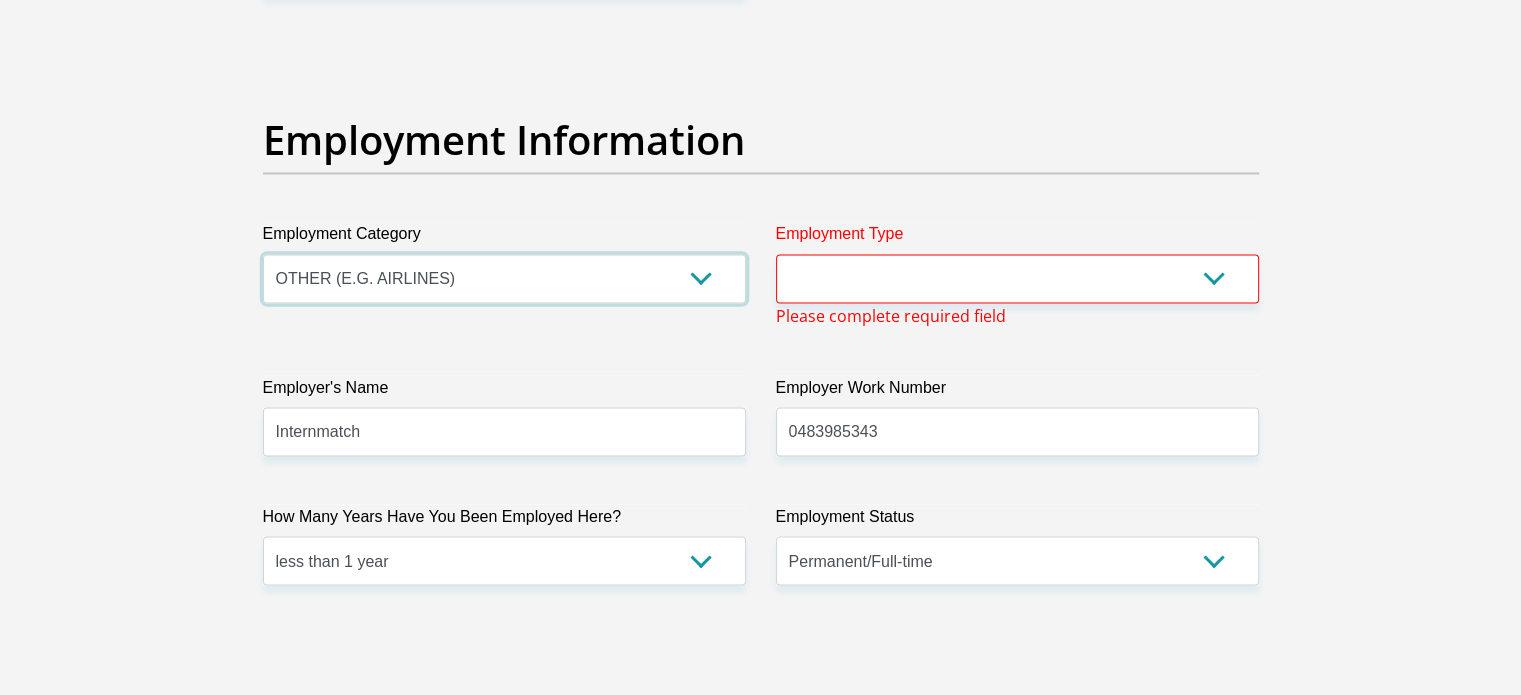 click on "AGRICULTURE
ALCOHOL & TOBACCO
CONSTRUCTION MATERIALS
METALLURGY
EQUIPMENT FOR RENEWABLE ENERGY
SPECIALIZED CONTRACTORS
CAR
GAMING (INCL. INTERNET
OTHER WHOLESALE
UNLICENSED PHARMACEUTICALS
CURRENCY EXCHANGE HOUSES
OTHER FINANCIAL INSTITUTIONS & INSURANCE
REAL ESTATE AGENTS
OIL & GAS
OTHER MATERIALS (E.G. IRON ORE)
PRECIOUS STONES & PRECIOUS METALS
POLITICAL ORGANIZATIONS
RELIGIOUS ORGANIZATIONS(NOT SECTS)
ACTI. HAVING BUSINESS DEAL WITH PUBLIC ADMINISTRATION
LAUNDROMATS" at bounding box center [504, 278] 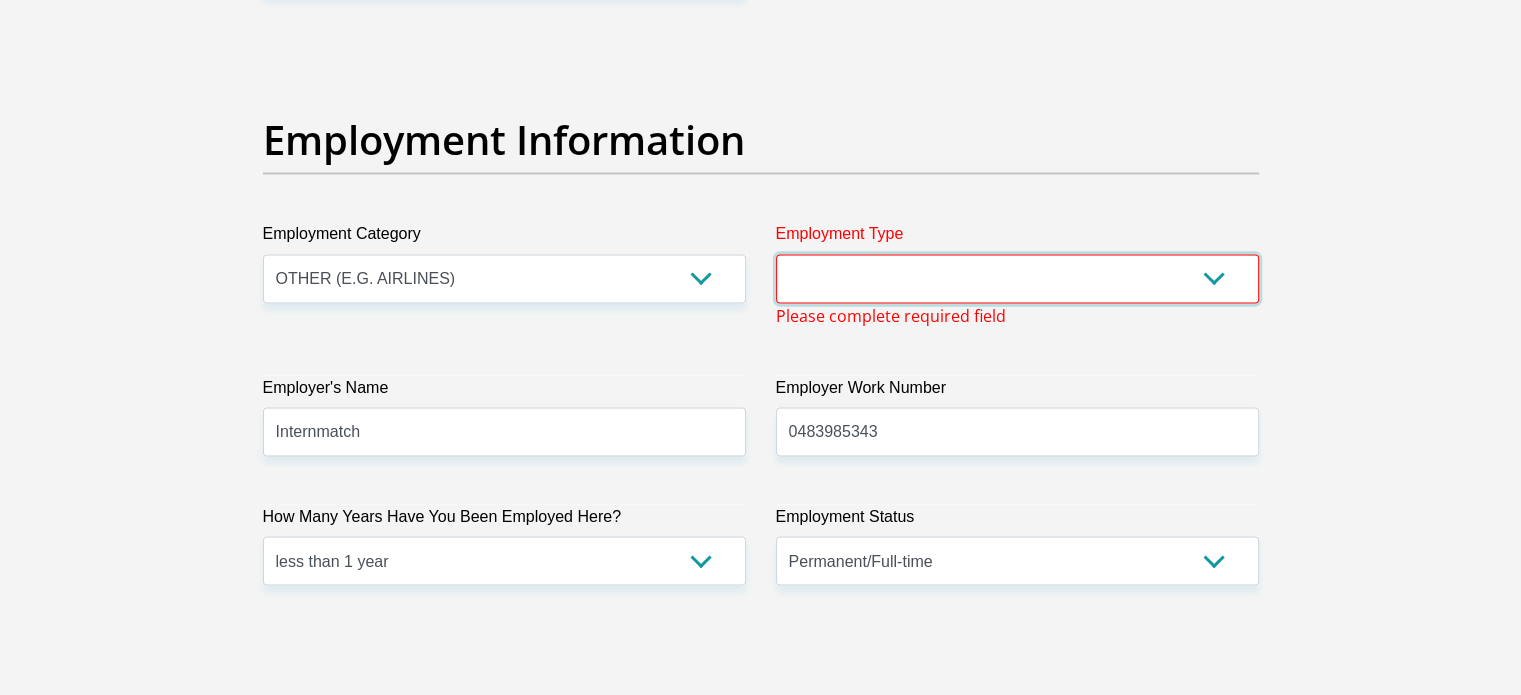 click on "College/Lecturer
Craft Seller
Creative
Driver
Executive
Farmer
Forces - Non Commissioned
Forces - Officer
Hawker
Housewife
Labourer
Licenced Professional
Manager
Miner
Non Licenced Professional
Office Staff/Clerk
Outside Worker
Pensioner
Permanent Teacher
Production/Manufacturing
Sales
Self-Employed
Semi-Professional Worker
Service Industry  Social Worker  Student" at bounding box center [1017, 278] 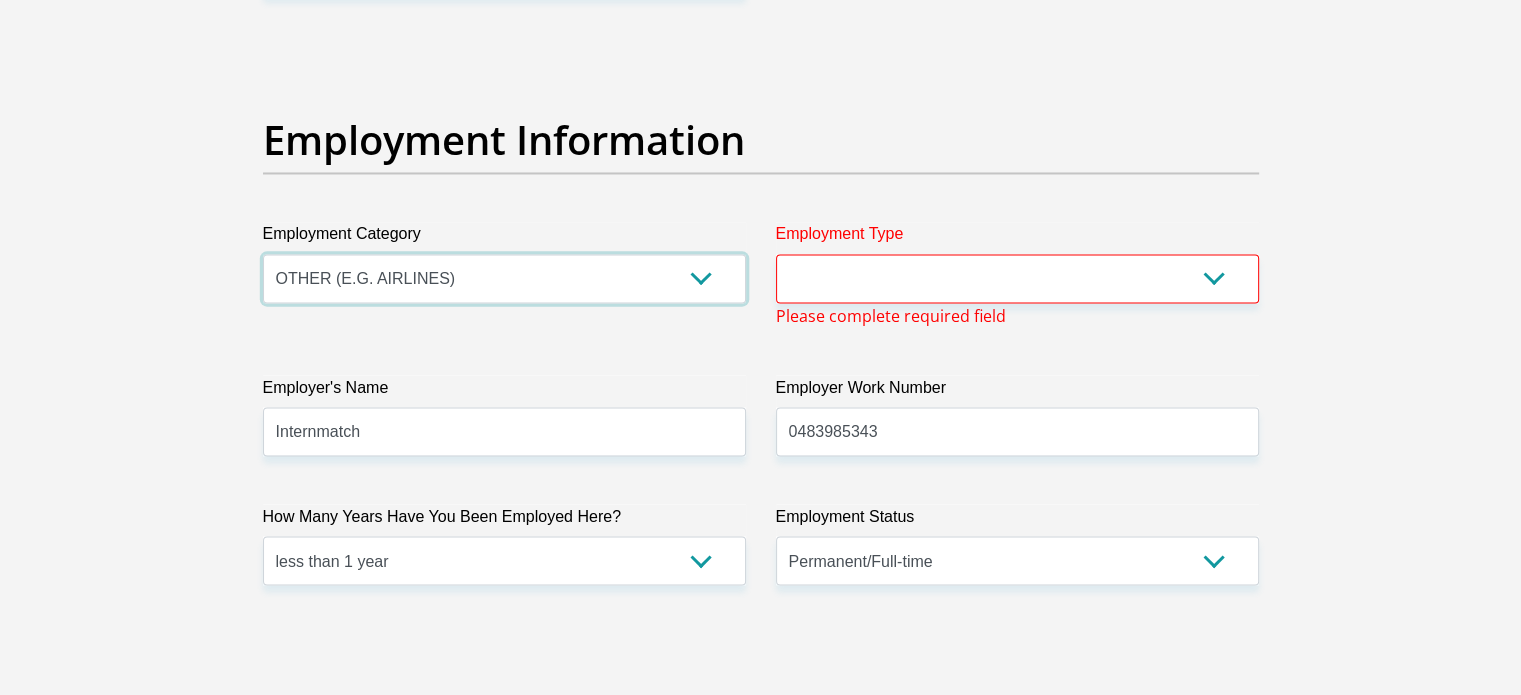 click on "AGRICULTURE
ALCOHOL & TOBACCO
CONSTRUCTION MATERIALS
METALLURGY
EQUIPMENT FOR RENEWABLE ENERGY
SPECIALIZED CONTRACTORS
CAR
GAMING (INCL. INTERNET
OTHER WHOLESALE
UNLICENSED PHARMACEUTICALS
CURRENCY EXCHANGE HOUSES
OTHER FINANCIAL INSTITUTIONS & INSURANCE
REAL ESTATE AGENTS
OIL & GAS
OTHER MATERIALS (E.G. IRON ORE)
PRECIOUS STONES & PRECIOUS METALS
POLITICAL ORGANIZATIONS
RELIGIOUS ORGANIZATIONS(NOT SECTS)
ACTI. HAVING BUSINESS DEAL WITH PUBLIC ADMINISTRATION
LAUNDROMATS" at bounding box center [504, 278] 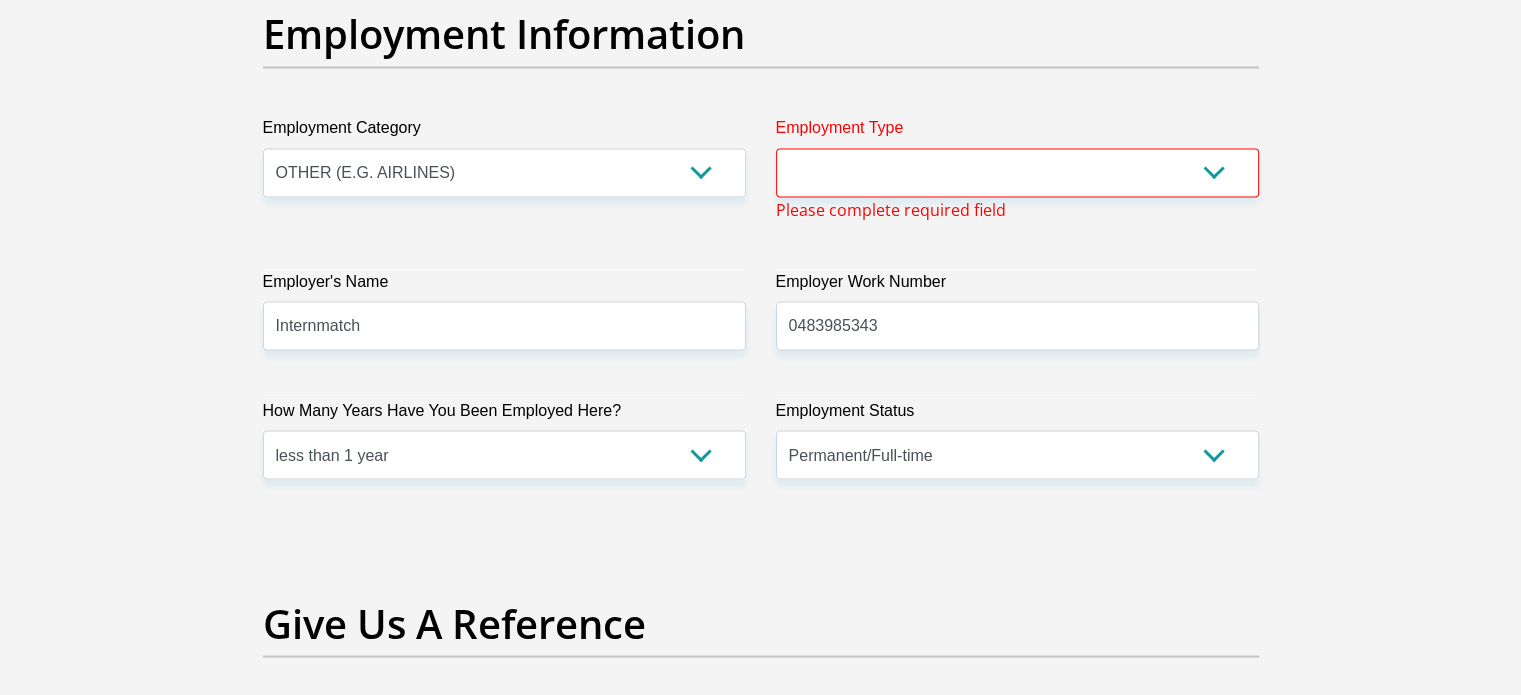 scroll, scrollTop: 3620, scrollLeft: 0, axis: vertical 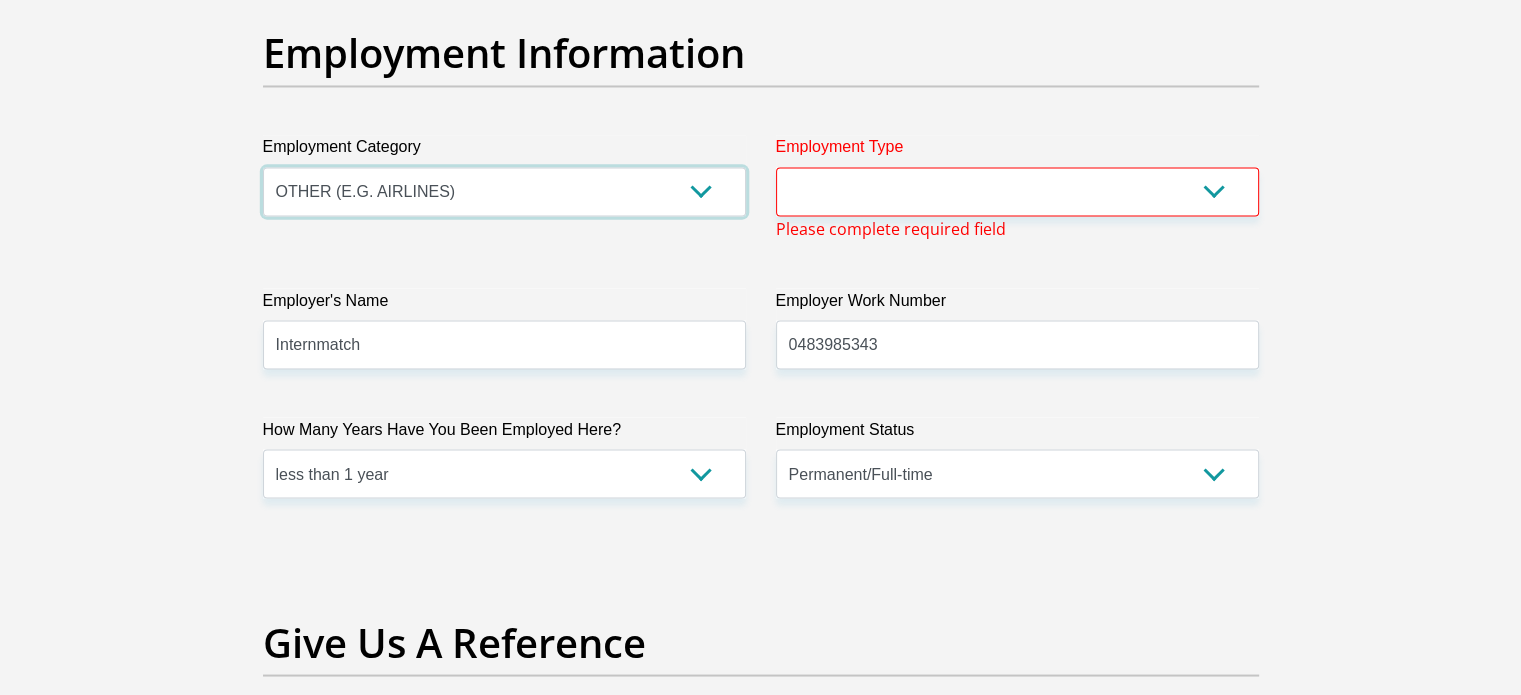 click on "AGRICULTURE
ALCOHOL & TOBACCO
CONSTRUCTION MATERIALS
METALLURGY
EQUIPMENT FOR RENEWABLE ENERGY
SPECIALIZED CONTRACTORS
CAR
GAMING (INCL. INTERNET
OTHER WHOLESALE
UNLICENSED PHARMACEUTICALS
CURRENCY EXCHANGE HOUSES
OTHER FINANCIAL INSTITUTIONS & INSURANCE
REAL ESTATE AGENTS
OIL & GAS
OTHER MATERIALS (E.G. IRON ORE)
PRECIOUS STONES & PRECIOUS METALS
POLITICAL ORGANIZATIONS
RELIGIOUS ORGANIZATIONS(NOT SECTS)
ACTI. HAVING BUSINESS DEAL WITH PUBLIC ADMINISTRATION
LAUNDROMATS" at bounding box center (504, 191) 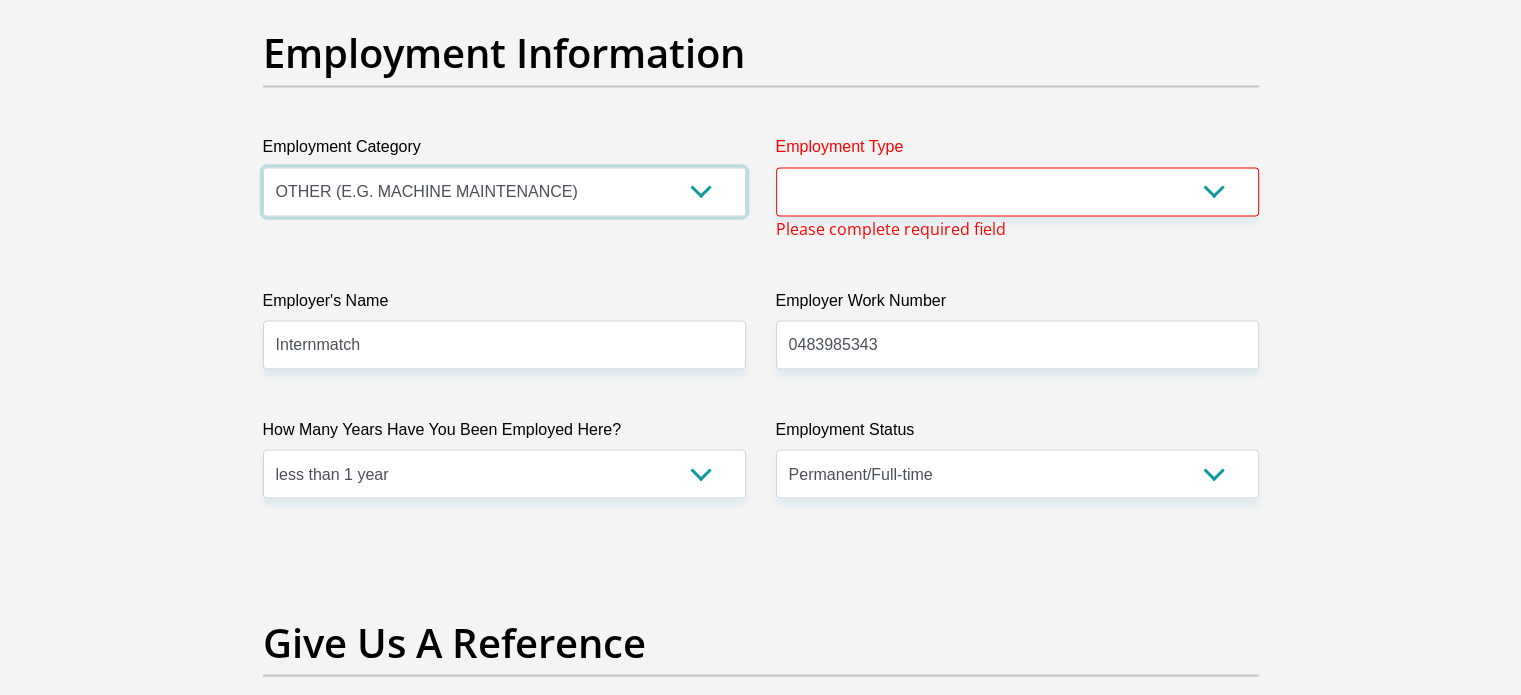 click on "AGRICULTURE
ALCOHOL & TOBACCO
CONSTRUCTION MATERIALS
METALLURGY
EQUIPMENT FOR RENEWABLE ENERGY
SPECIALIZED CONTRACTORS
CAR
GAMING (INCL. INTERNET
OTHER WHOLESALE
UNLICENSED PHARMACEUTICALS
CURRENCY EXCHANGE HOUSES
OTHER FINANCIAL INSTITUTIONS & INSURANCE
REAL ESTATE AGENTS
OIL & GAS
OTHER MATERIALS (E.G. IRON ORE)
PRECIOUS STONES & PRECIOUS METALS
POLITICAL ORGANIZATIONS
RELIGIOUS ORGANIZATIONS(NOT SECTS)
ACTI. HAVING BUSINESS DEAL WITH PUBLIC ADMINISTRATION
LAUNDROMATS" at bounding box center (504, 191) 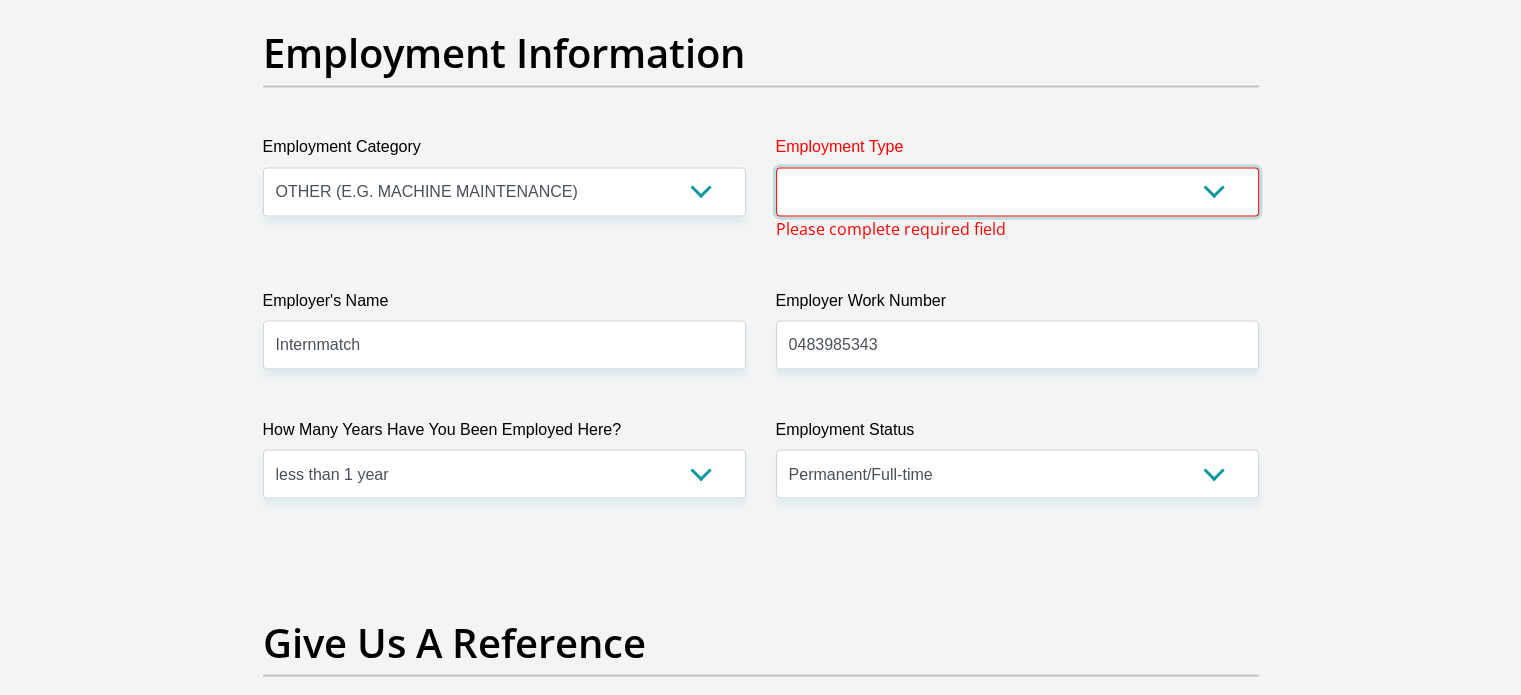 click on "College/Lecturer
Craft Seller
Creative
Driver
Executive
Farmer
Forces - Non Commissioned
Forces - Officer
Hawker
Housewife
Labourer
Licenced Professional
Manager
Miner
Non Licenced Professional
Office Staff/Clerk
Outside Worker
Pensioner
Permanent Teacher
Production/Manufacturing
Sales
Self-Employed
Semi-Professional Worker
Service Industry  Social Worker  Student" at bounding box center [1017, 191] 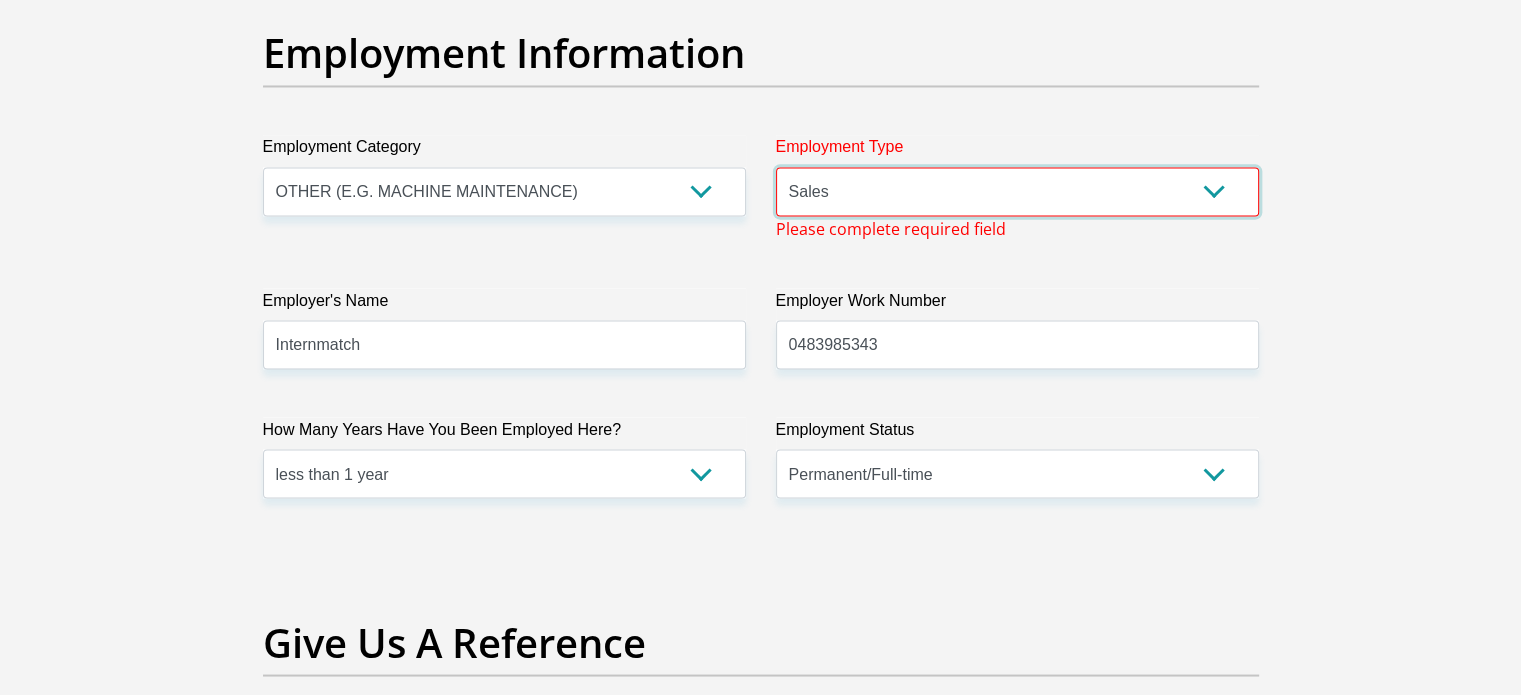 click on "College/Lecturer
Craft Seller
Creative
Driver
Executive
Farmer
Forces - Non Commissioned
Forces - Officer
Hawker
Housewife
Labourer
Licenced Professional
Manager
Miner
Non Licenced Professional
Office Staff/Clerk
Outside Worker
Pensioner
Permanent Teacher
Production/Manufacturing
Sales
Self-Employed
Semi-Professional Worker
Service Industry  Social Worker  Student" at bounding box center (1017, 191) 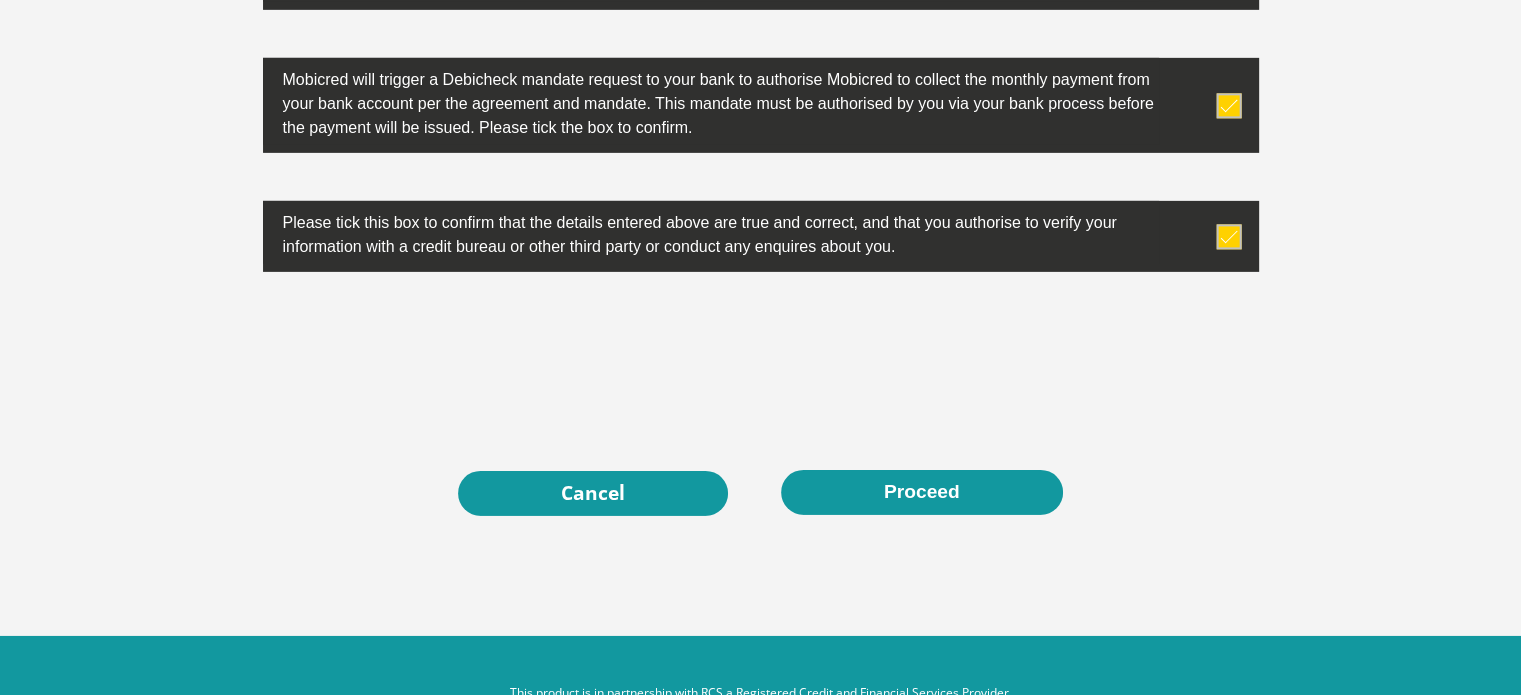scroll, scrollTop: 6476, scrollLeft: 0, axis: vertical 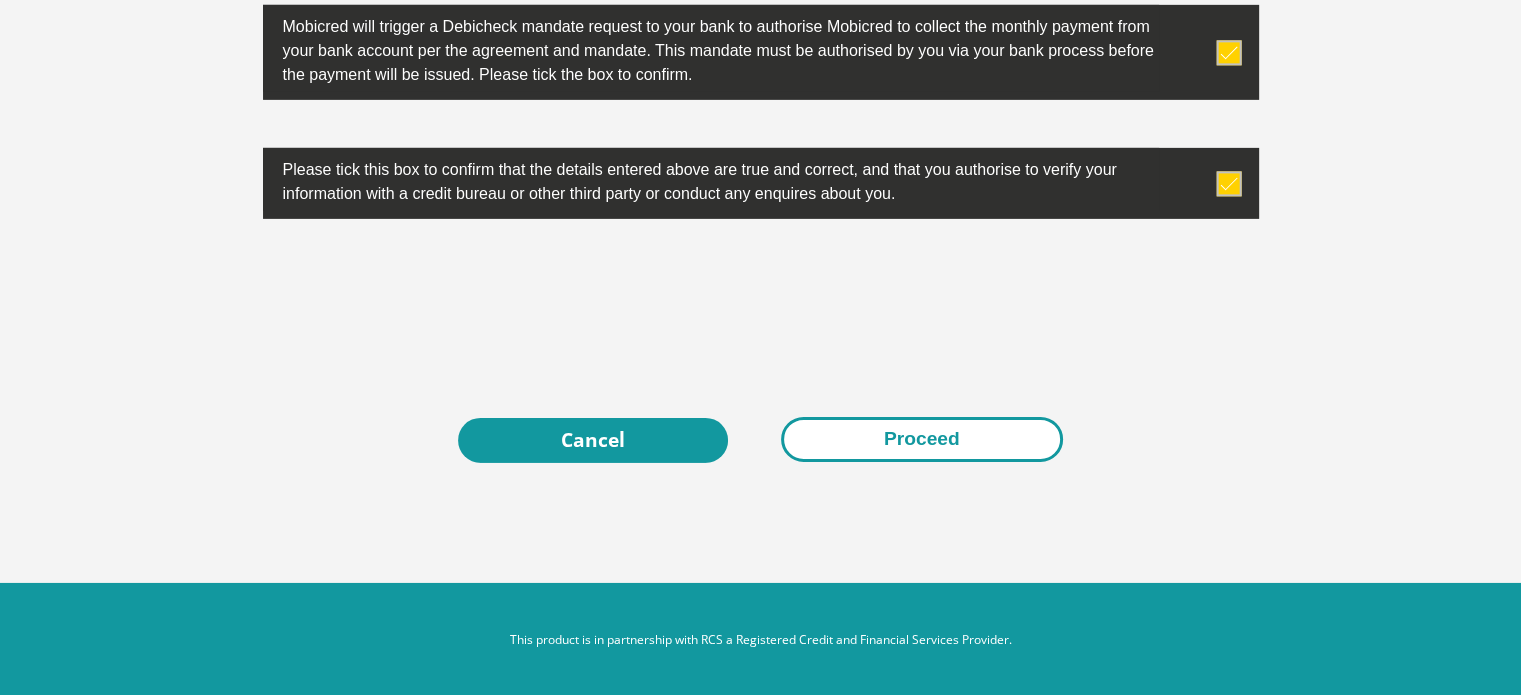 click on "Proceed" at bounding box center (922, 439) 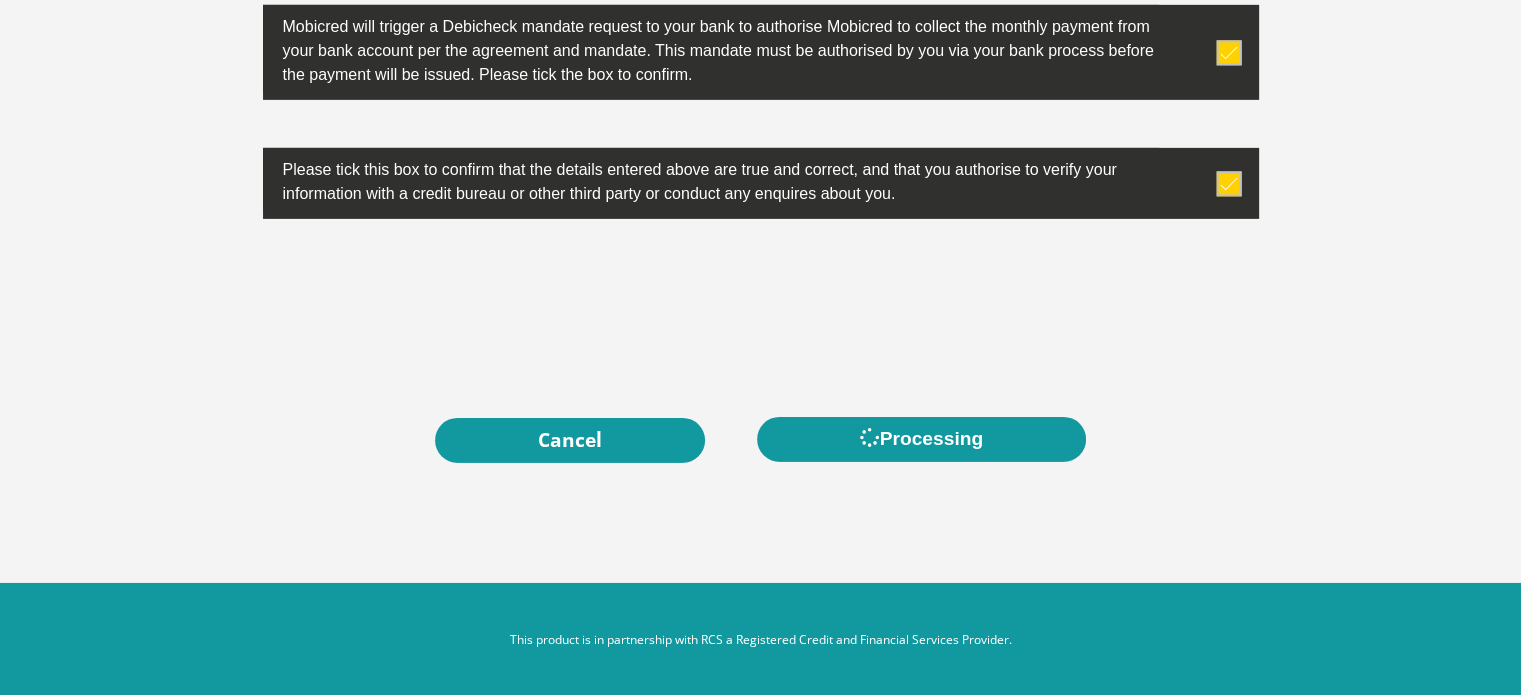 scroll, scrollTop: 0, scrollLeft: 0, axis: both 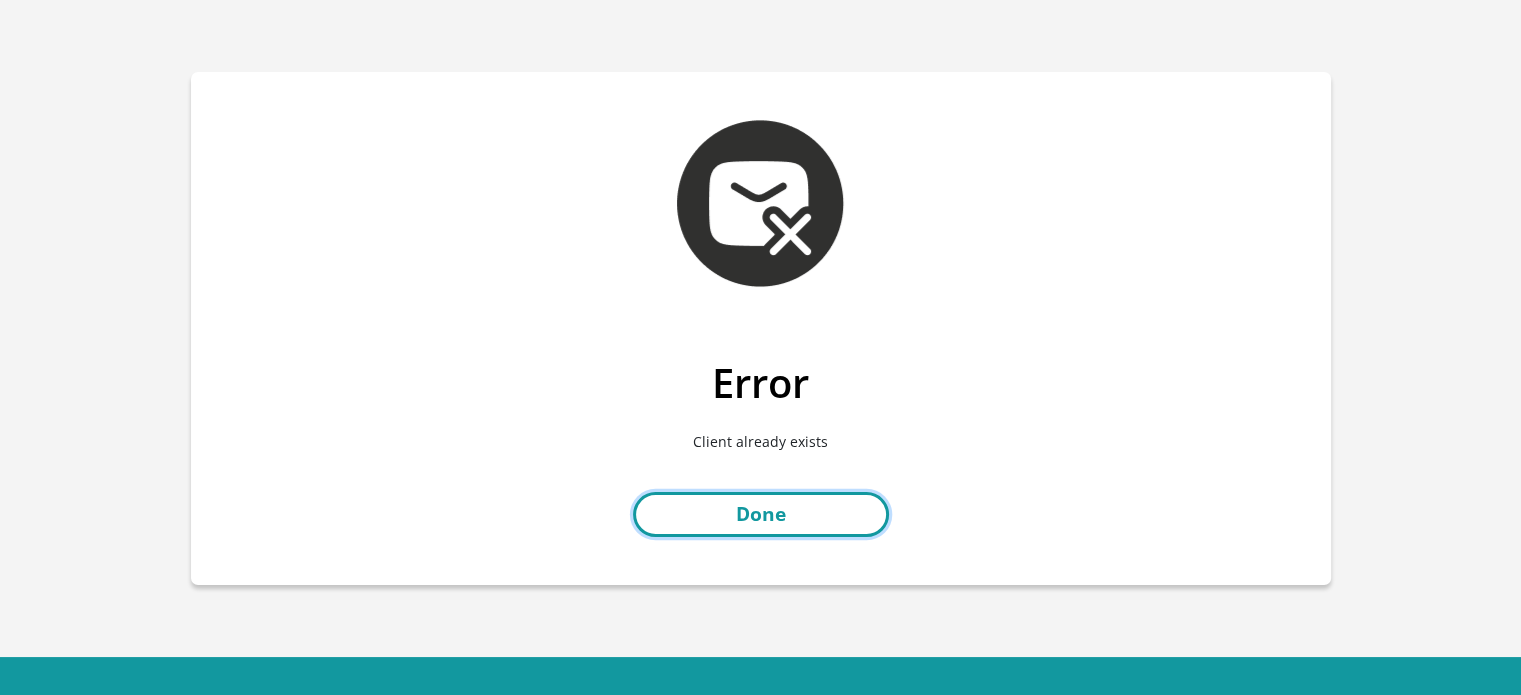 click on "Done" at bounding box center (761, 514) 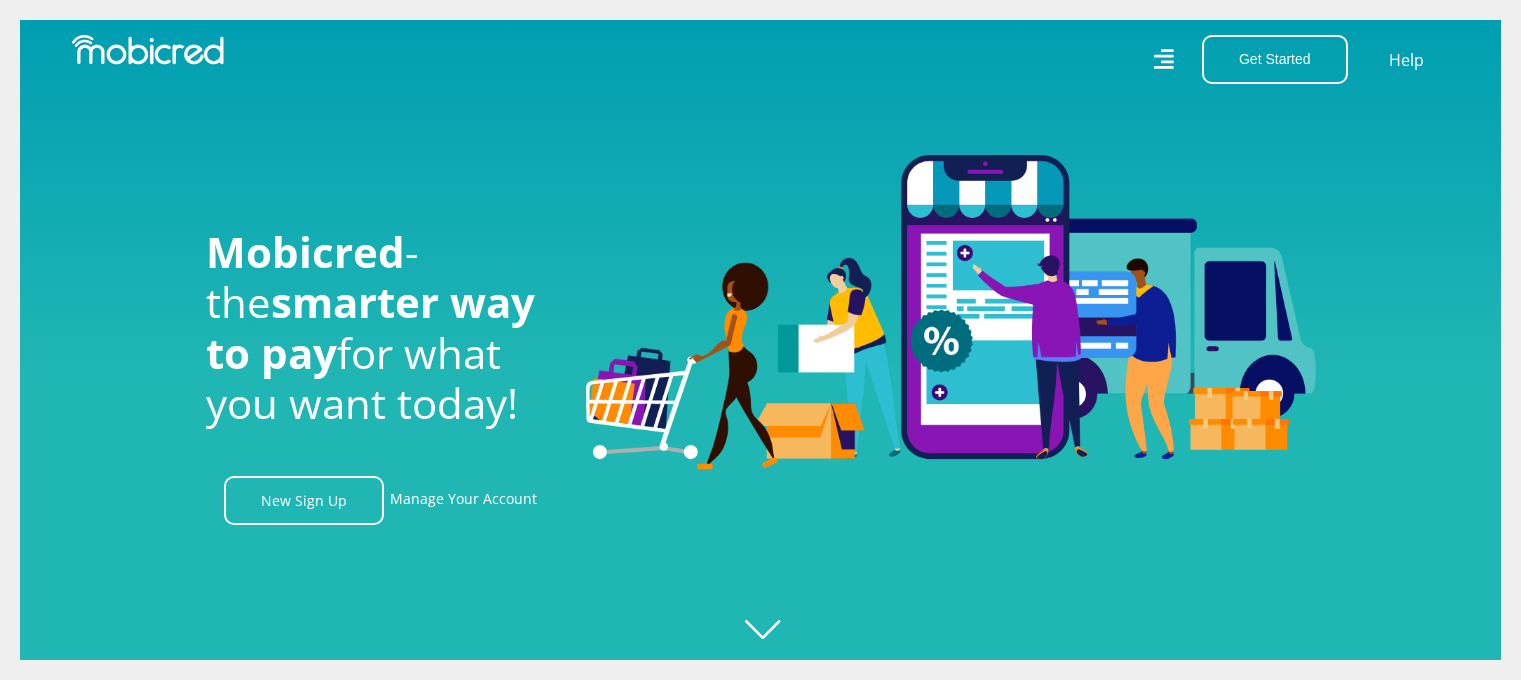 scroll, scrollTop: 0, scrollLeft: 0, axis: both 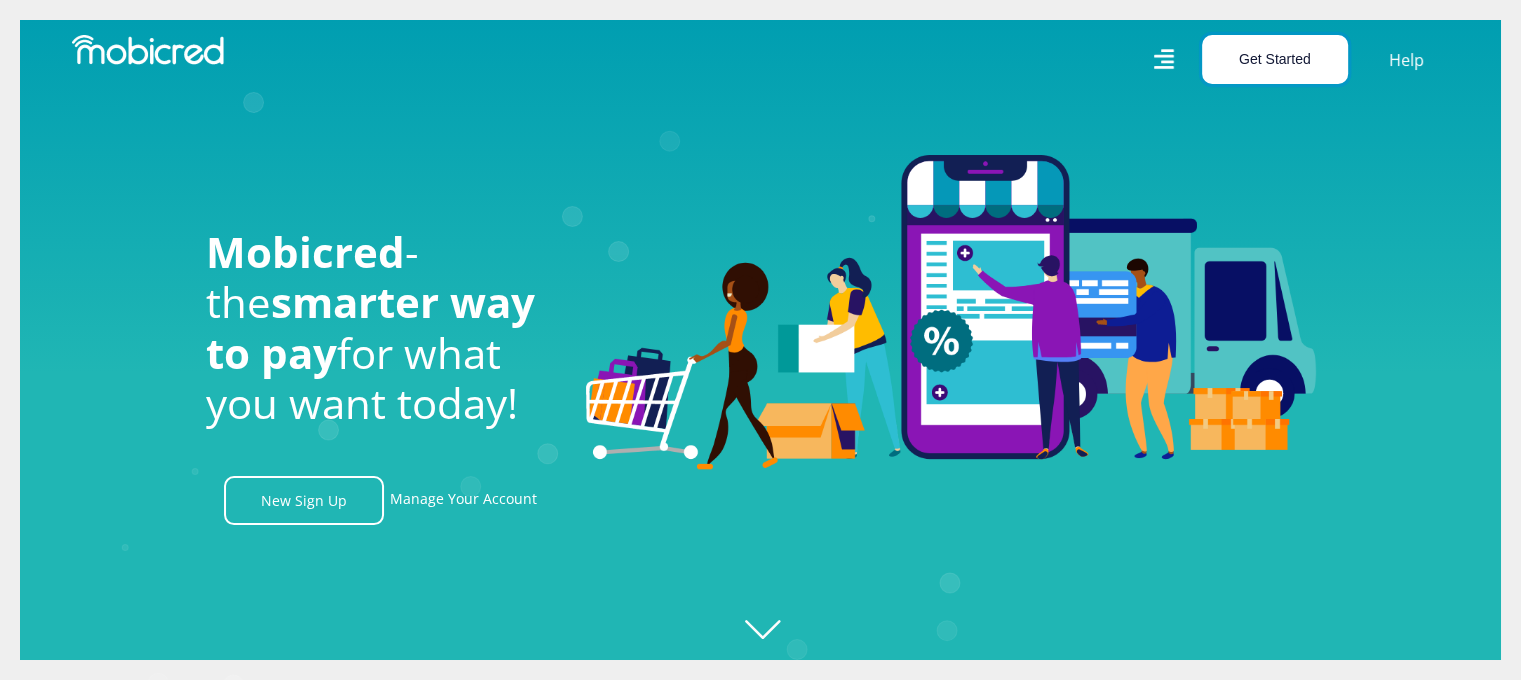 click on "Get Started" at bounding box center (1275, 59) 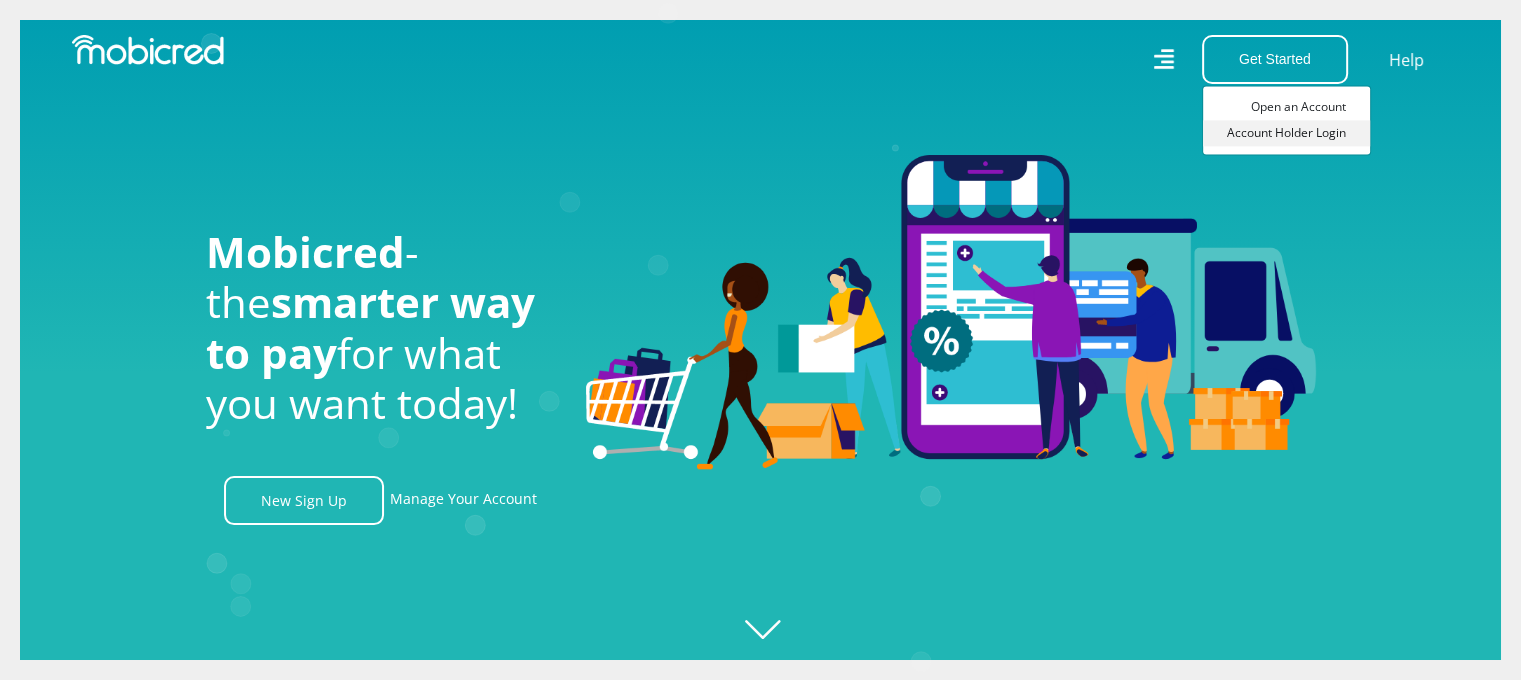 click on "Account Holder Login" at bounding box center (1286, 133) 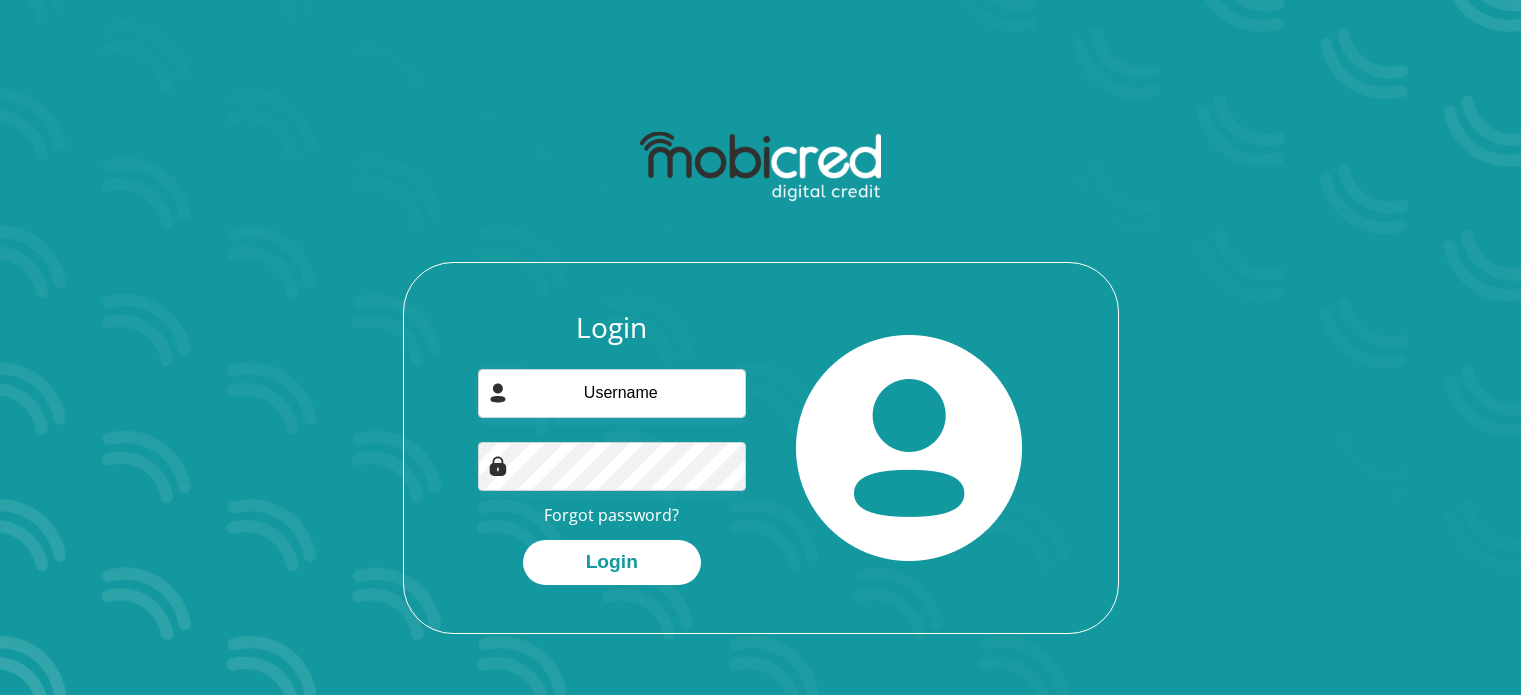 scroll, scrollTop: 0, scrollLeft: 0, axis: both 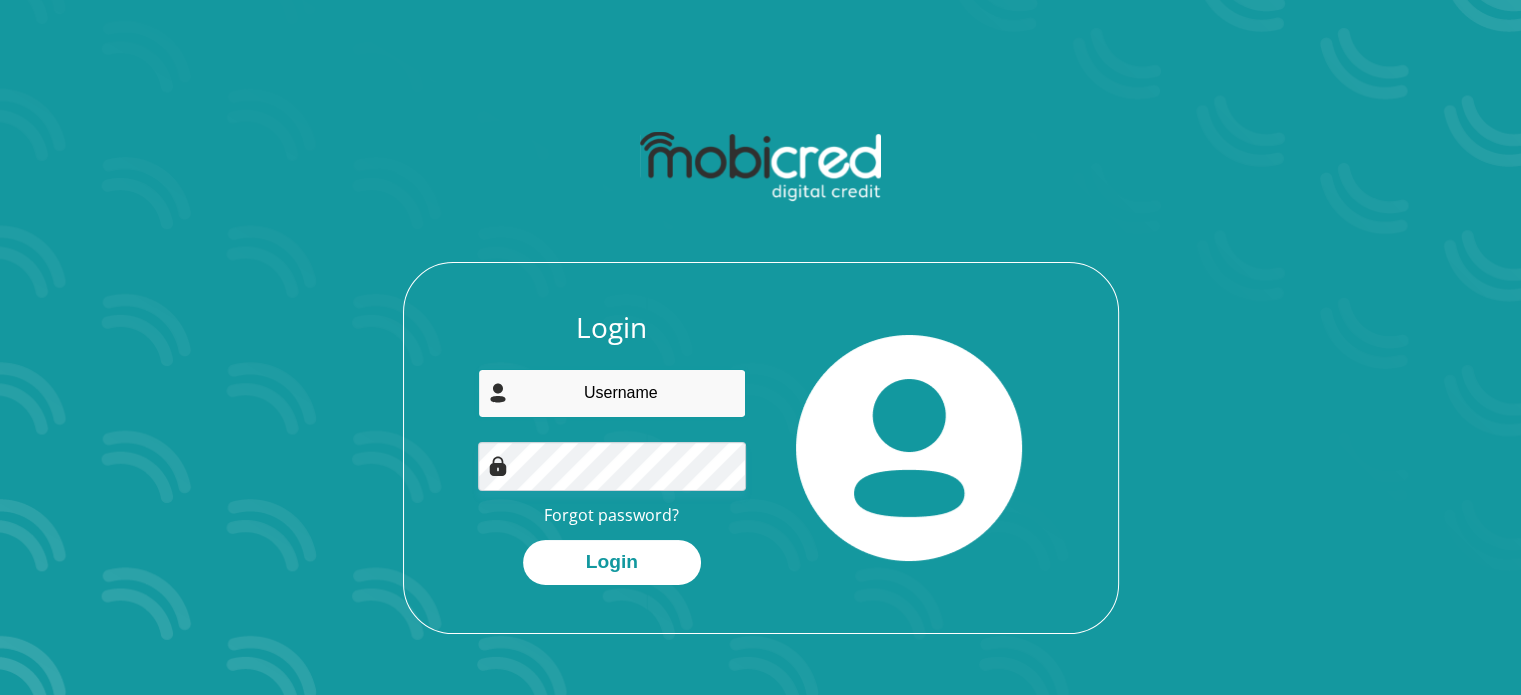 click at bounding box center [612, 393] 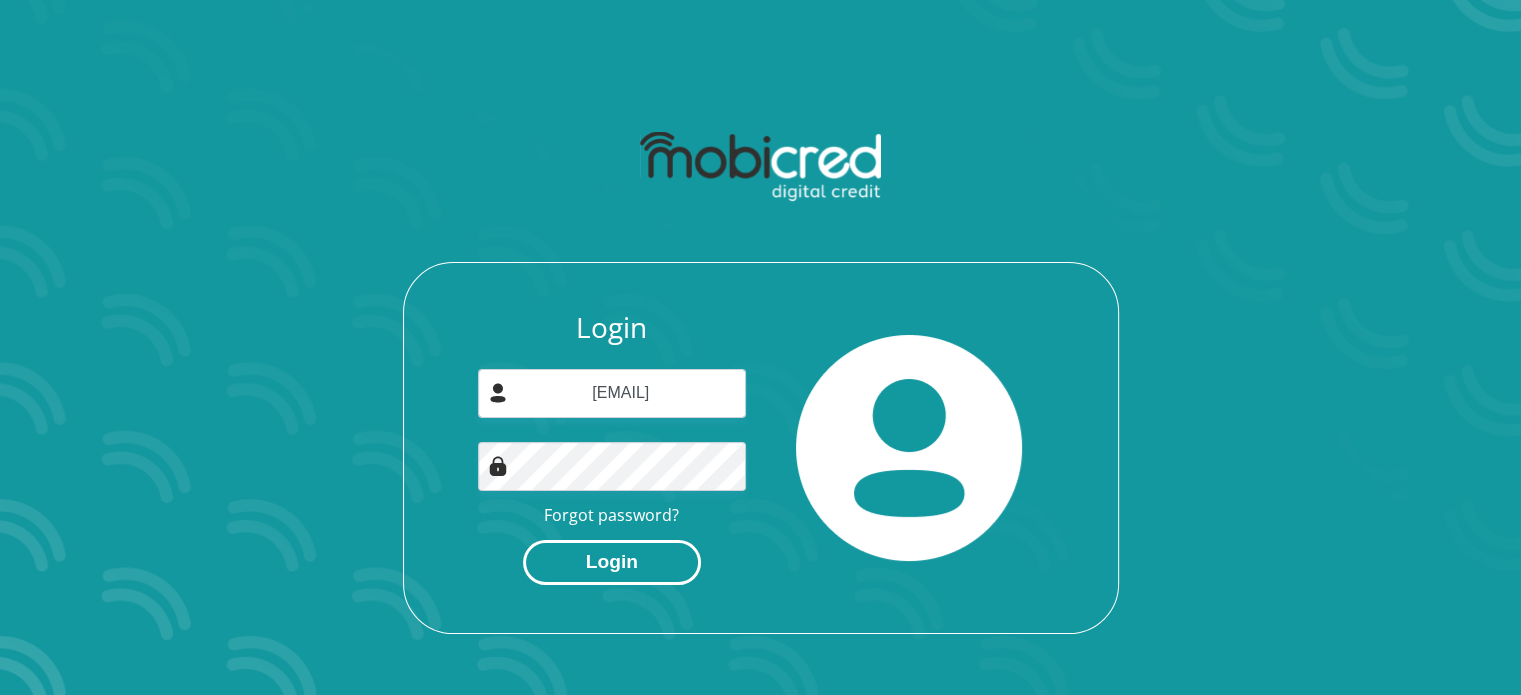 click on "Login" at bounding box center [612, 562] 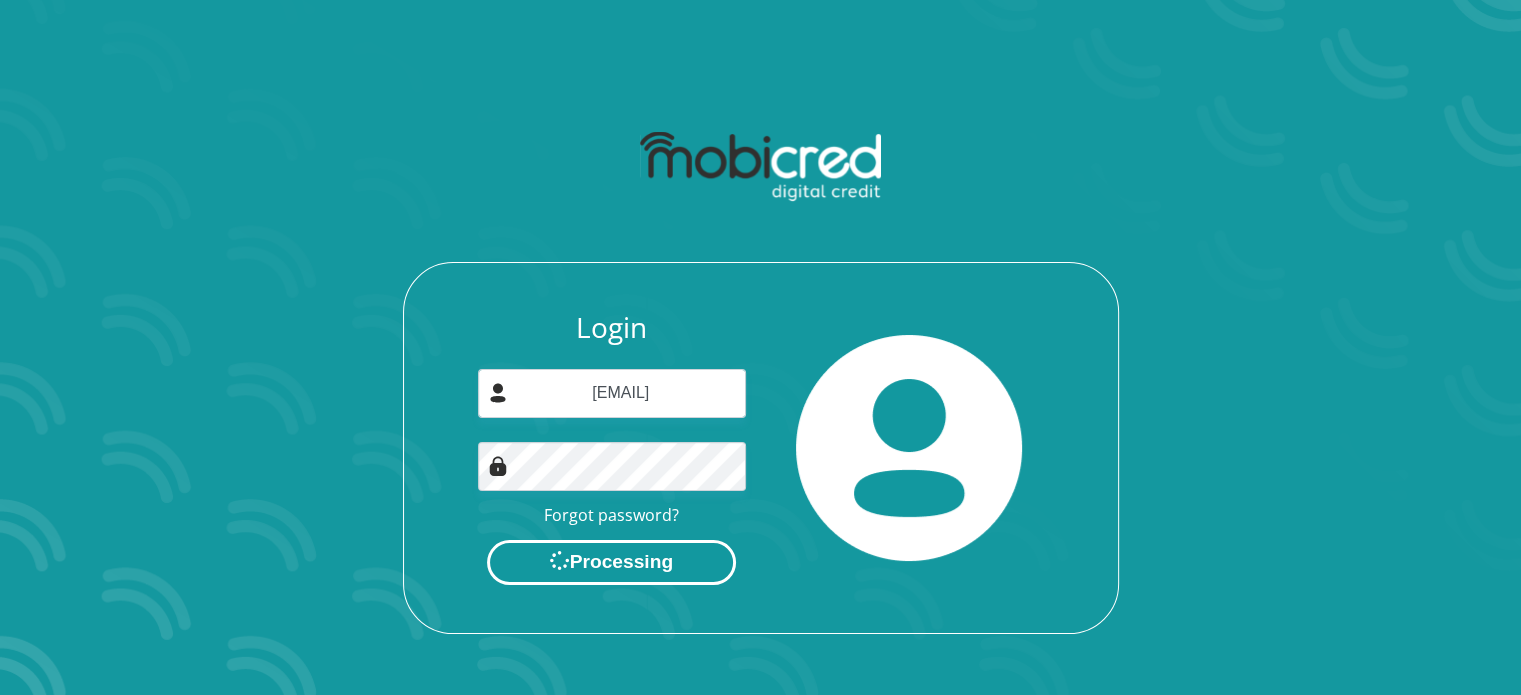 scroll, scrollTop: 0, scrollLeft: 0, axis: both 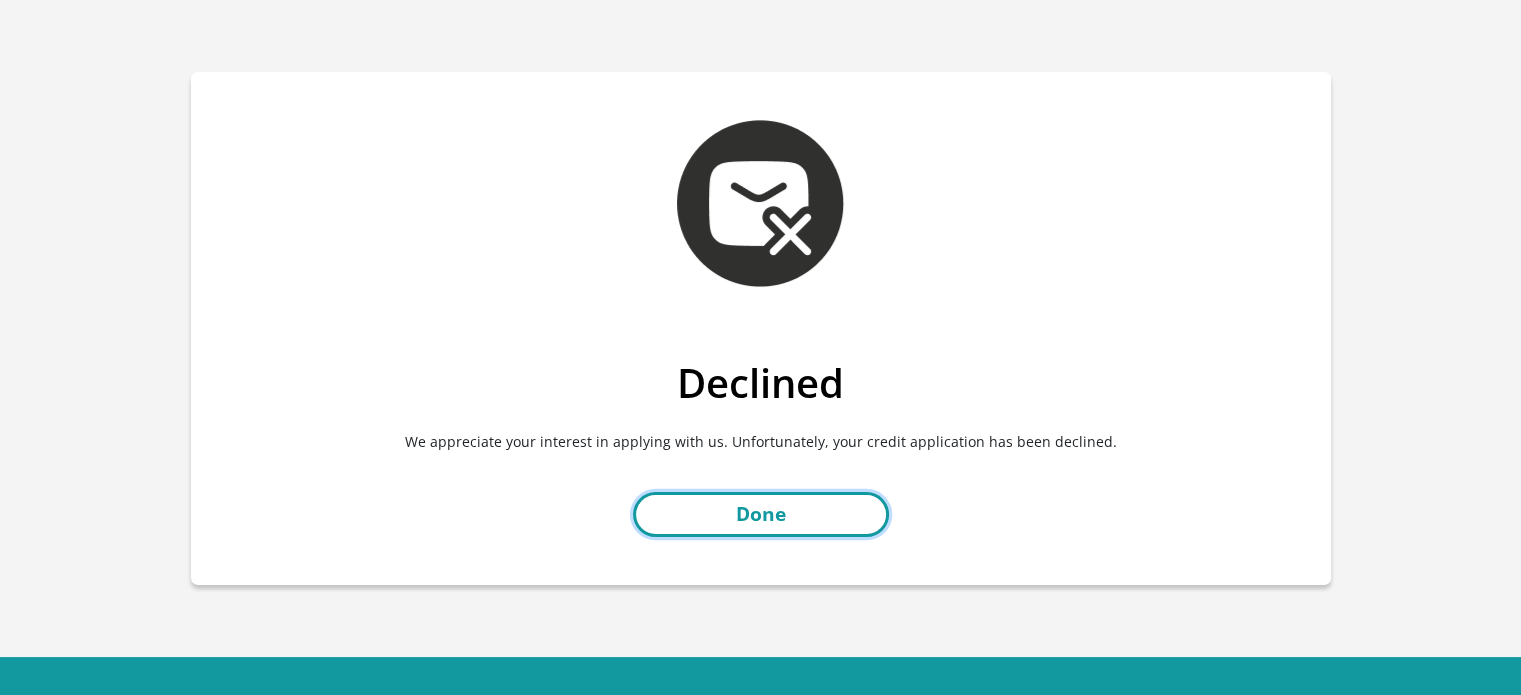 click on "Done" at bounding box center (761, 514) 